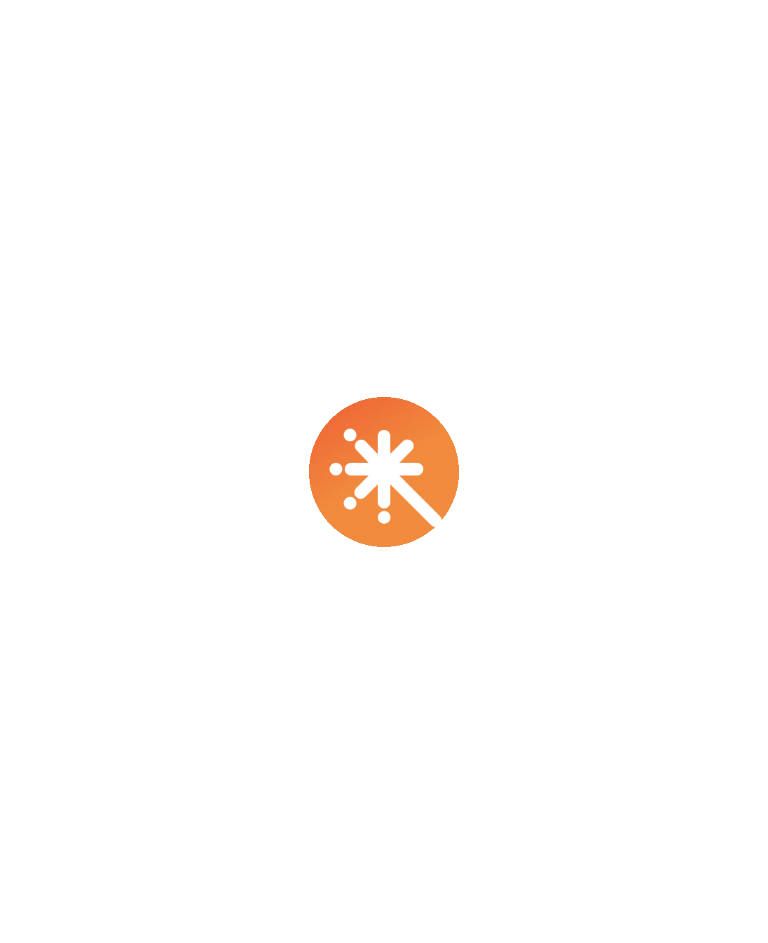 scroll, scrollTop: 0, scrollLeft: 0, axis: both 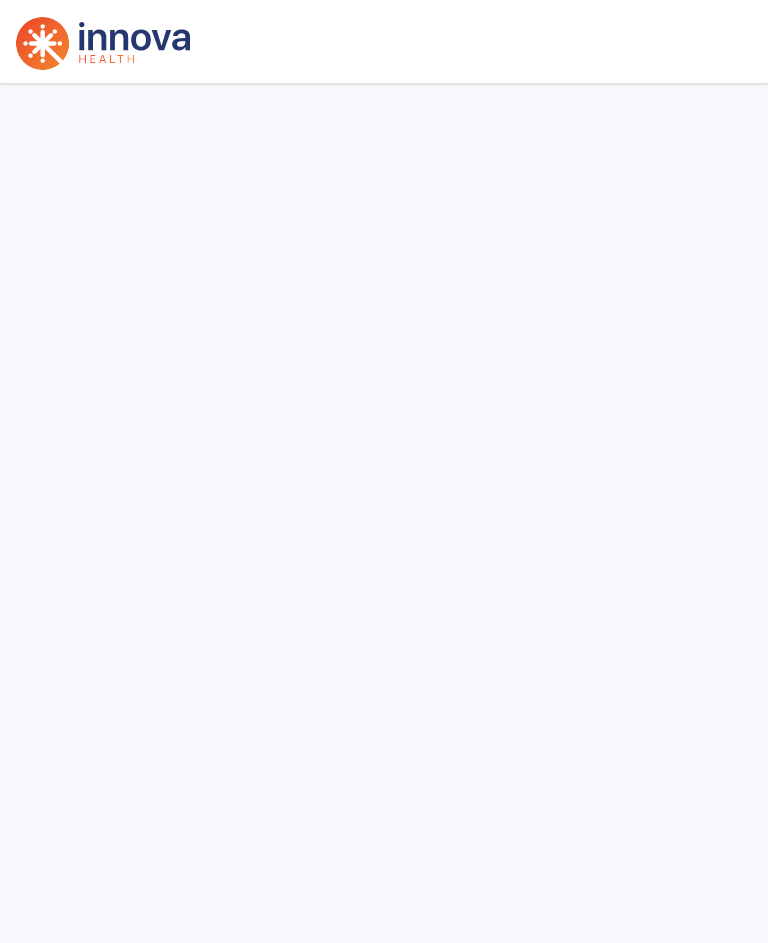 select on "****" 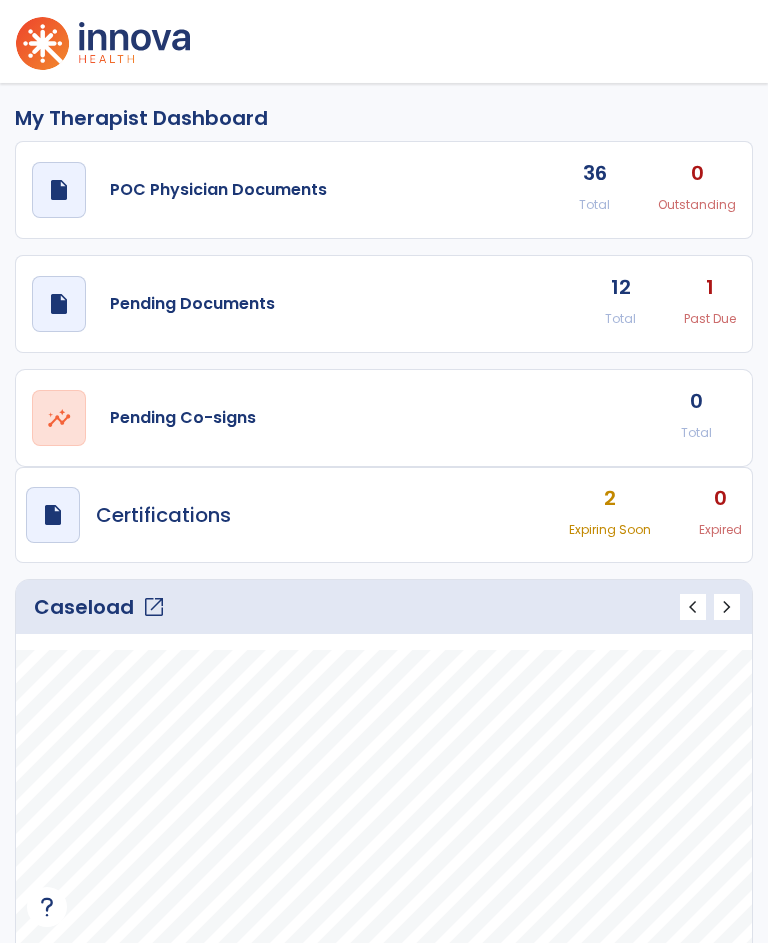 click on "Pending Documents" 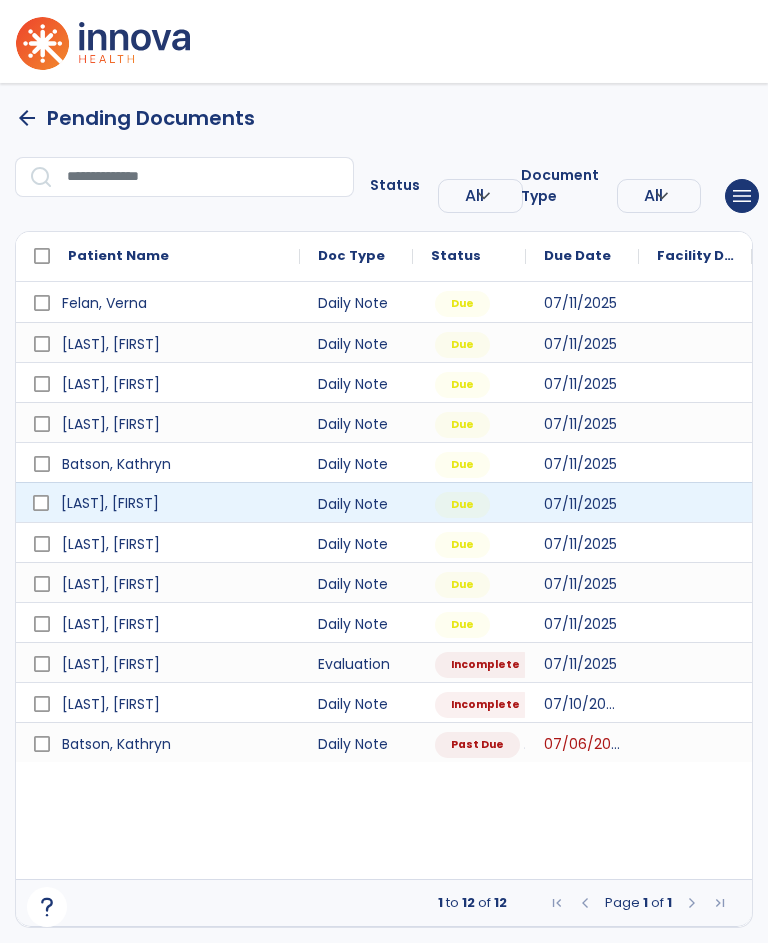 click on "[LAST], [FIRST]" at bounding box center (158, 503) 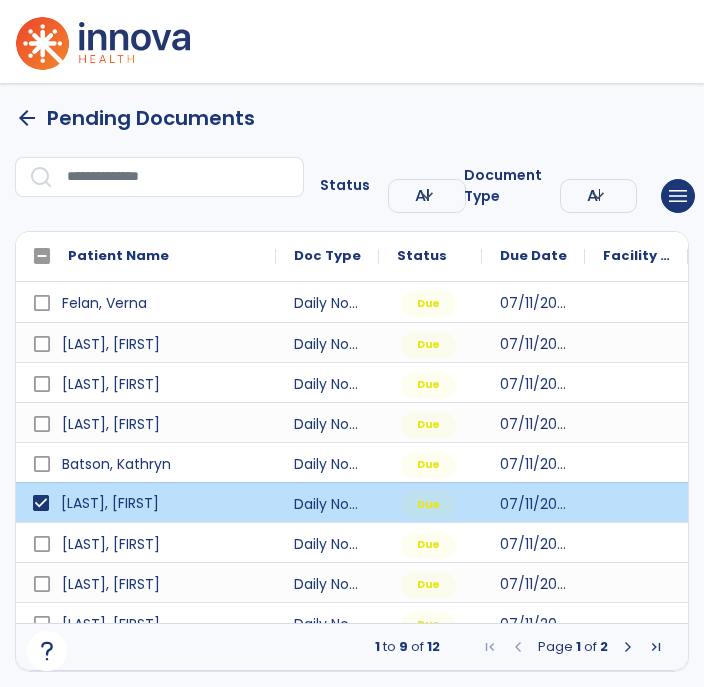 click on "menu" at bounding box center (678, 196) 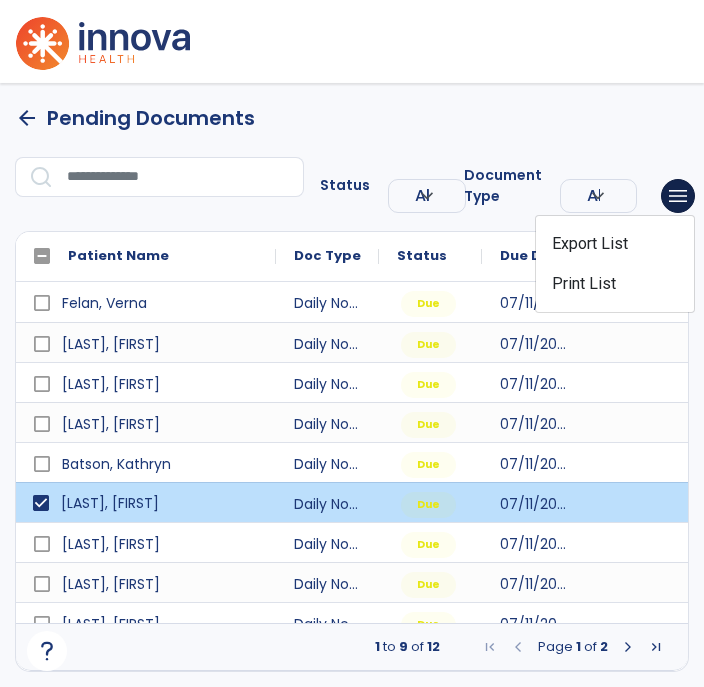 click on "person   [LAST], [FIRST]  expand_more   home   Home   person   Profile   help   Help   logout   Log out" at bounding box center [352, 41] 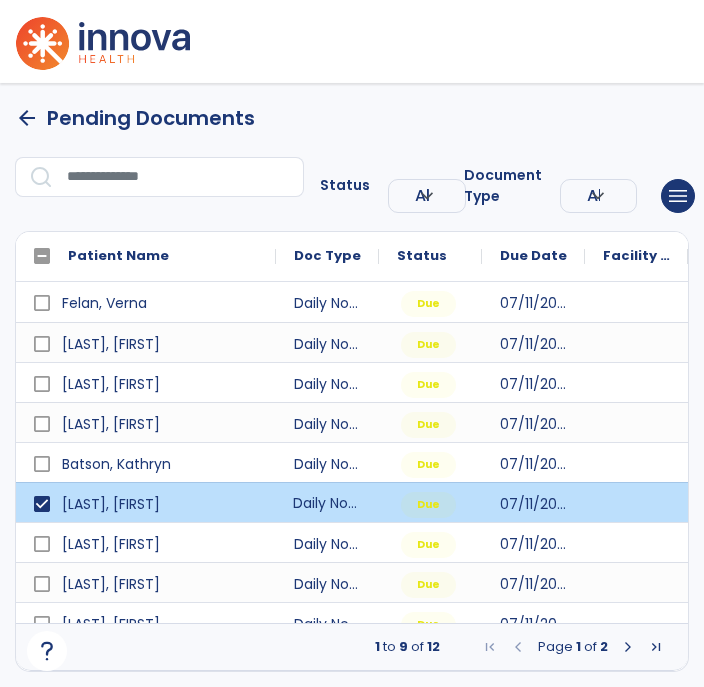 click on "Daily Note" at bounding box center (327, 502) 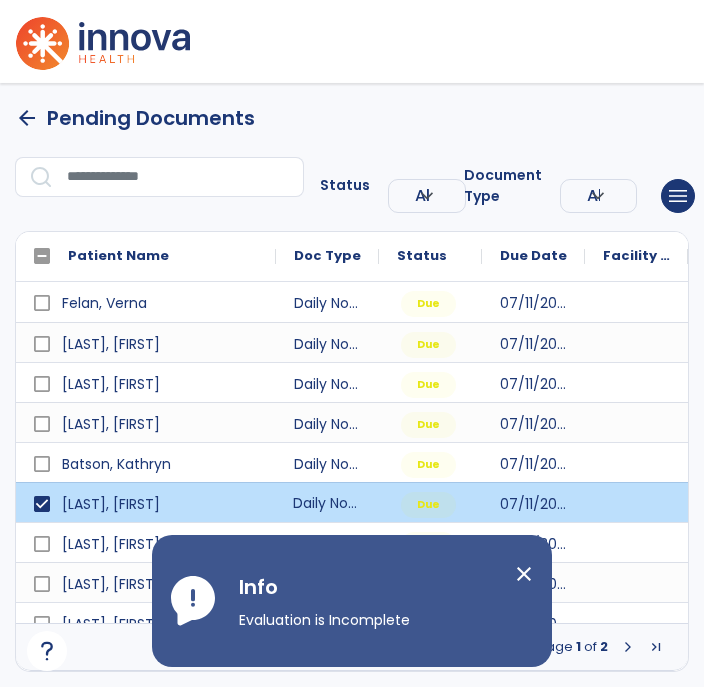 click on "Daily Note" at bounding box center [327, 502] 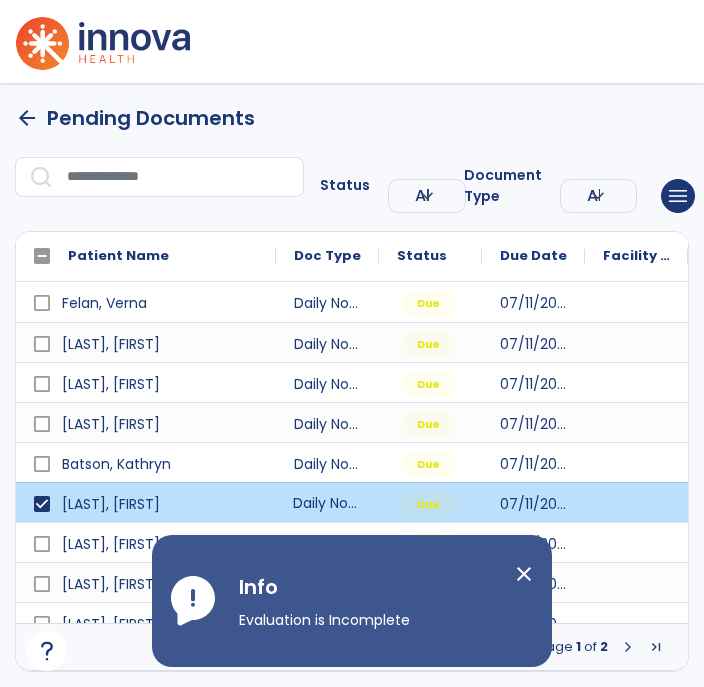 click on "close" at bounding box center (524, 574) 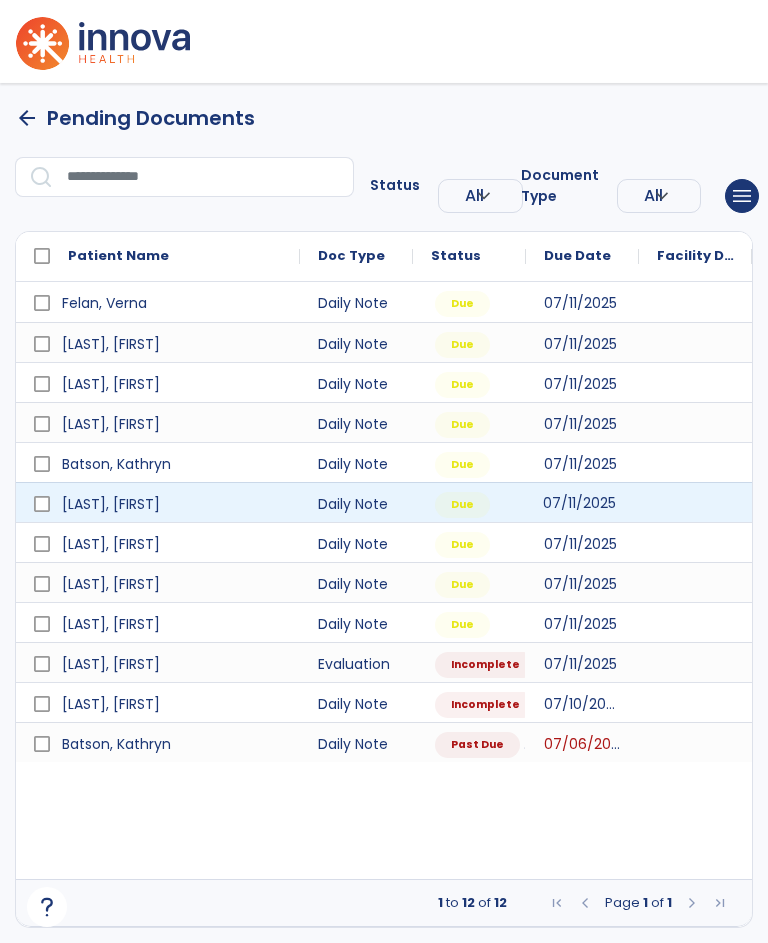 click on "07/11/2025" at bounding box center (582, 502) 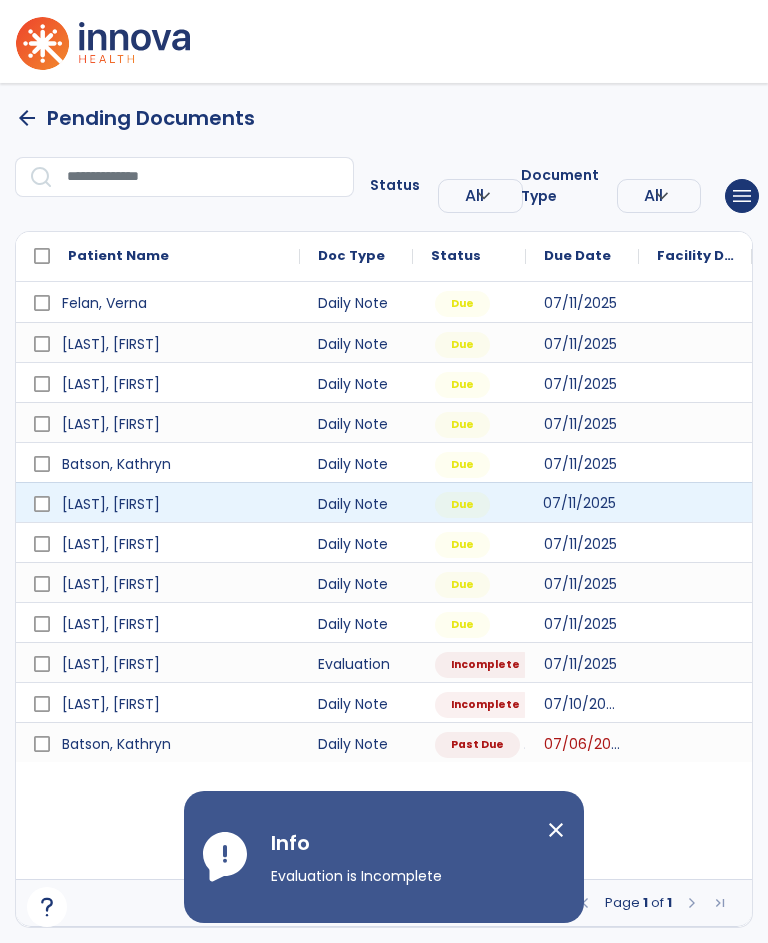 click on "close" at bounding box center (556, 830) 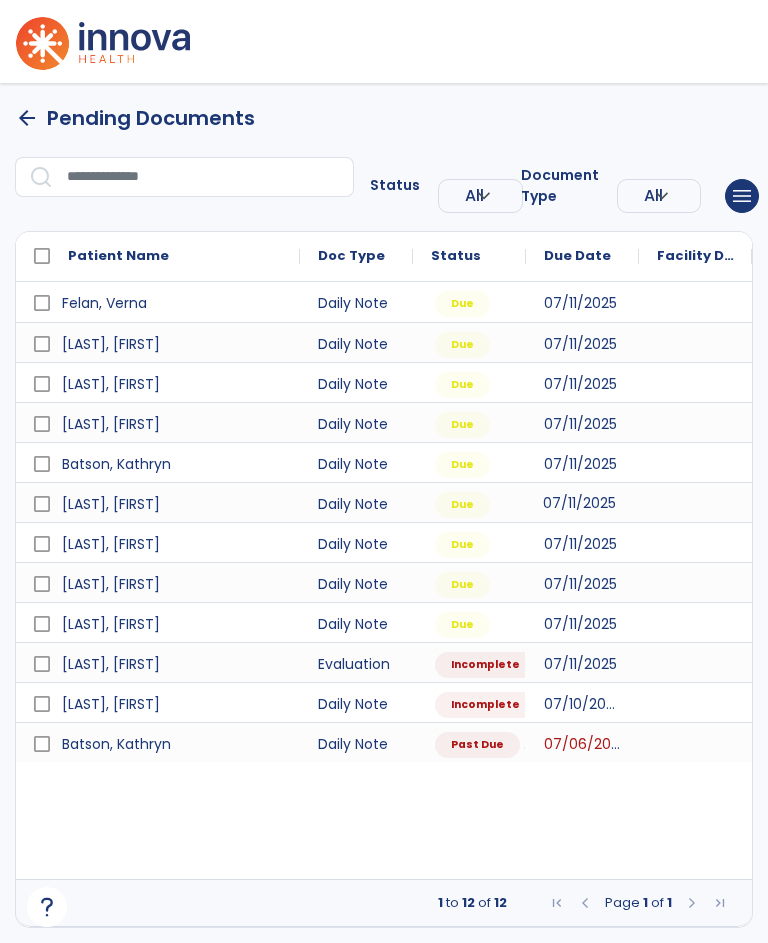 click on "arrow_back" at bounding box center [27, 118] 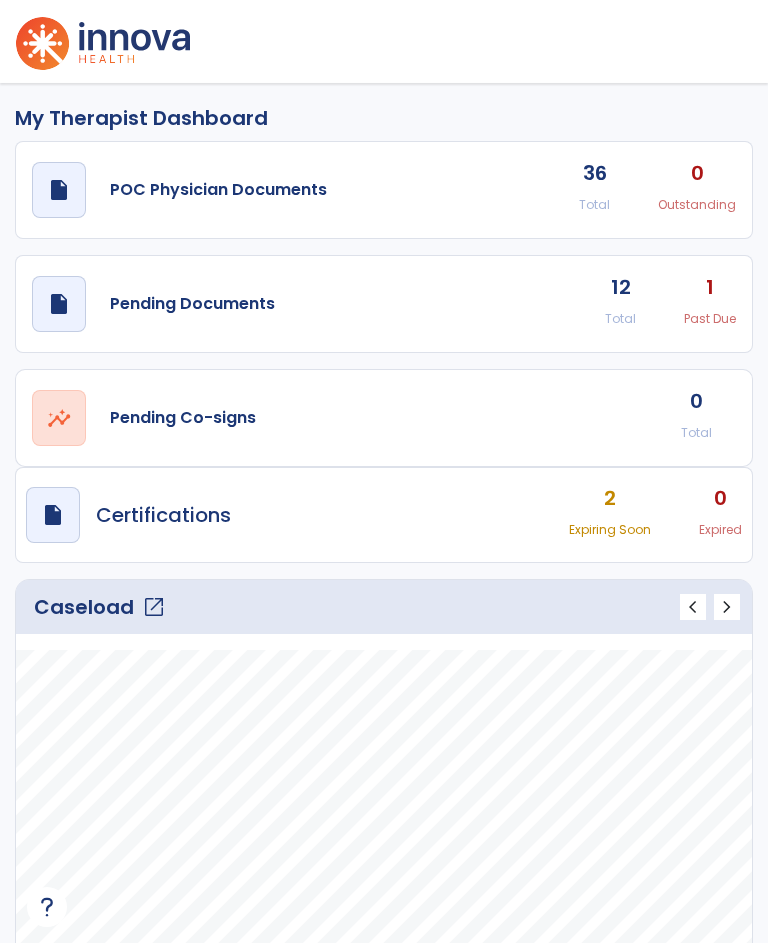 click on "open_in_new" 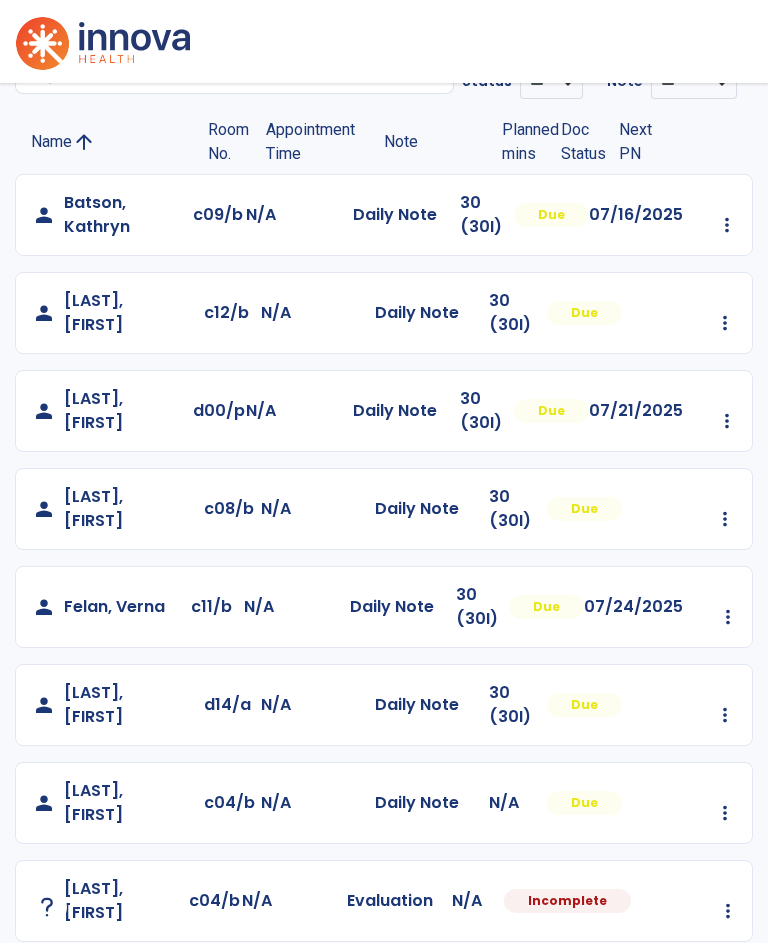 scroll, scrollTop: 169, scrollLeft: 0, axis: vertical 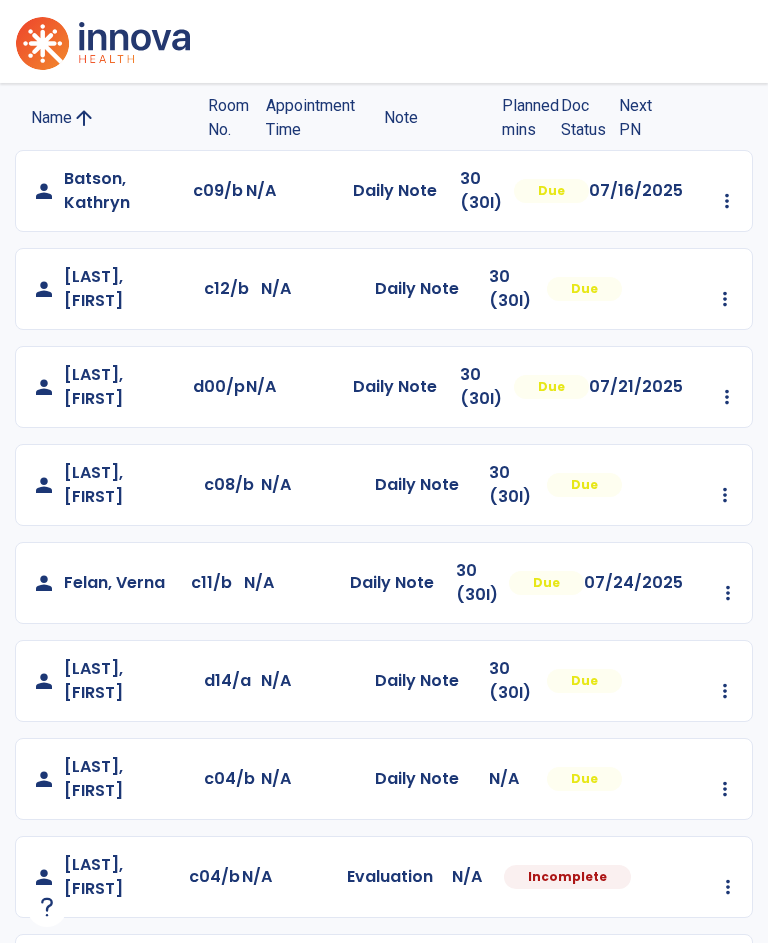 click on "Daily Note" 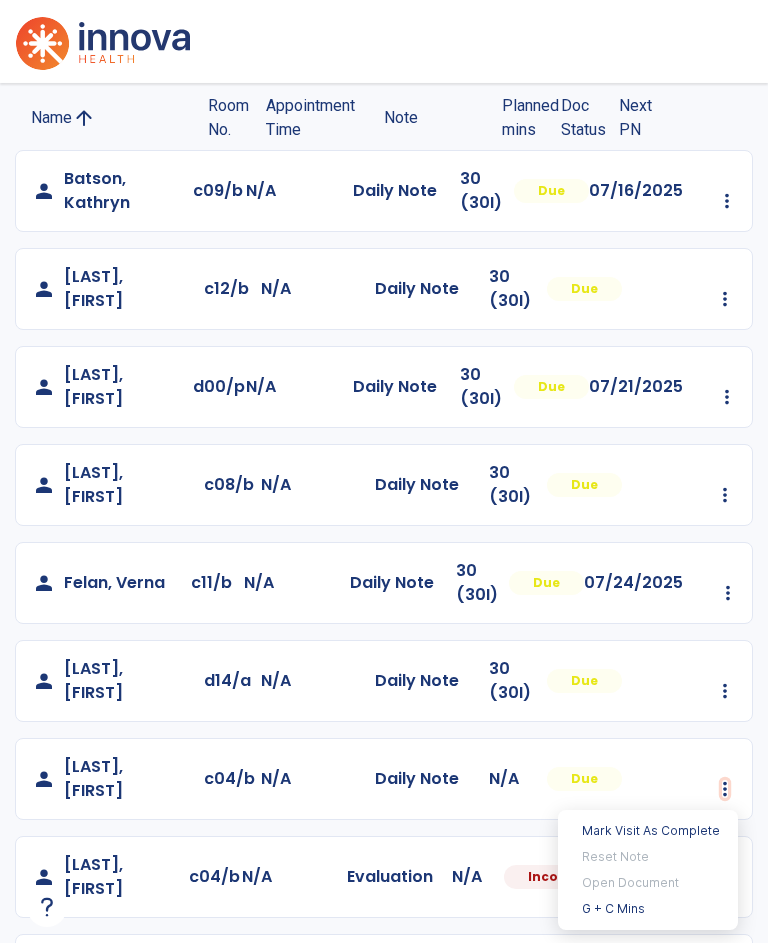 scroll, scrollTop: 36, scrollLeft: 0, axis: vertical 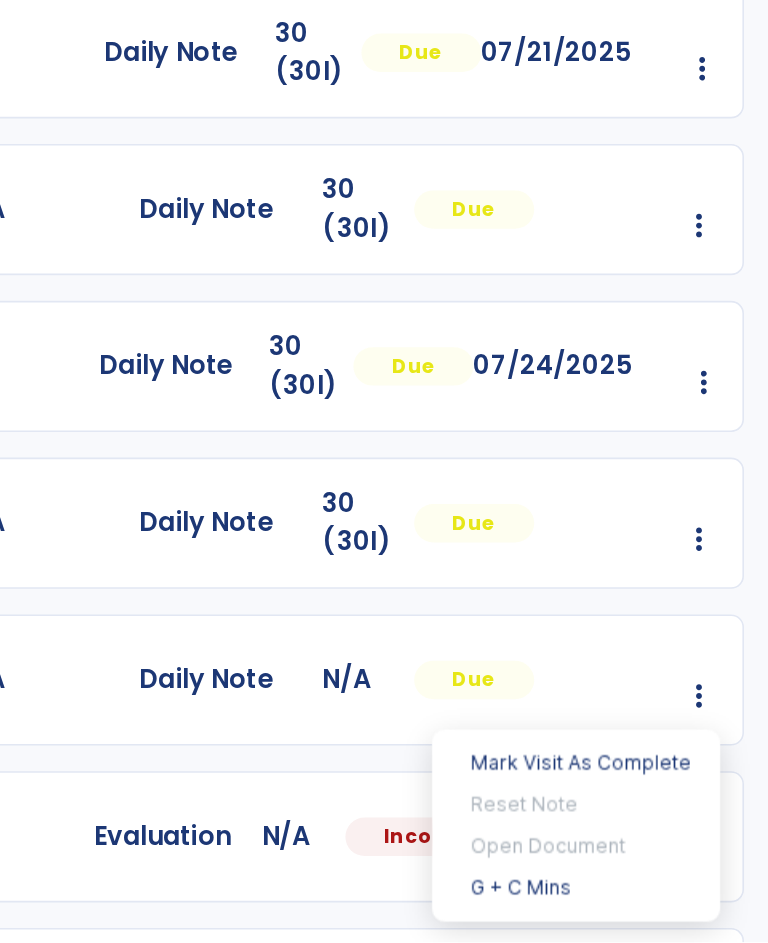 click on "Mark Visit As Complete   Reset Note   Open Document   G + C Mins" at bounding box center (648, 870) 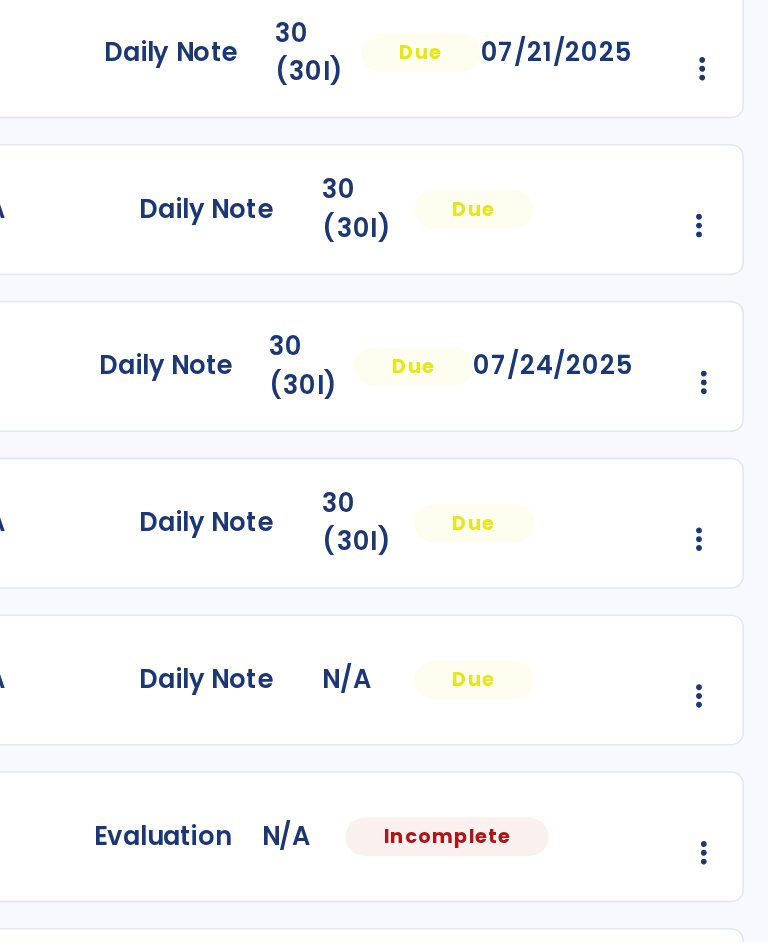click on "Due" 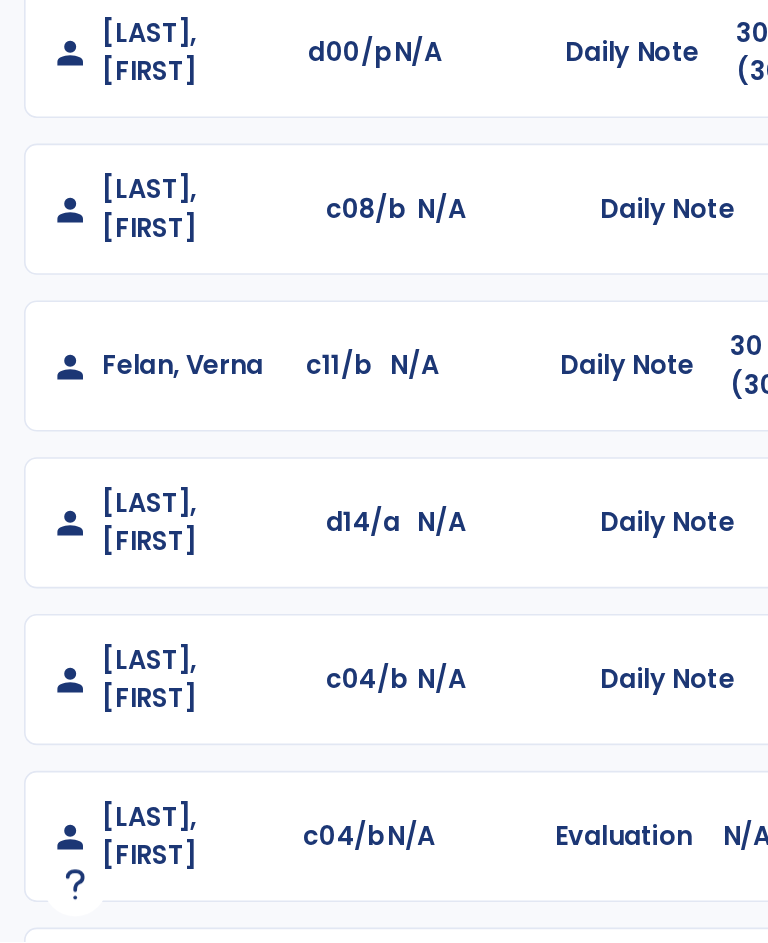 scroll, scrollTop: 36, scrollLeft: 0, axis: vertical 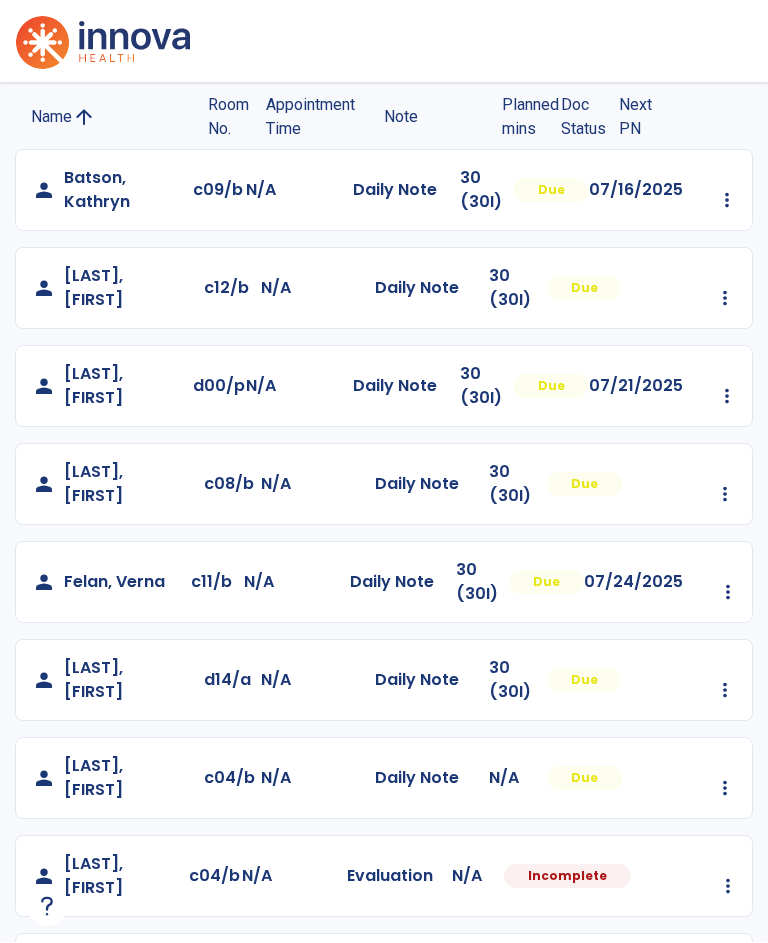click on "person   [LAST], [FIRST]  c04/b N/A  Daily Note   N/A  Due  Mark Visit As Complete   Reset Note   Open Document   G + C Mins" 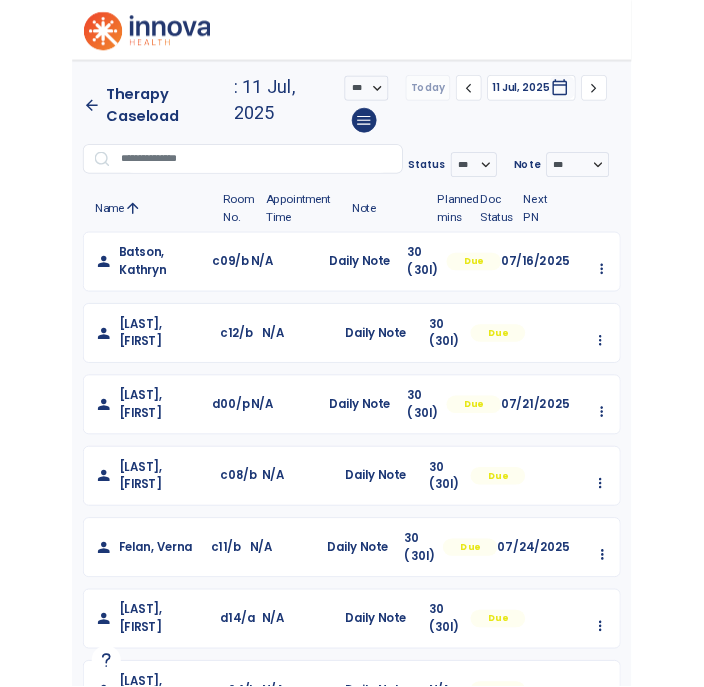 scroll, scrollTop: 0, scrollLeft: 0, axis: both 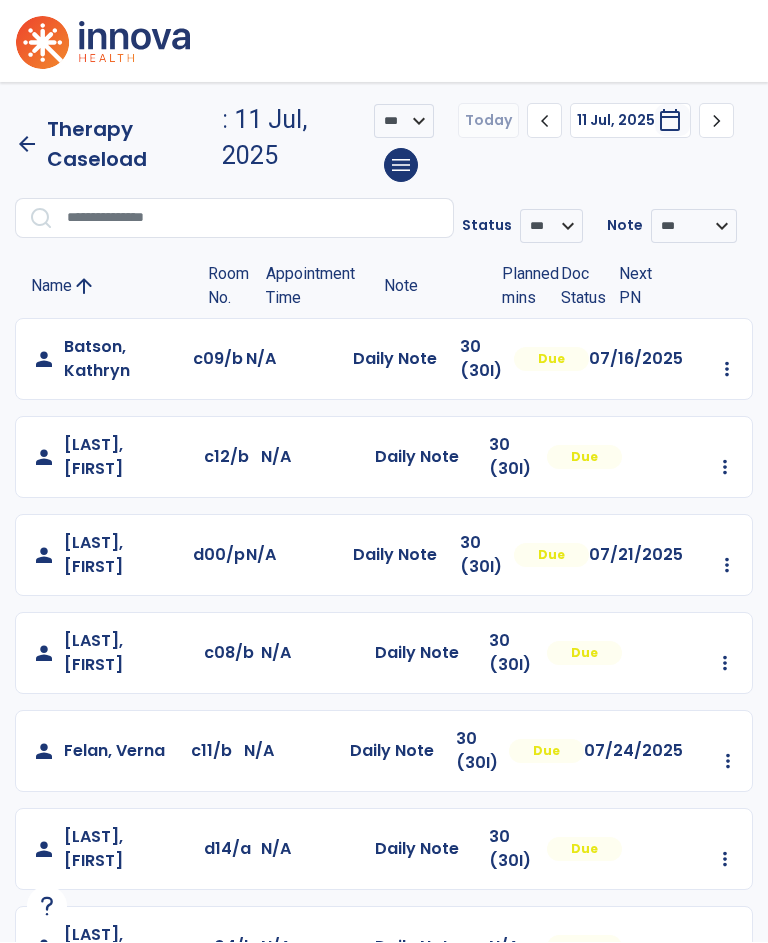 click on "arrow_back" 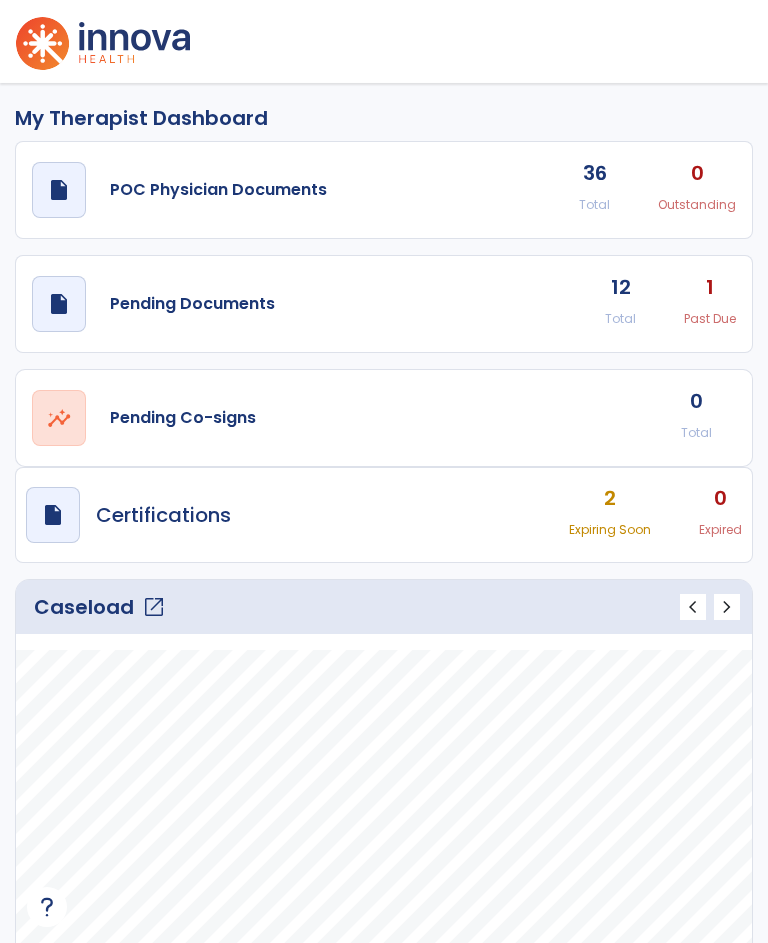 click on "Pending Documents" 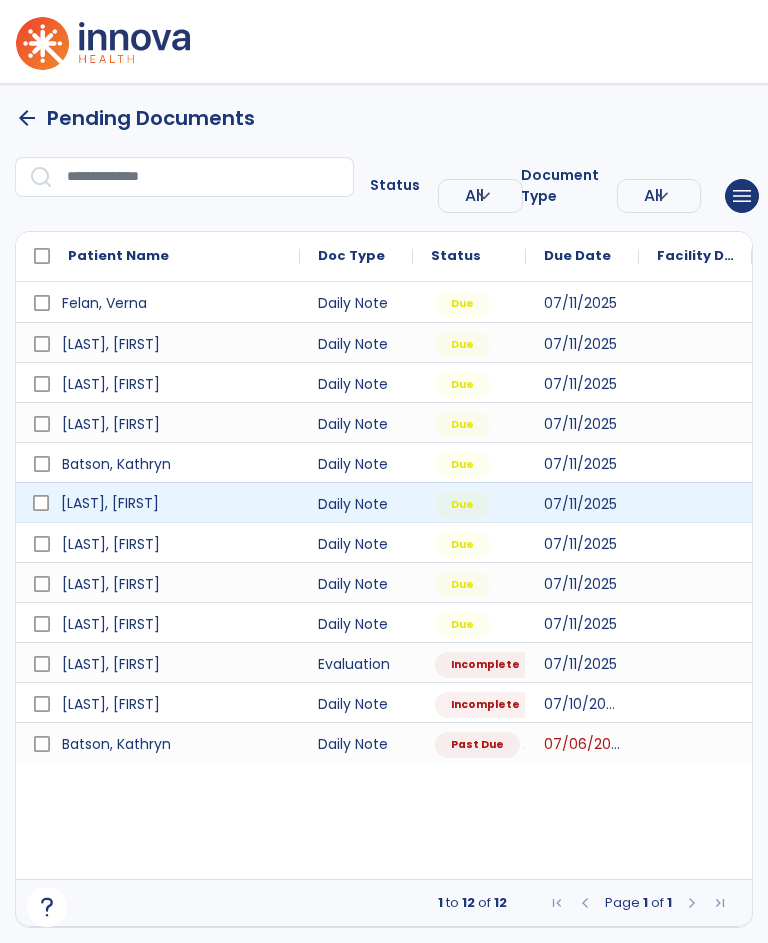 click at bounding box center (41, 503) 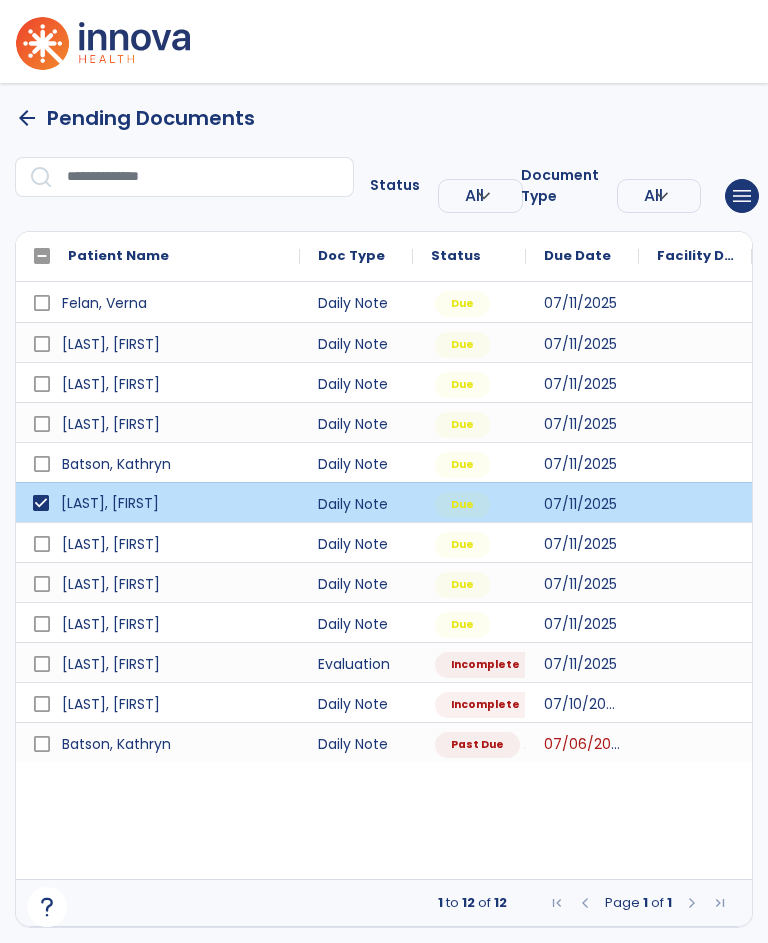 click on "menu" at bounding box center [742, 196] 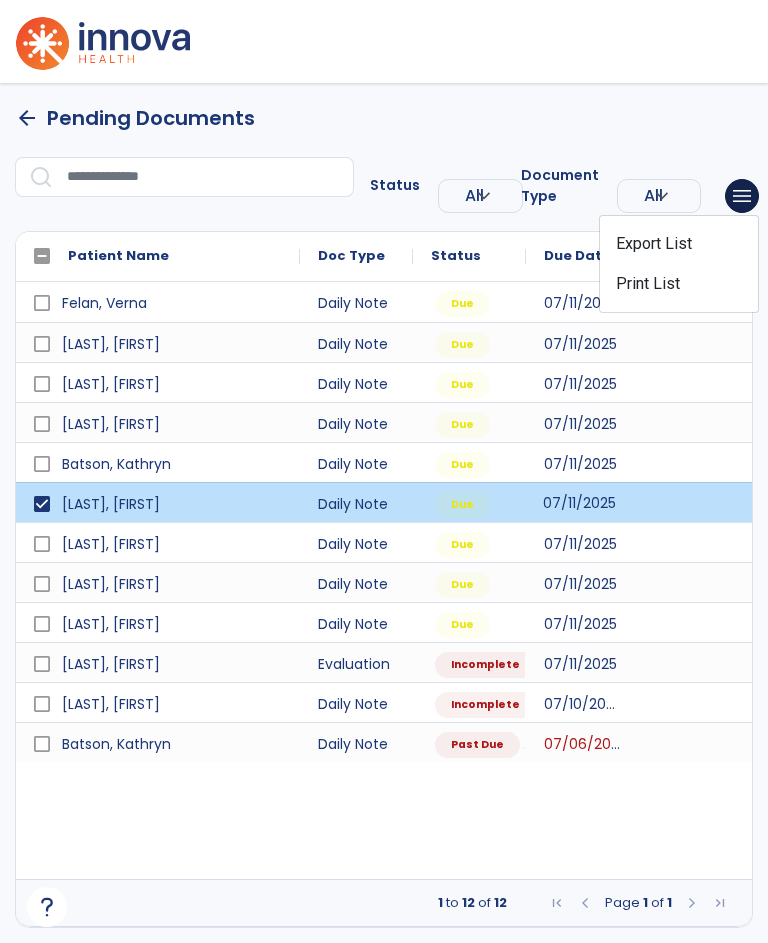 click on "07/11/2025" at bounding box center [579, 503] 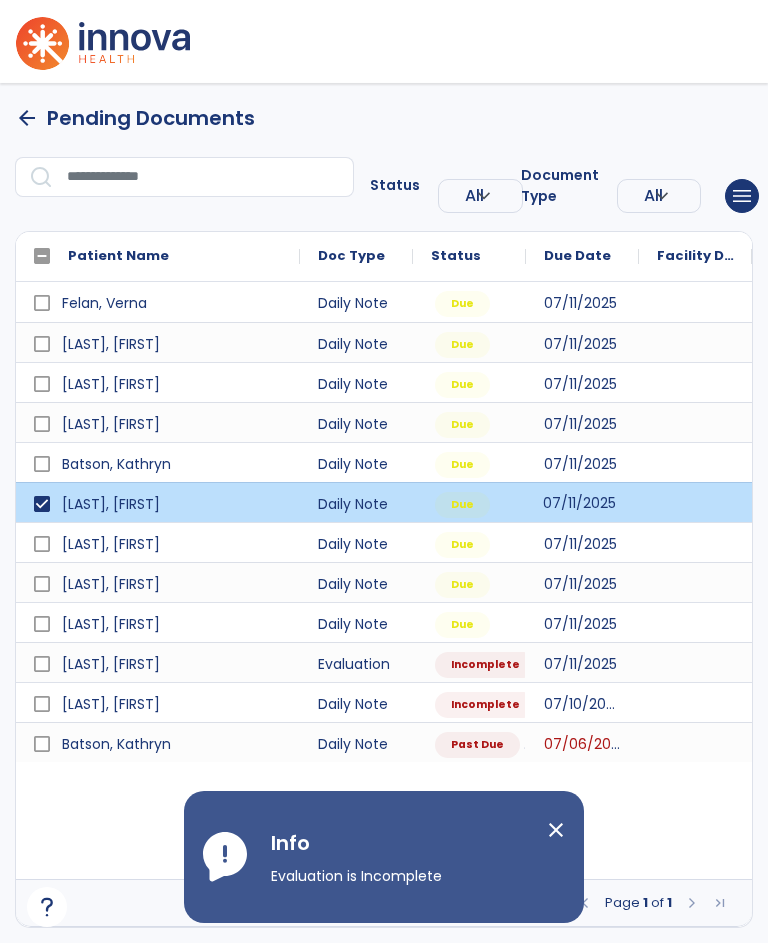 click on "07/11/2025" at bounding box center (579, 503) 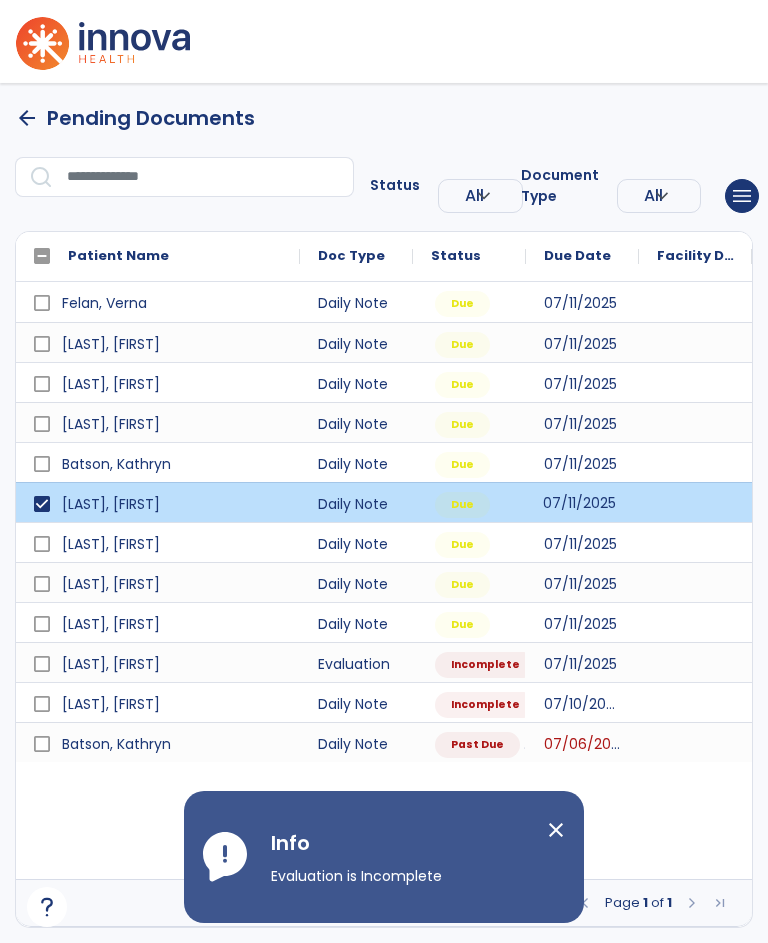 click on "close" at bounding box center (556, 830) 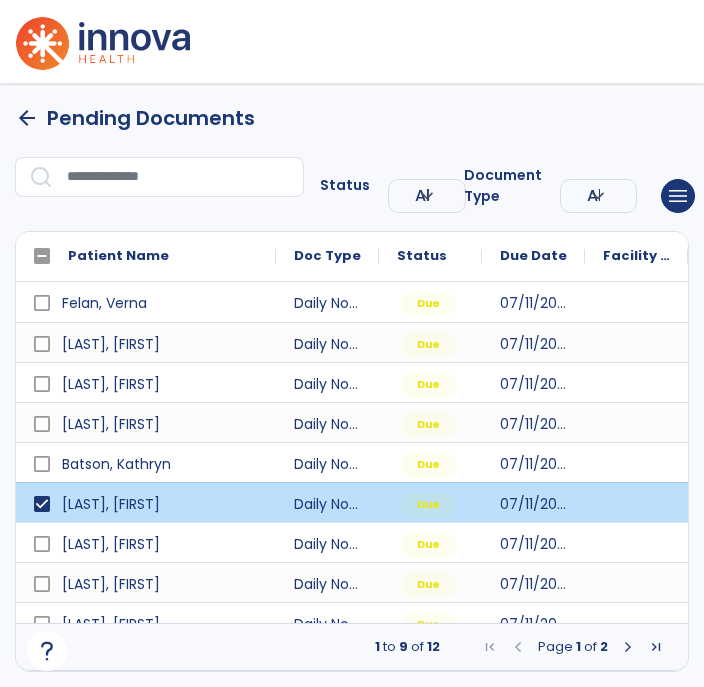 click at bounding box center (636, 502) 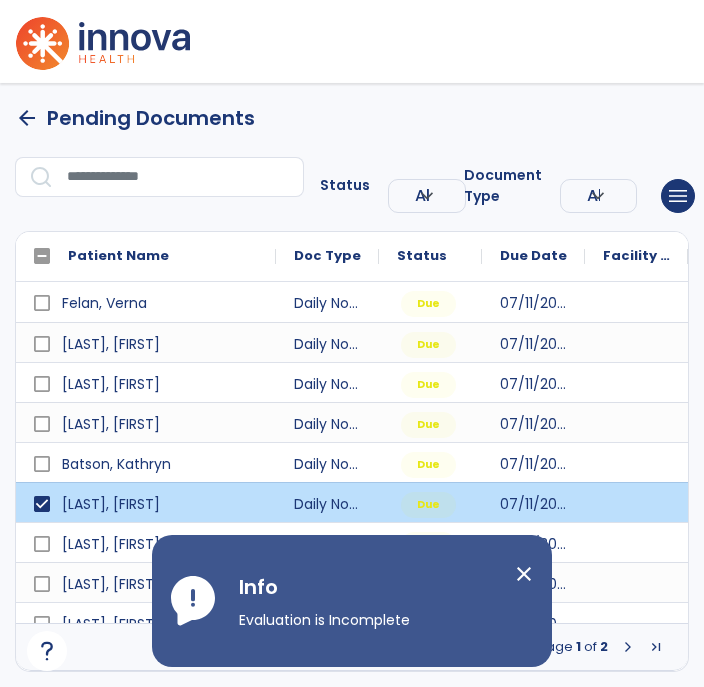 click at bounding box center (636, 502) 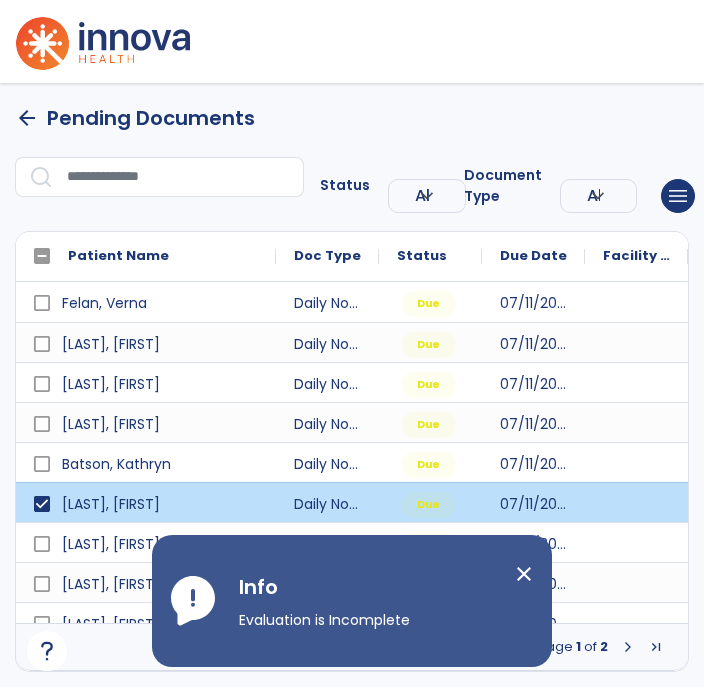 click on "close" at bounding box center (524, 574) 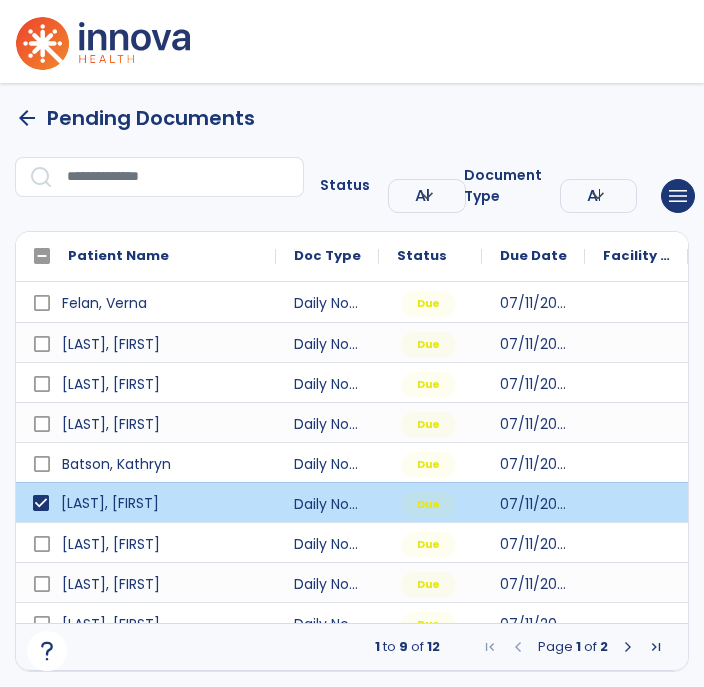 click at bounding box center (41, 503) 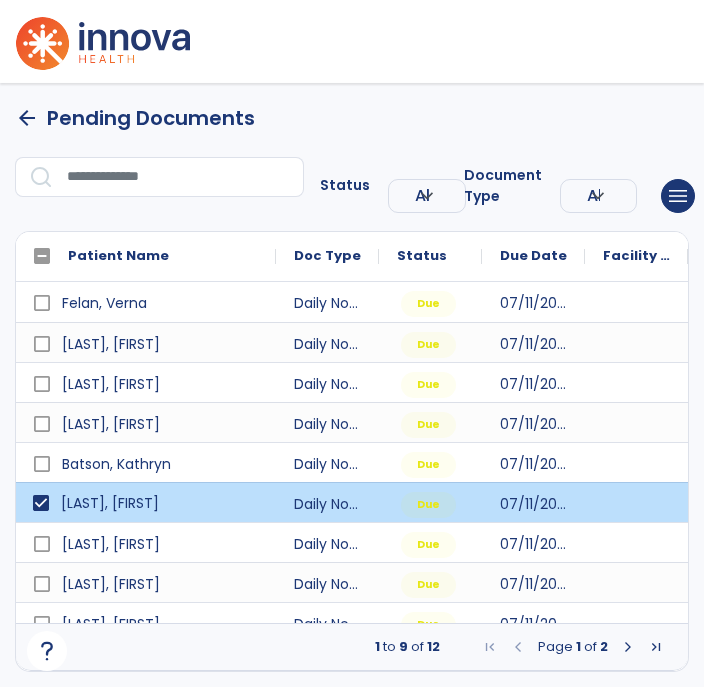 click on "[LAST], [FIRST]" at bounding box center [110, 503] 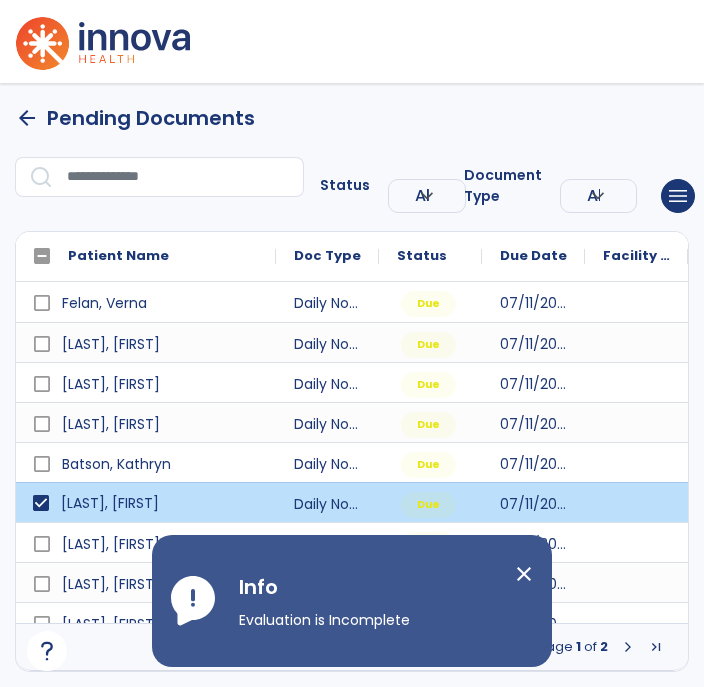 click on "close" at bounding box center (524, 574) 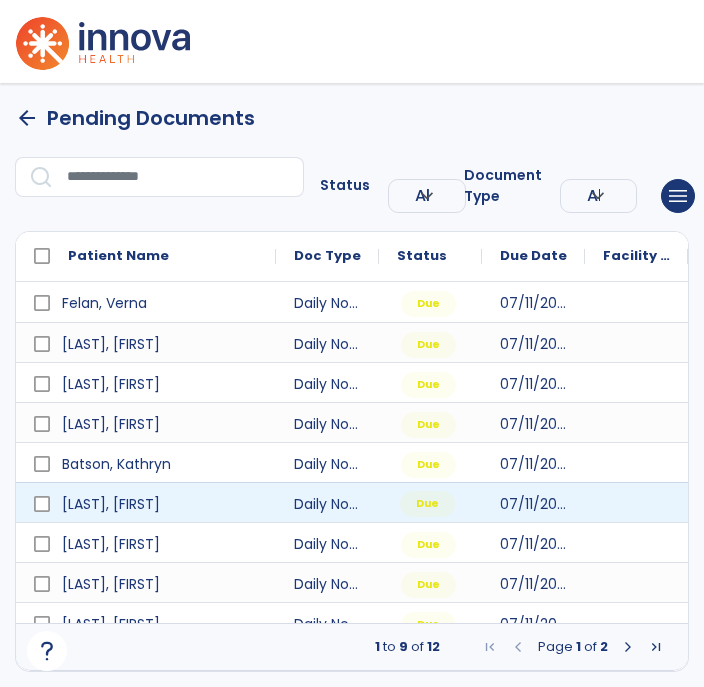 click on "Due" at bounding box center (430, 502) 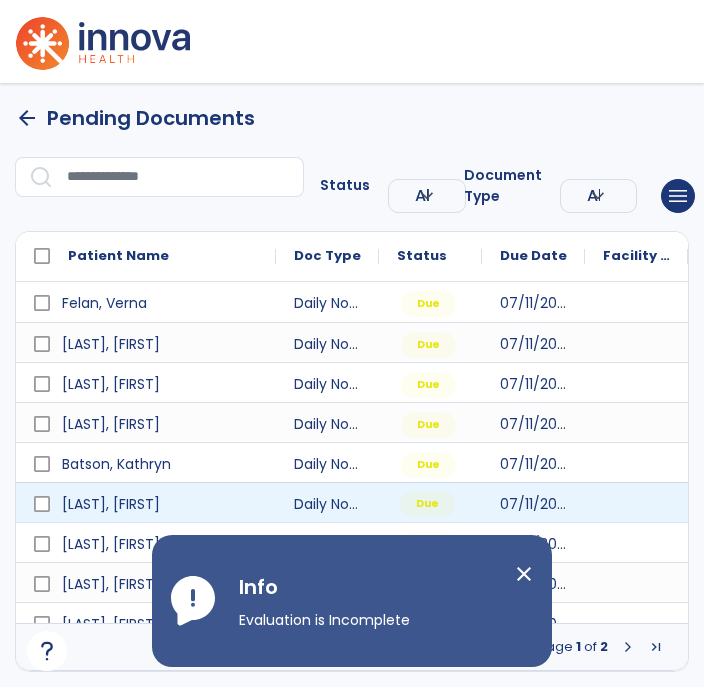 click on "Due" at bounding box center (430, 502) 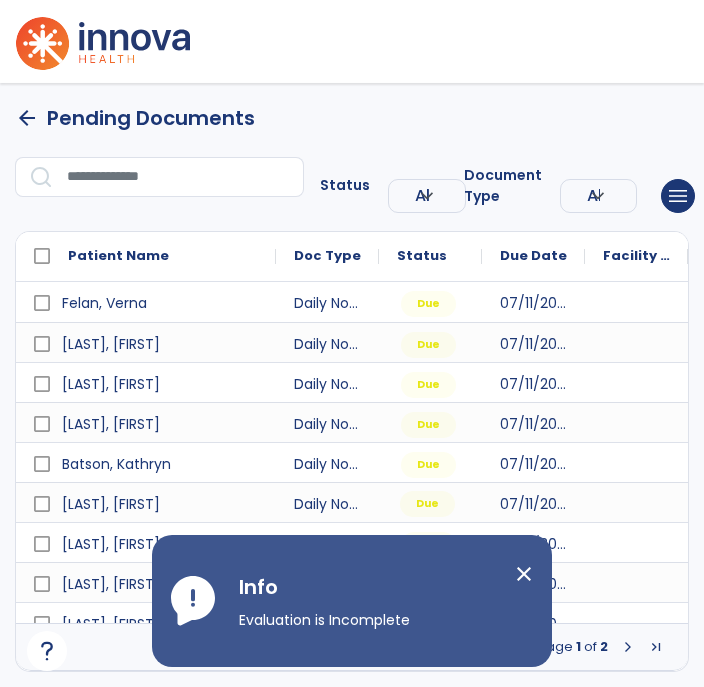 click on "close" at bounding box center (532, 601) 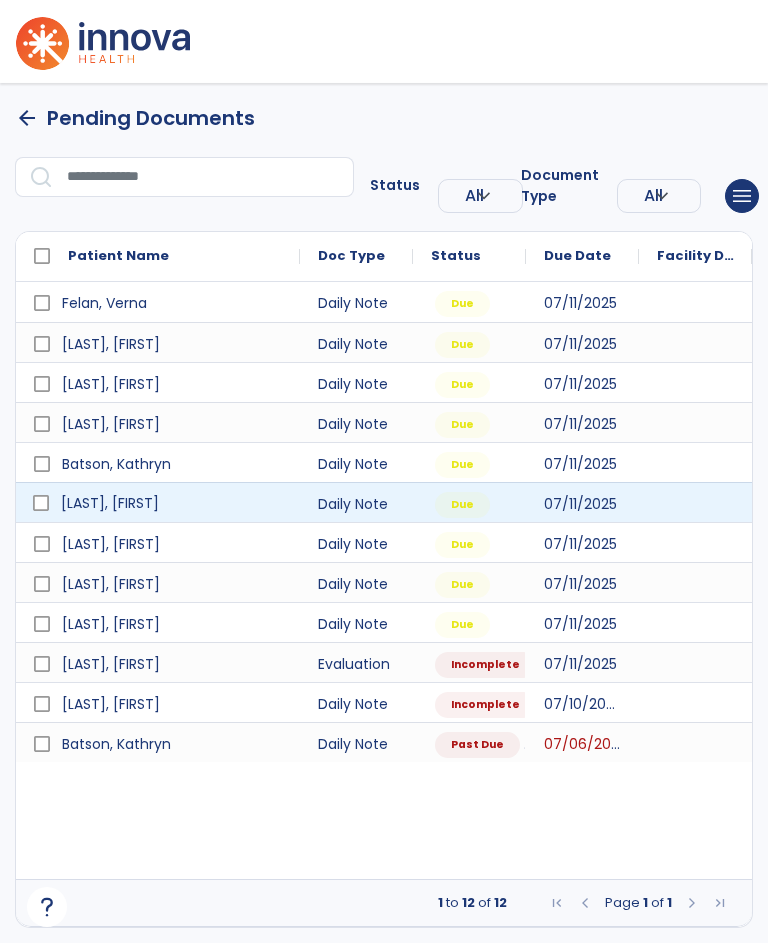 click at bounding box center (41, 503) 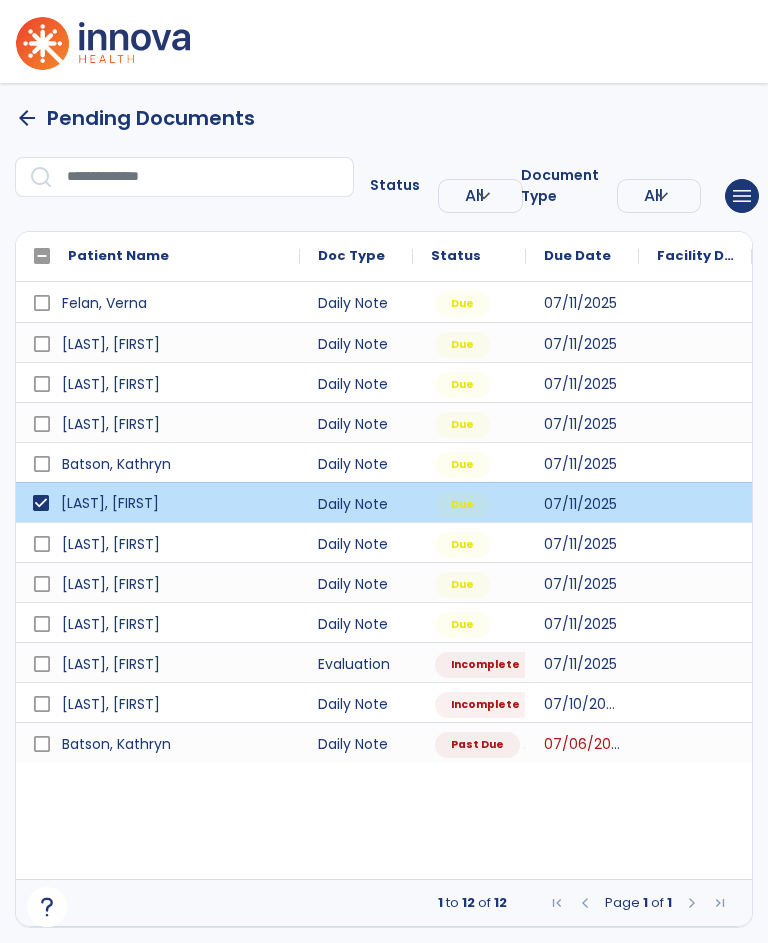 click on "menu" at bounding box center (742, 196) 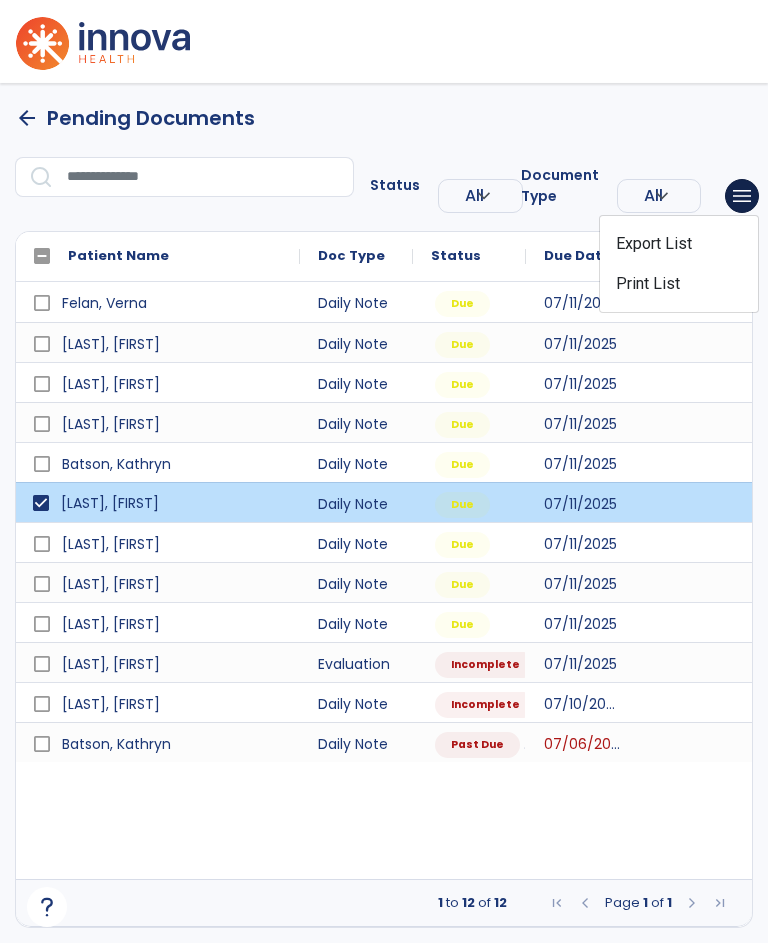 click on "arrow_back   Pending Documents  Status All  expand_more  ALL Due Past Due Incomplete Document Type All  expand_more  ALL Daily Note Progress Note Evaluation Discharge Note Recertification  menu   Export List   Print List
Patient Name
Doc Type
Status 1" at bounding box center [384, 513] 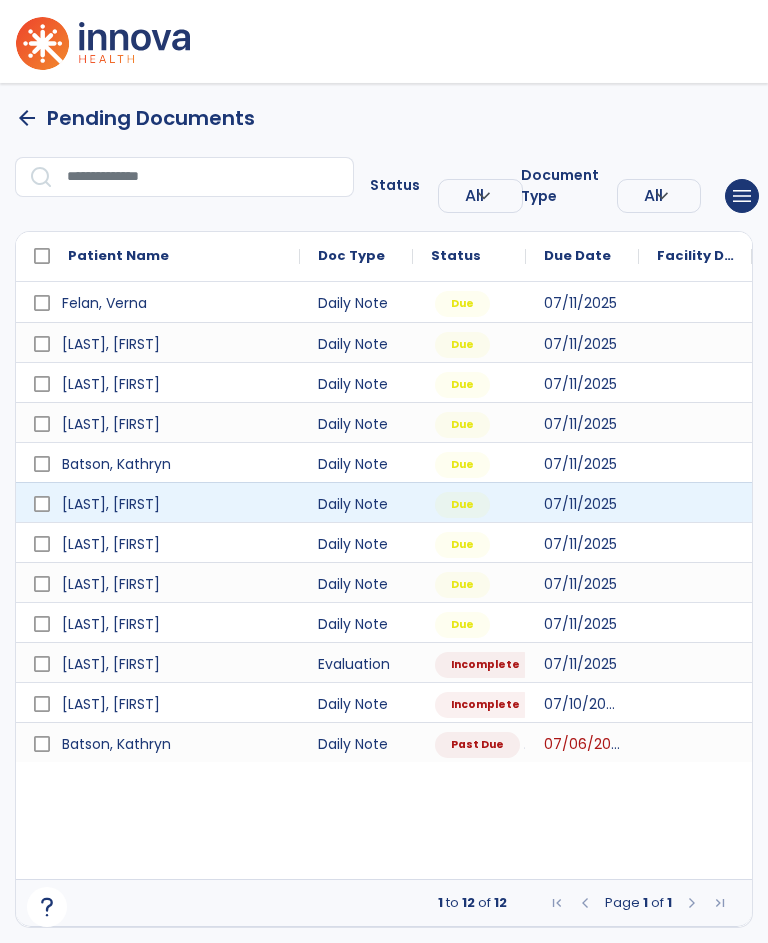 click at bounding box center [695, 502] 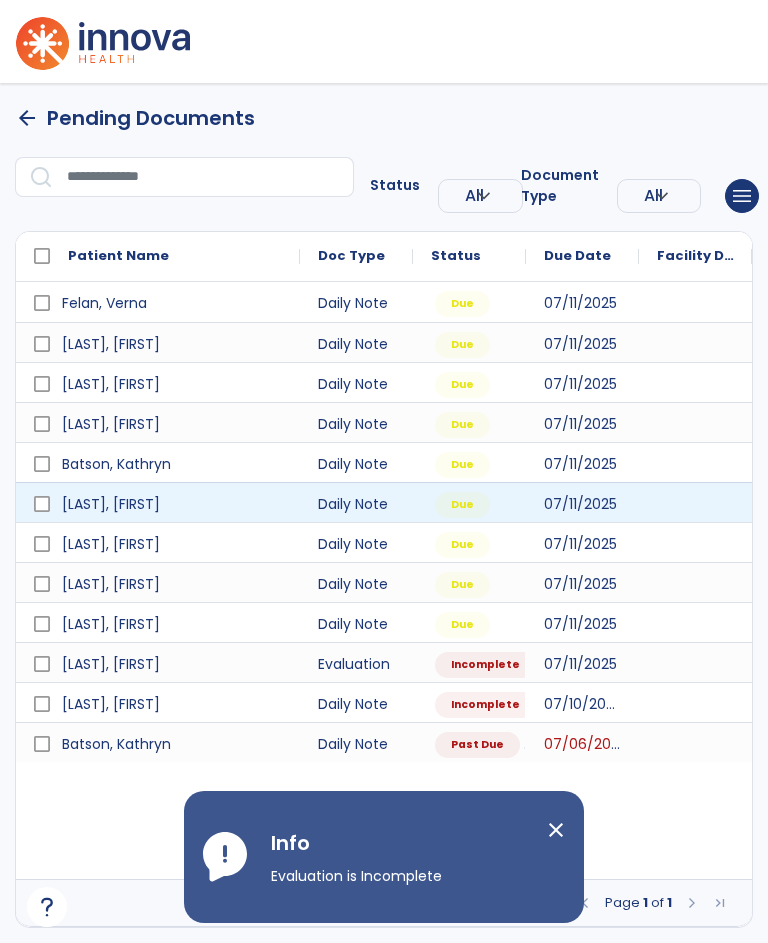 click at bounding box center (695, 502) 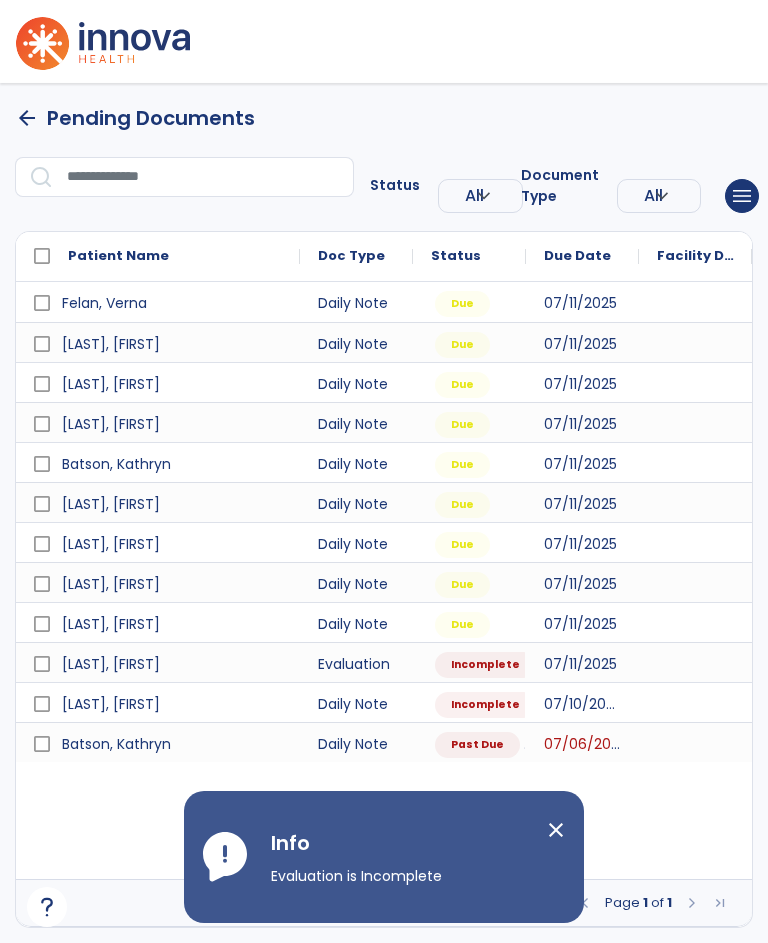 click on "close" at bounding box center [556, 830] 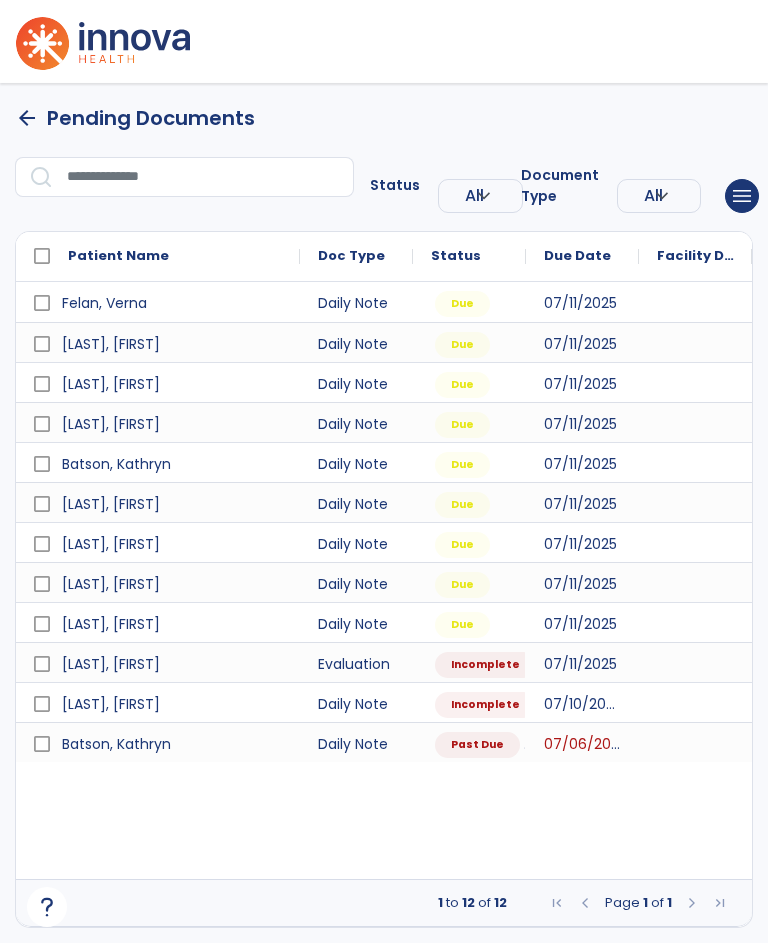 click on "arrow_back" at bounding box center (27, 118) 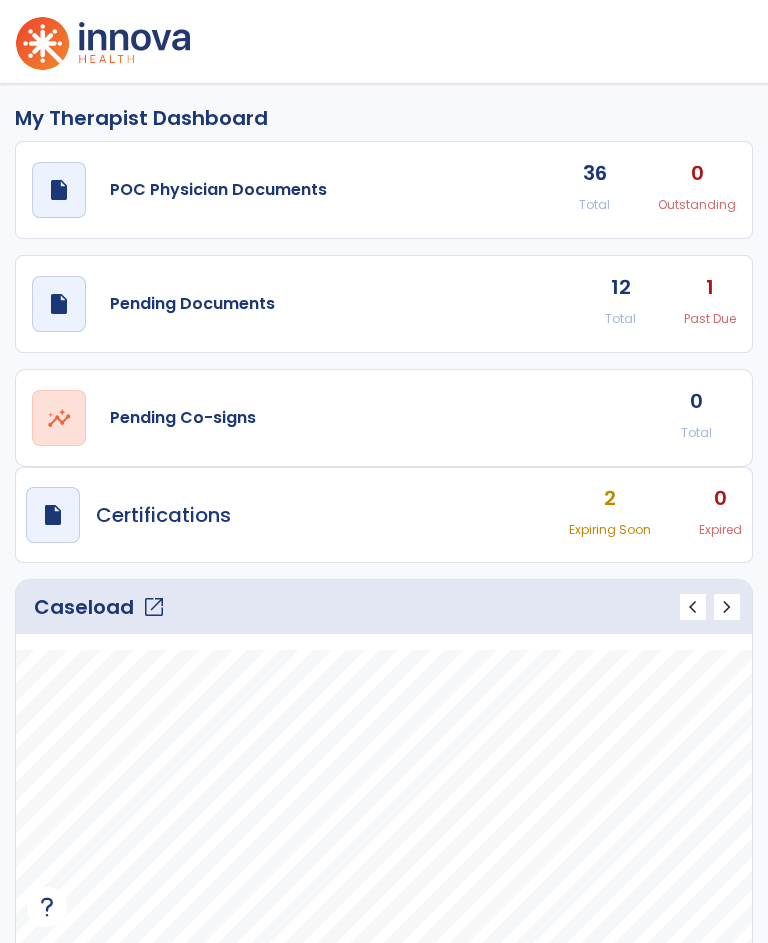 click on "Pending Documents" 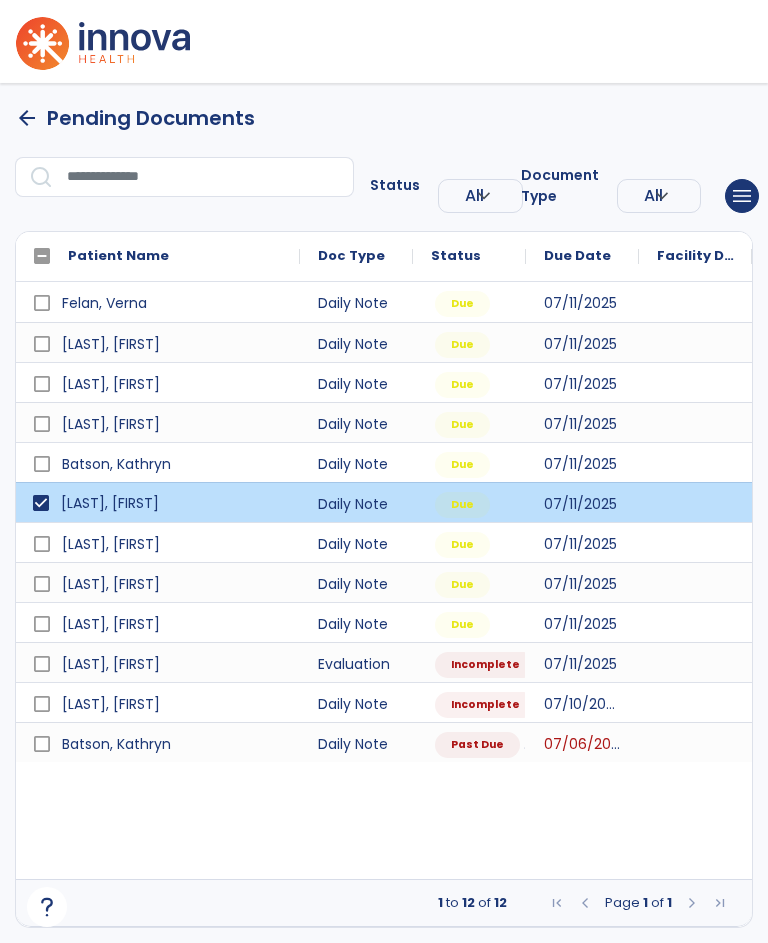 click on "arrow_back   Pending Documents  Status All  expand_more  ALL Due Past Due Incomplete Document Type All  expand_more  ALL Daily Note Progress Note Evaluation Discharge Note Recertification  menu   Export List   Print List
Patient Name
Doc Type
Status 1" at bounding box center (384, 513) 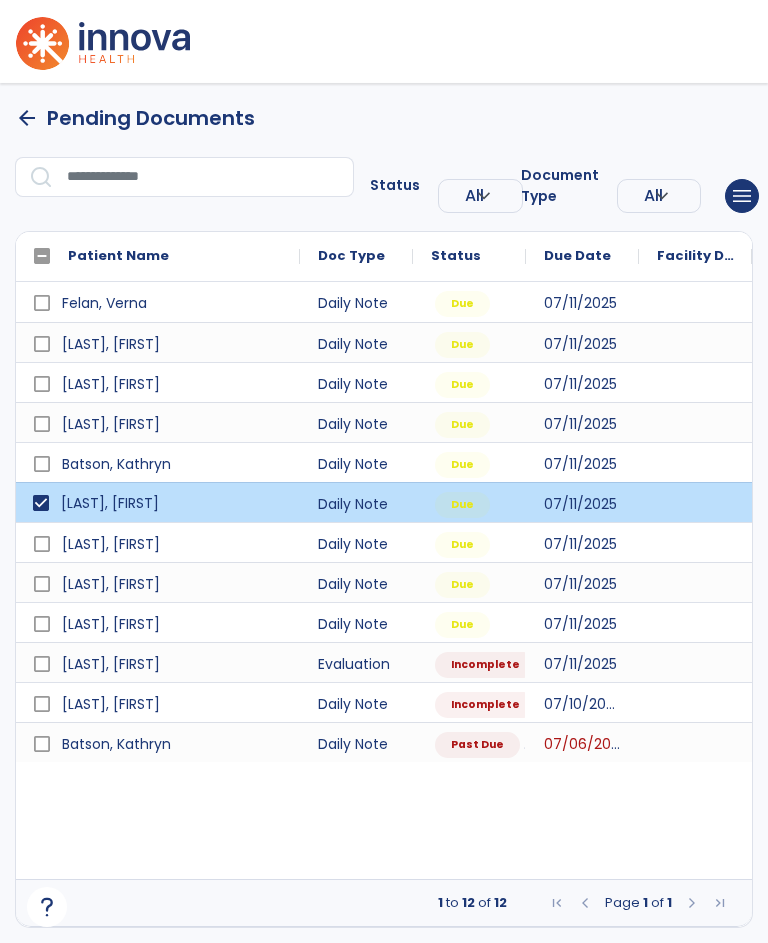 click on "menu" at bounding box center (742, 196) 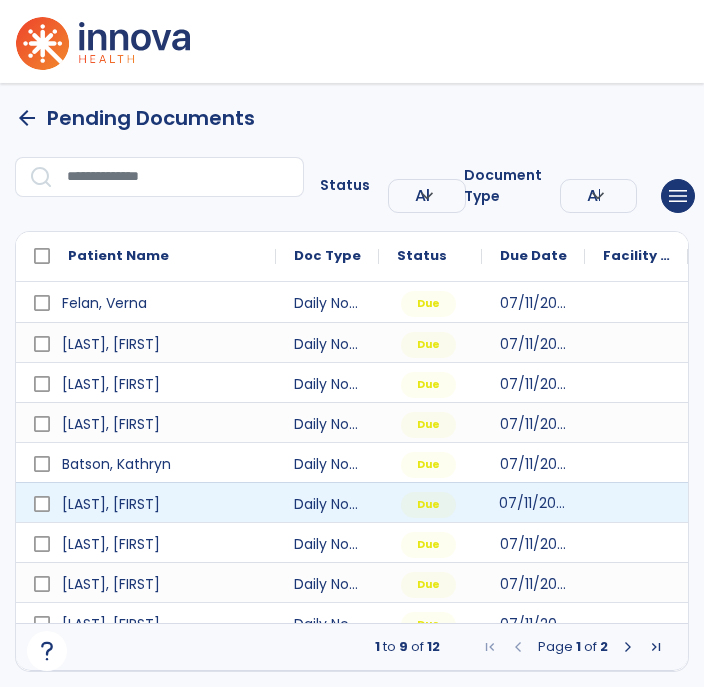 click on "07/11/2025" at bounding box center [533, 502] 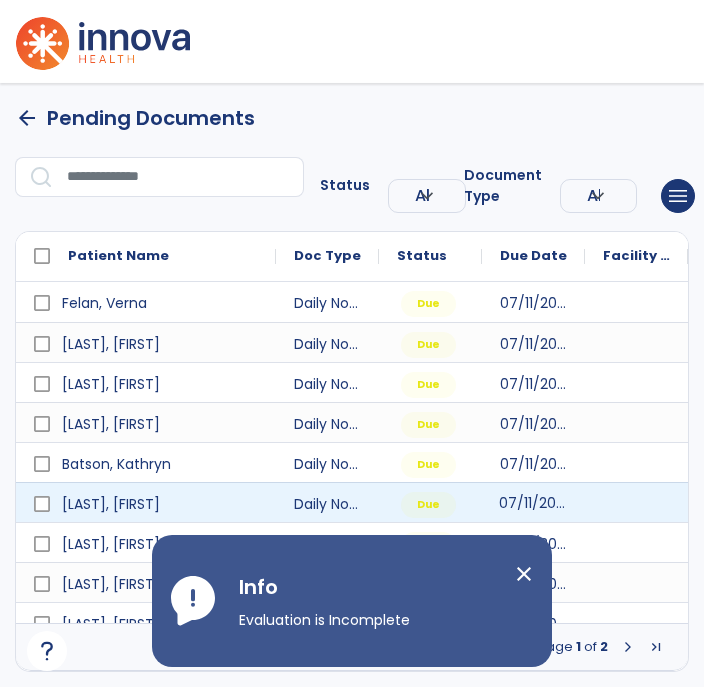 click on "close" at bounding box center (524, 574) 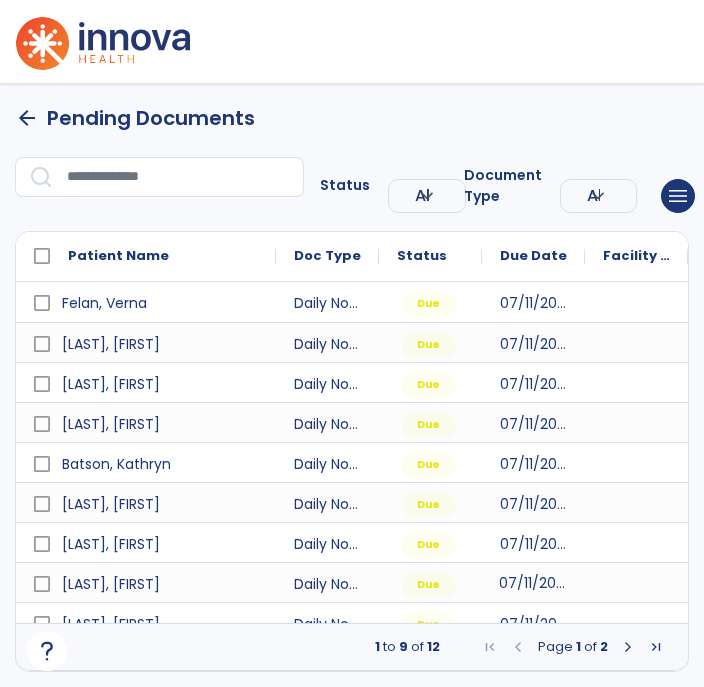 click on "arrow_back" at bounding box center [27, 118] 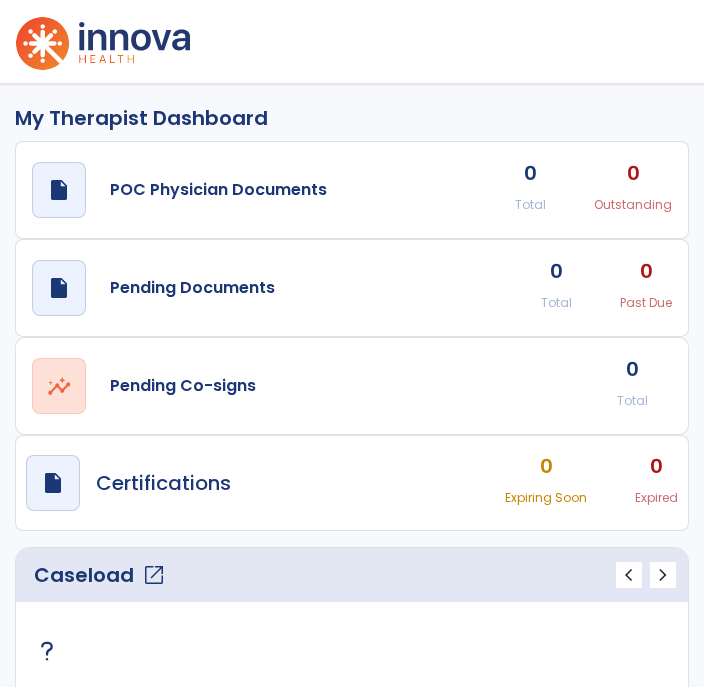 scroll, scrollTop: 32, scrollLeft: 0, axis: vertical 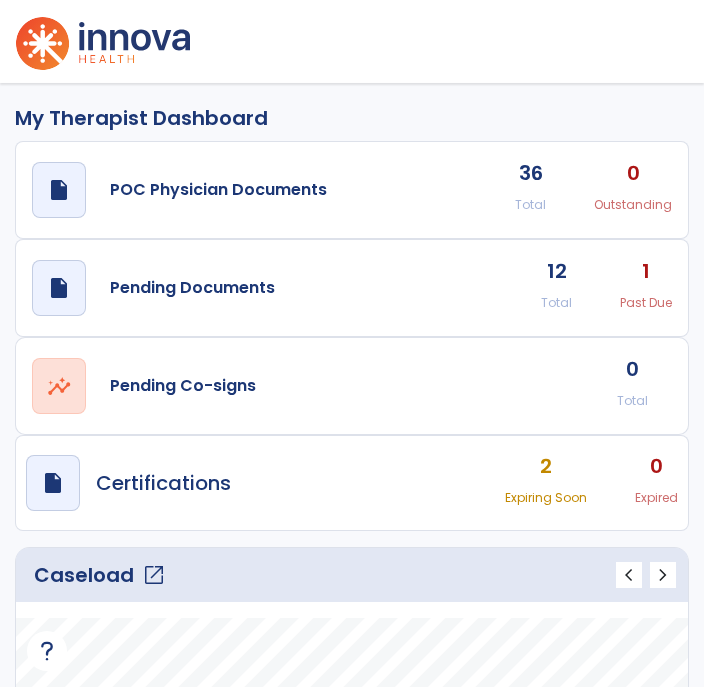 click on "Caseload   open_in_new" 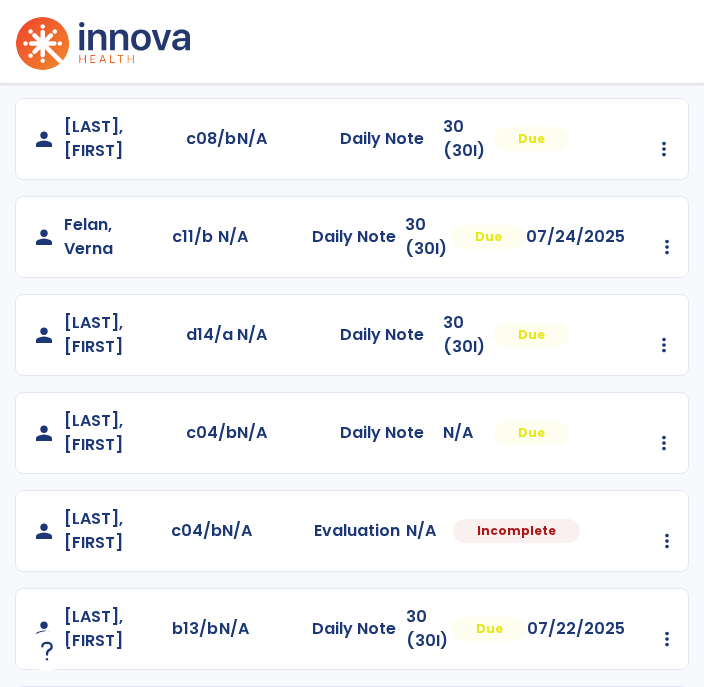scroll, scrollTop: 559, scrollLeft: 0, axis: vertical 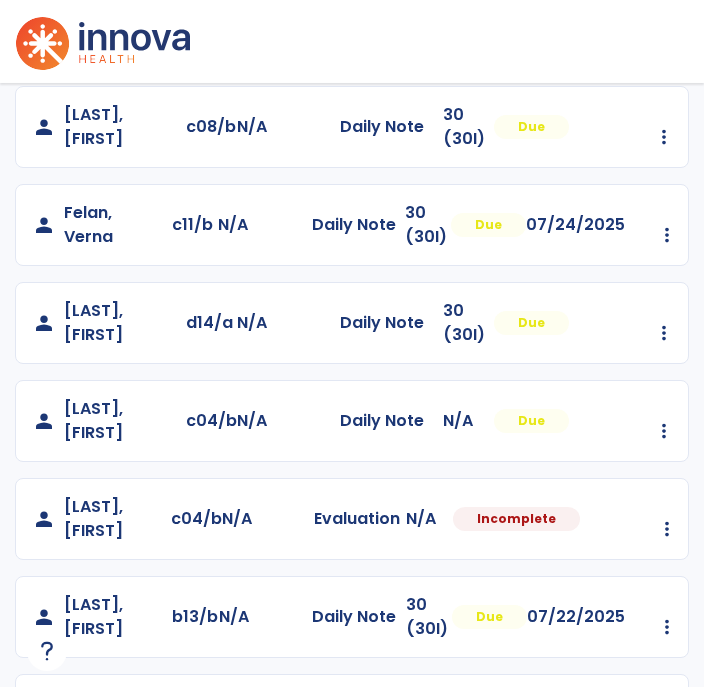 click on "Mark Visit As Complete   Reset Note   Open Document   G + C Mins" 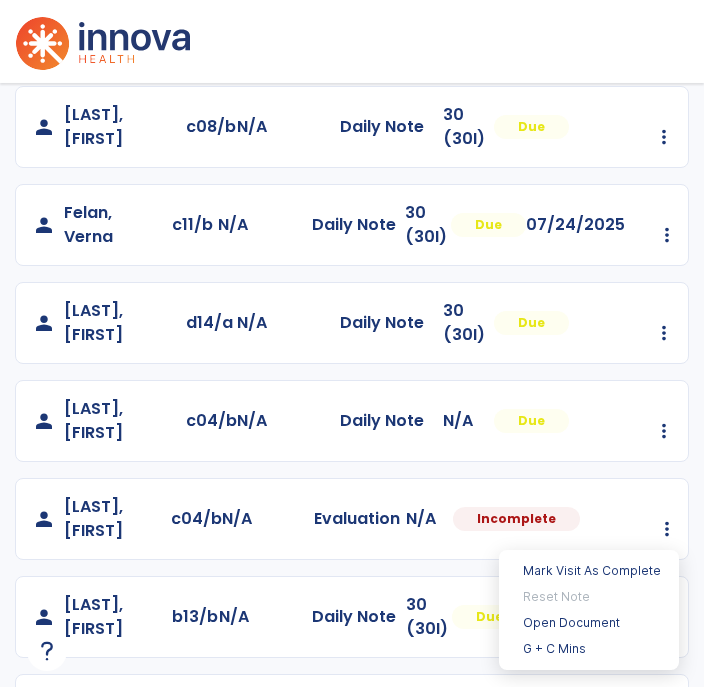 click on "Open Document" at bounding box center (589, 623) 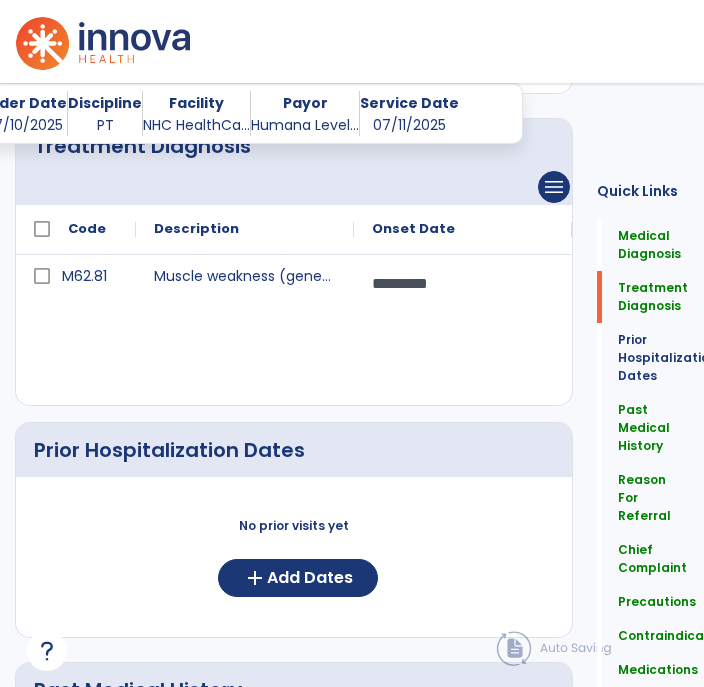 scroll, scrollTop: 327, scrollLeft: 0, axis: vertical 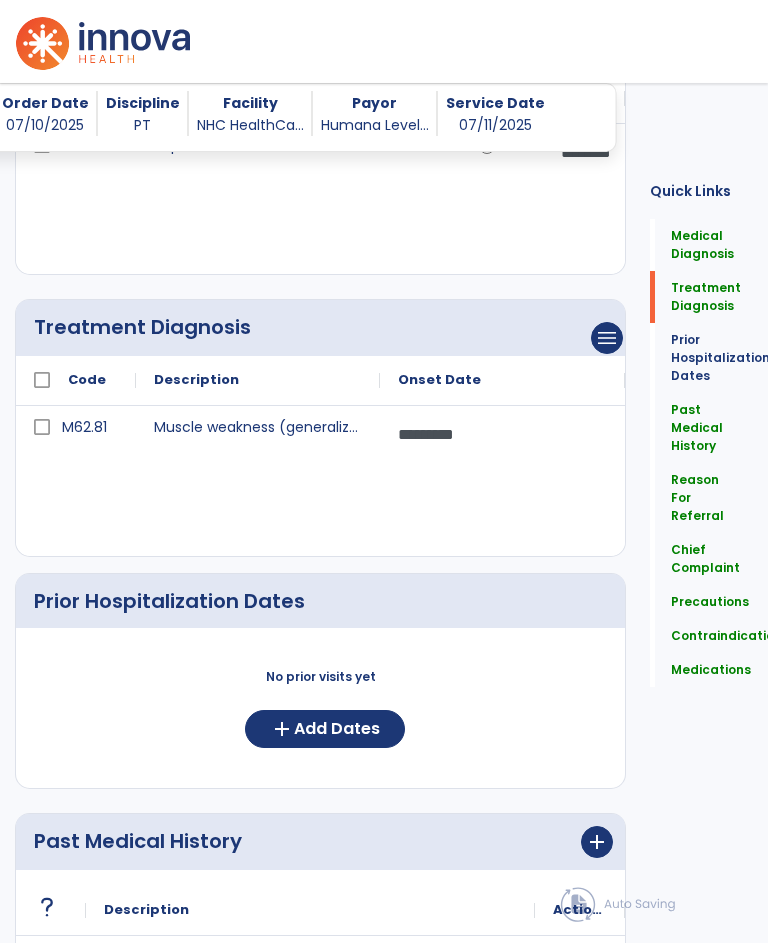 click on "menu" at bounding box center (607, 56) 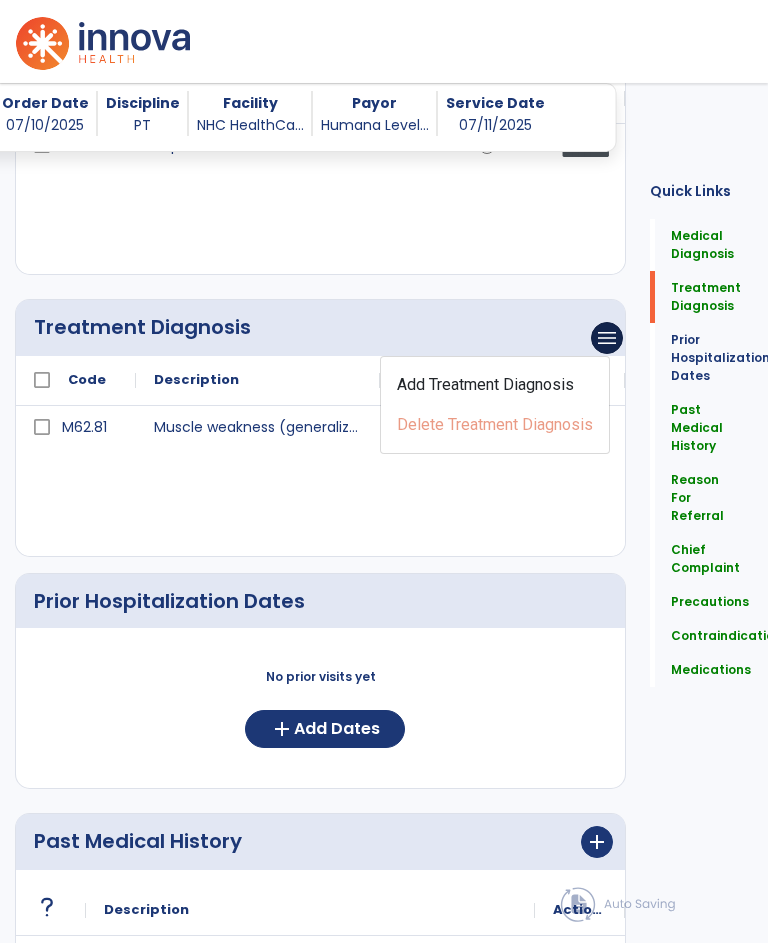 click on "Add Treatment Diagnosis" 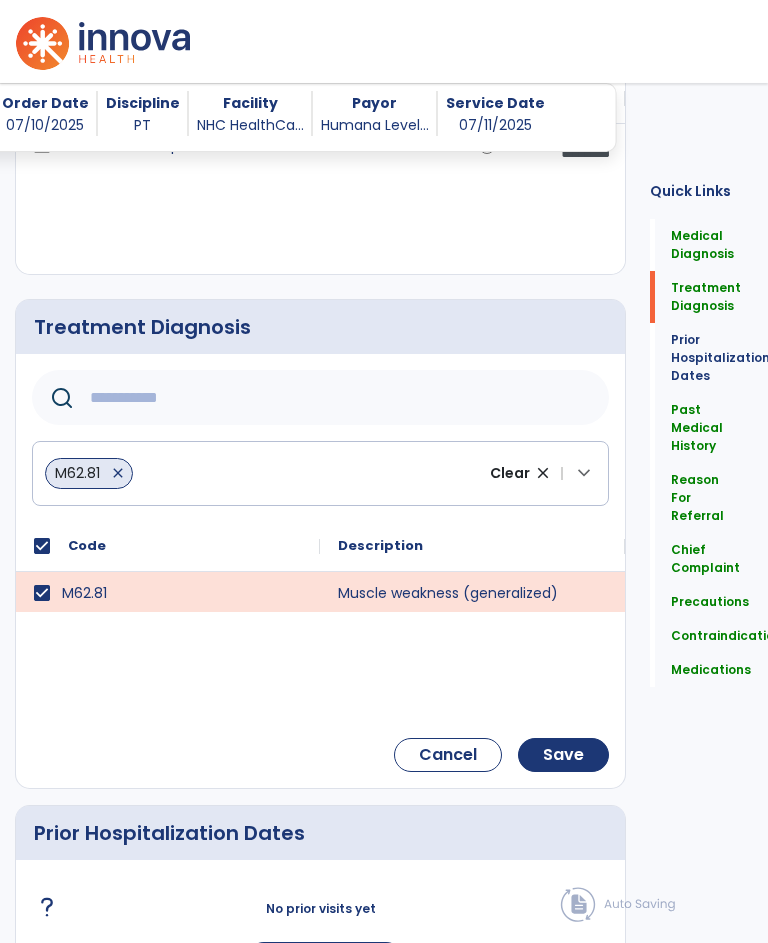 click 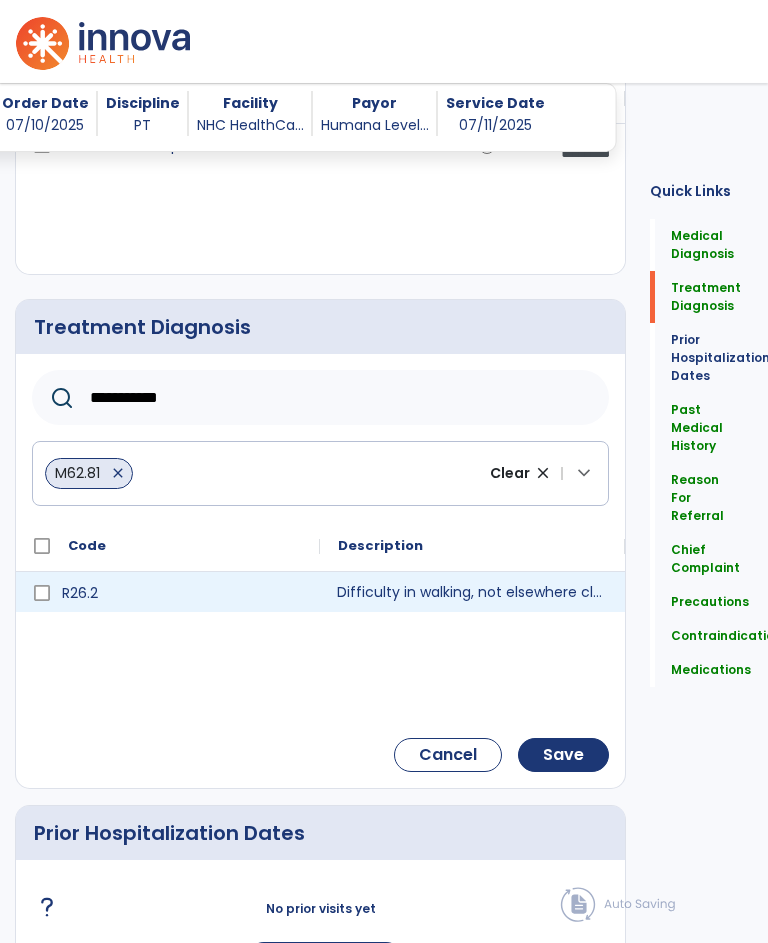 type on "**********" 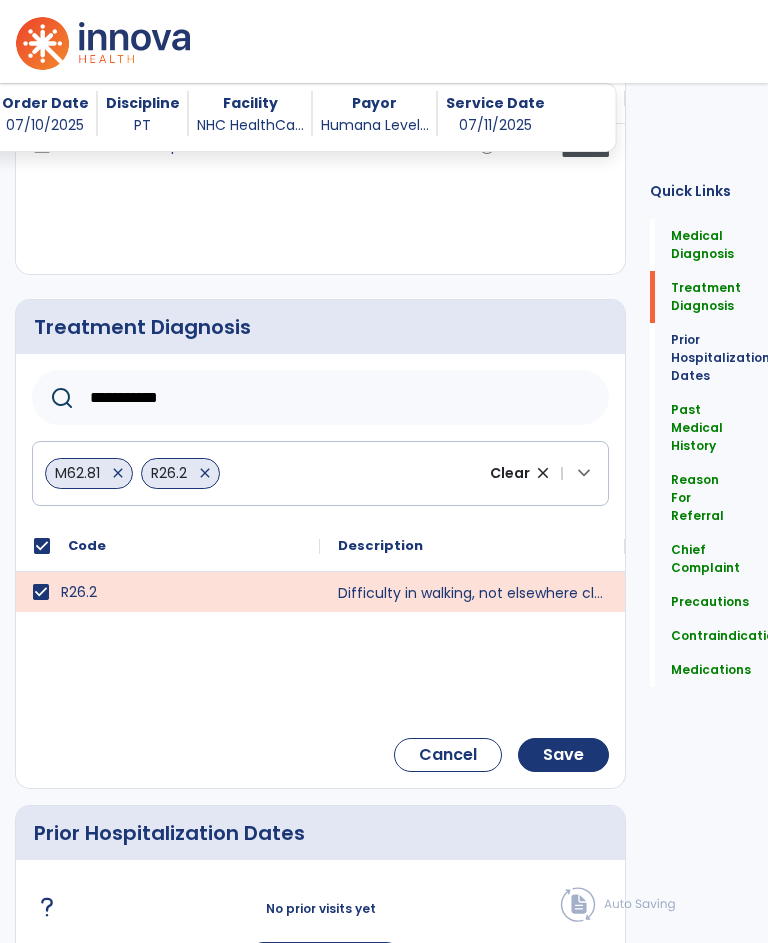 click on "Save" 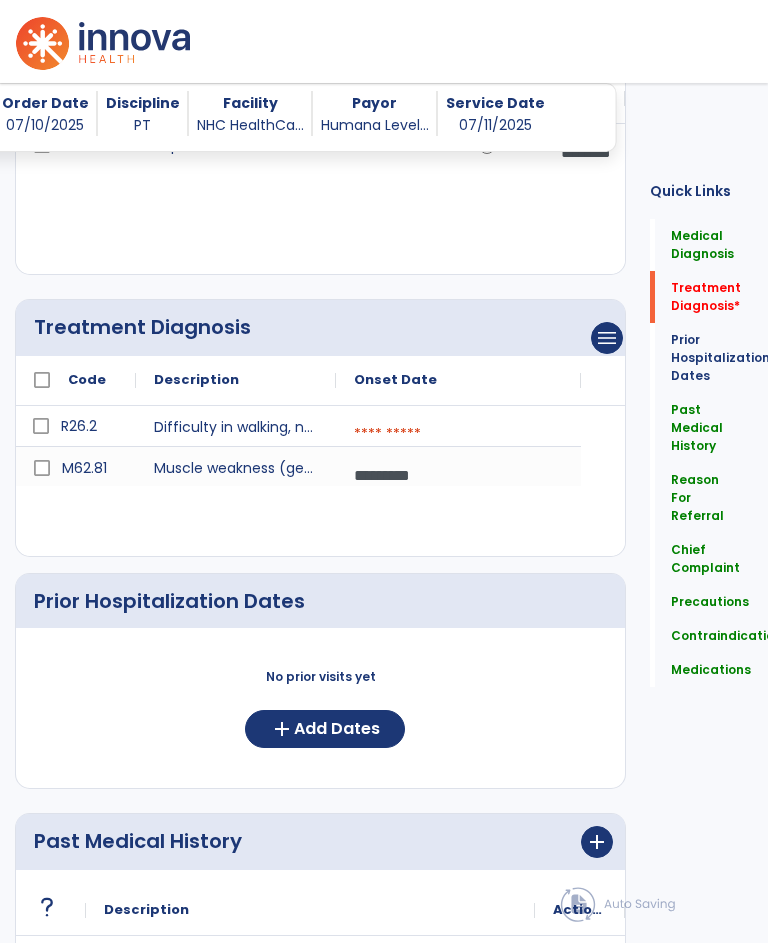 click at bounding box center (458, 434) 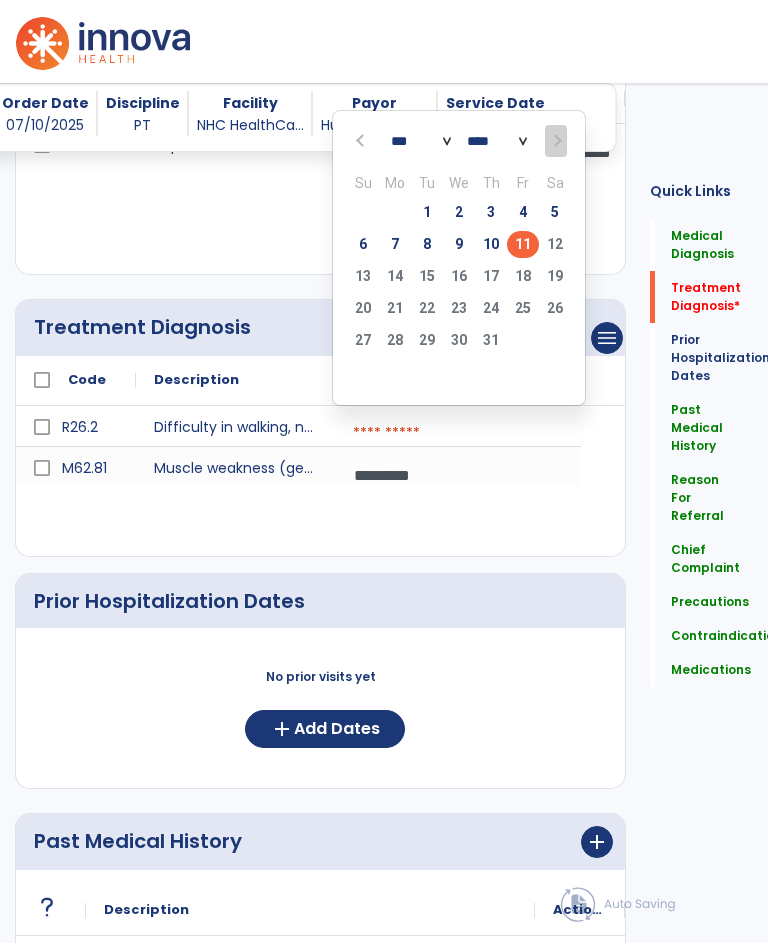 click on "11" 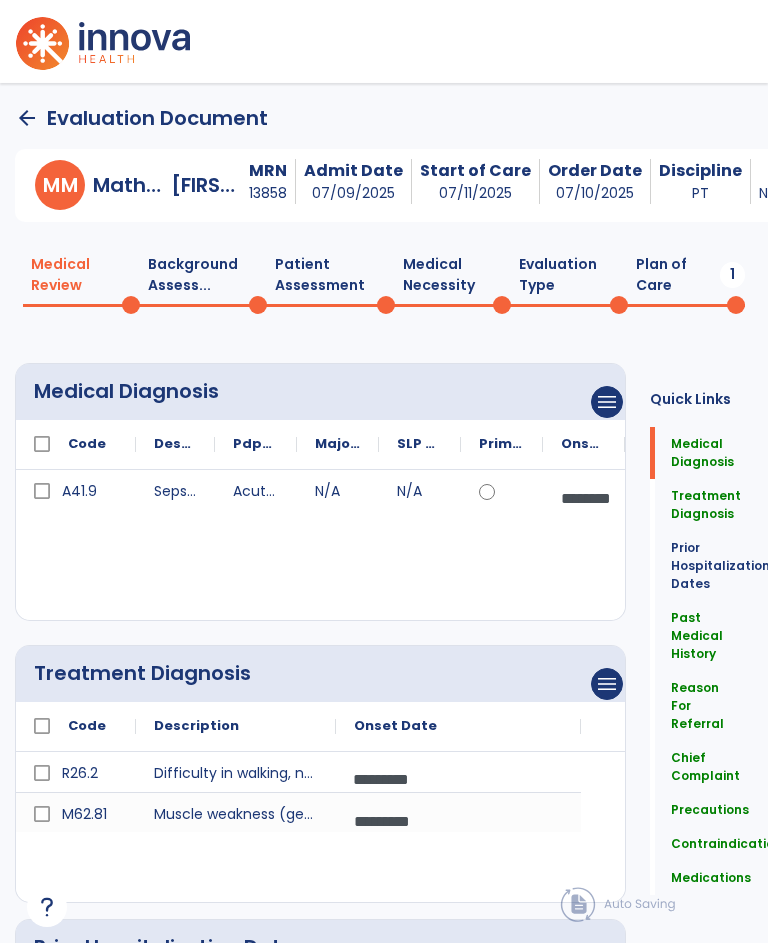 scroll, scrollTop: 0, scrollLeft: 0, axis: both 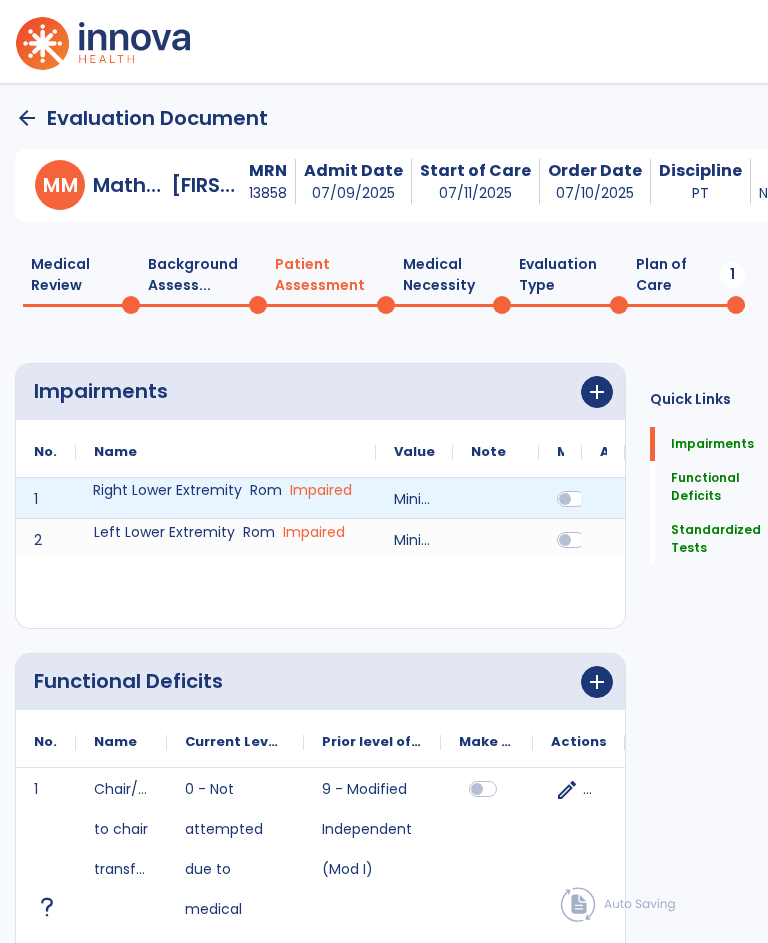 click on "Right Lower Extremity    Rom    Impaired" 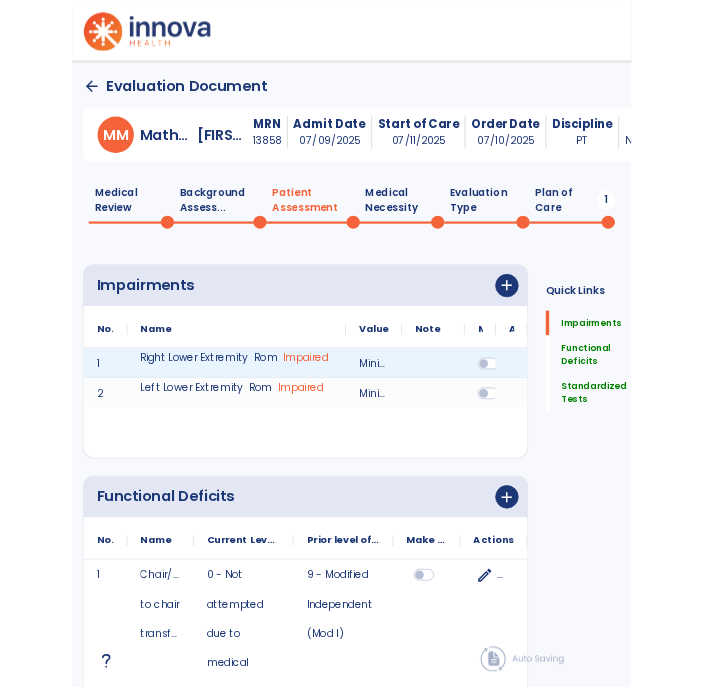 scroll, scrollTop: 32, scrollLeft: 0, axis: vertical 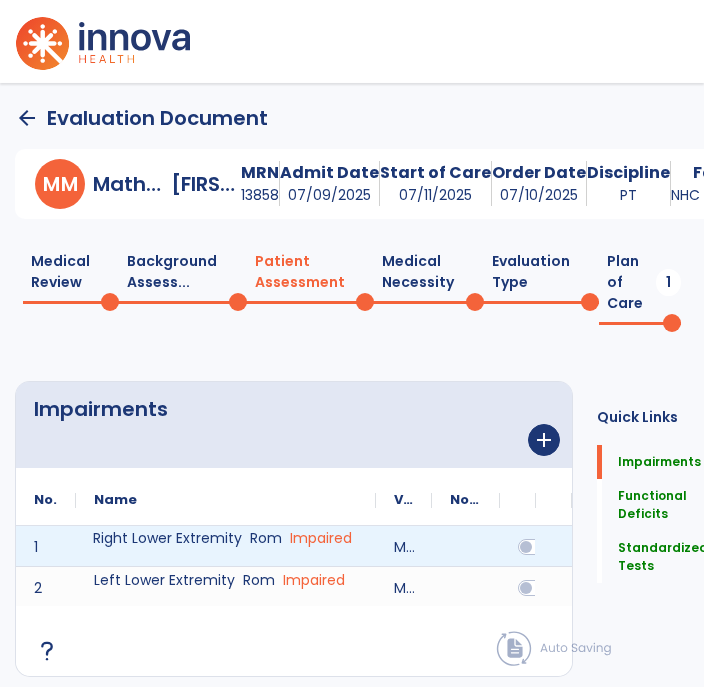 click on "Right Lower Extremity" 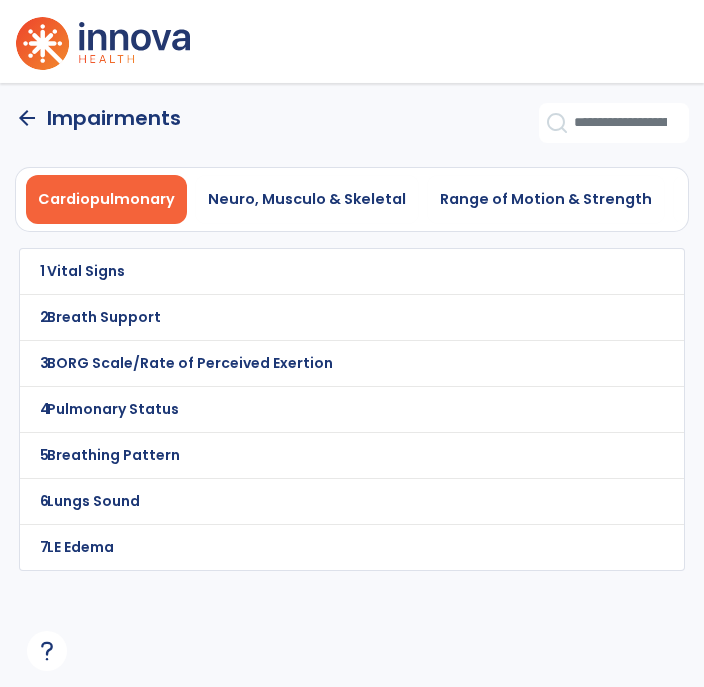 click on "Neuro, Musculo & Skeletal" at bounding box center [307, 199] 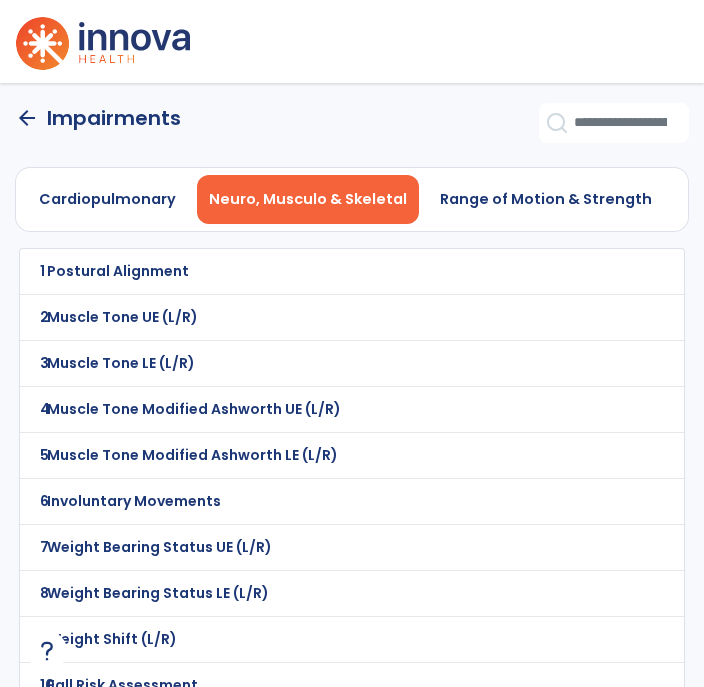 click on "Range of Motion & Strength" at bounding box center (546, 199) 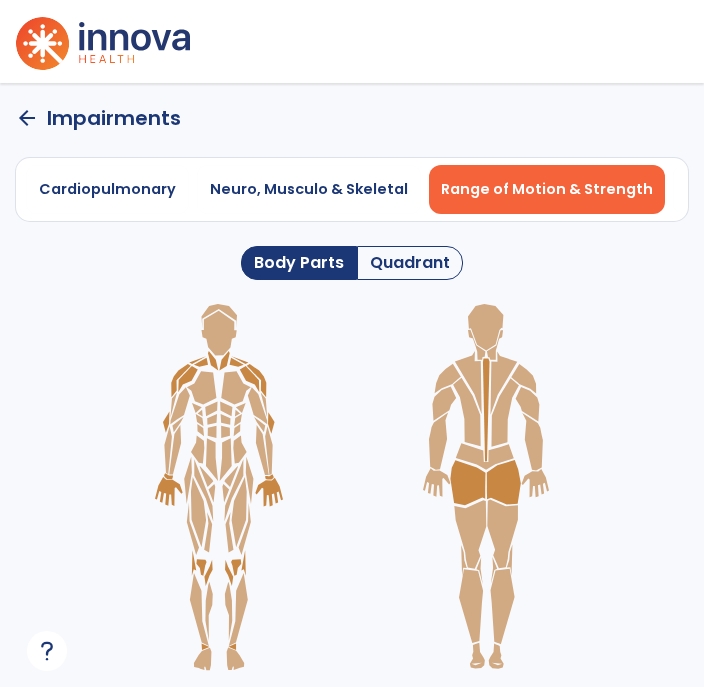 click 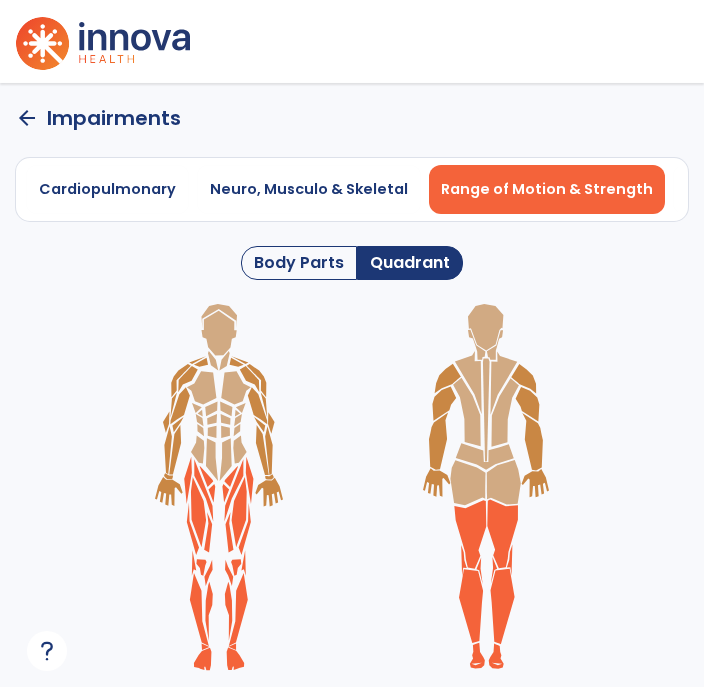 click 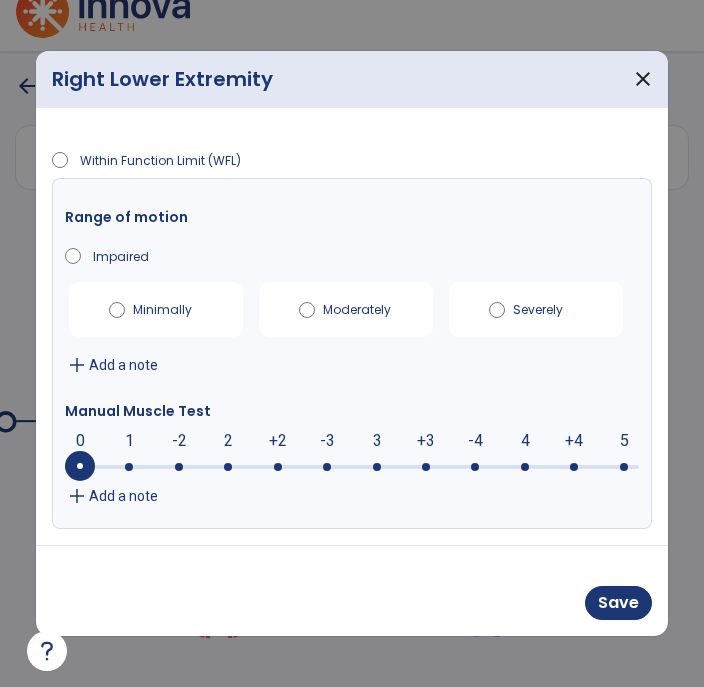 scroll, scrollTop: 0, scrollLeft: 0, axis: both 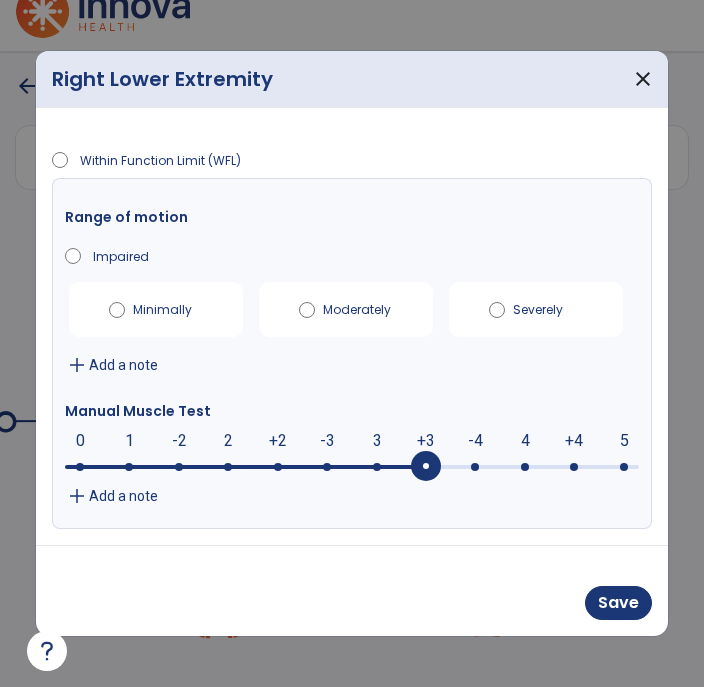 click at bounding box center [352, 465] 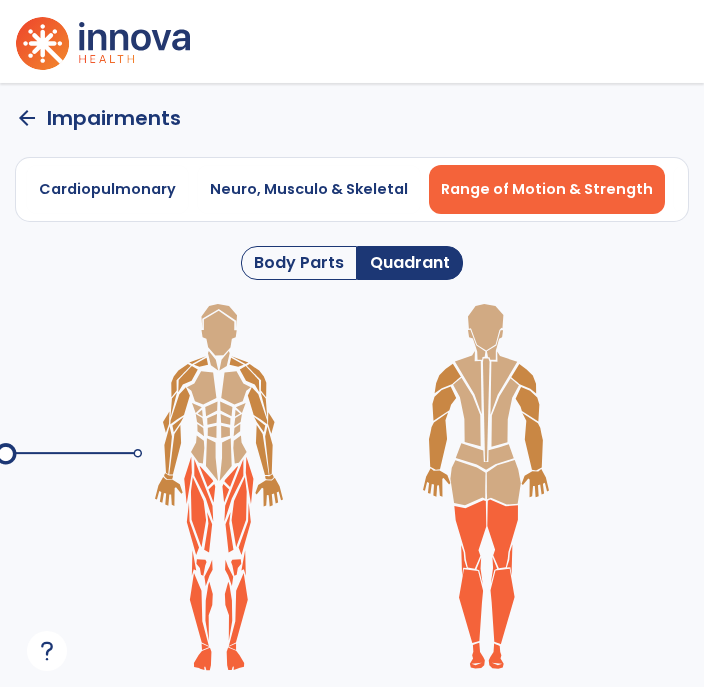 scroll, scrollTop: 32, scrollLeft: 0, axis: vertical 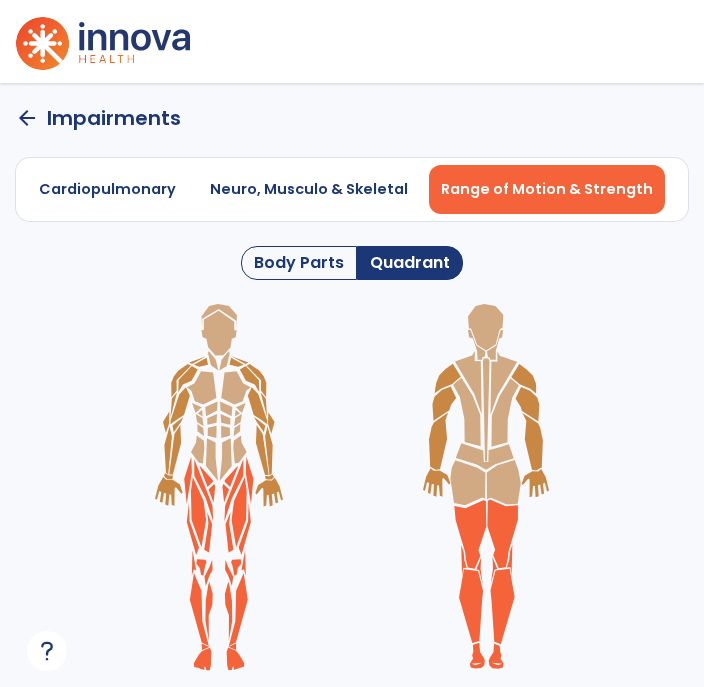click 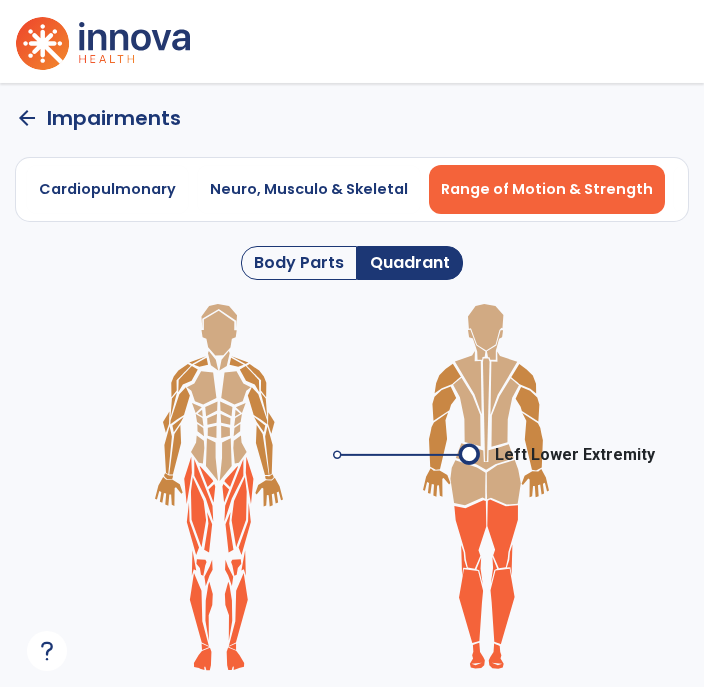 click 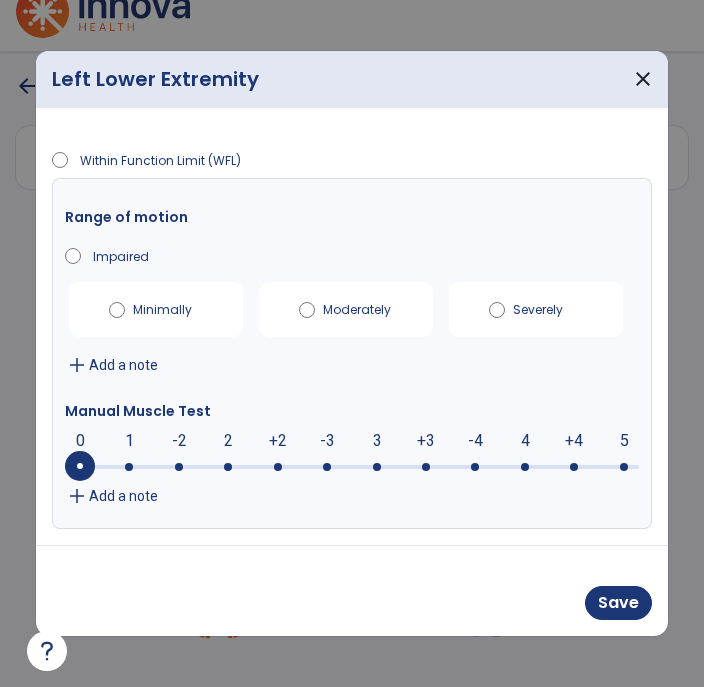 scroll, scrollTop: 0, scrollLeft: 0, axis: both 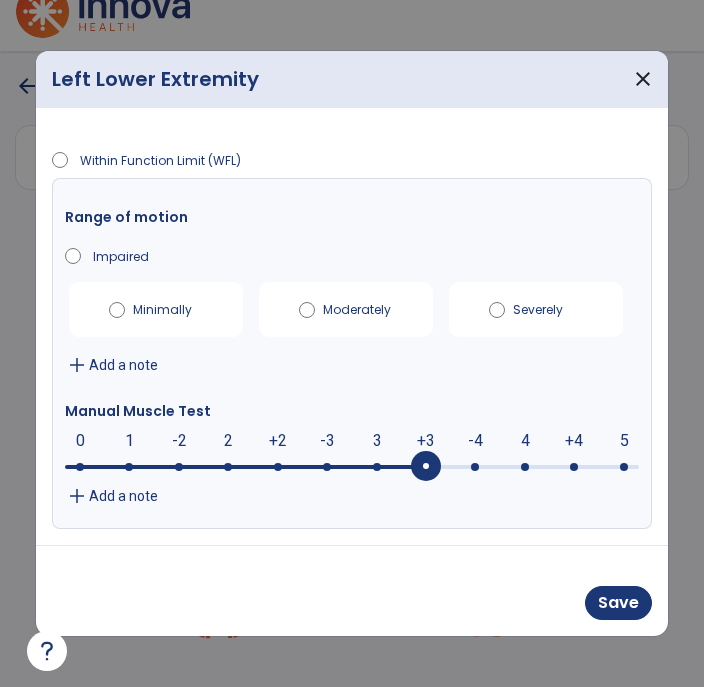 click on "Save" at bounding box center (618, 603) 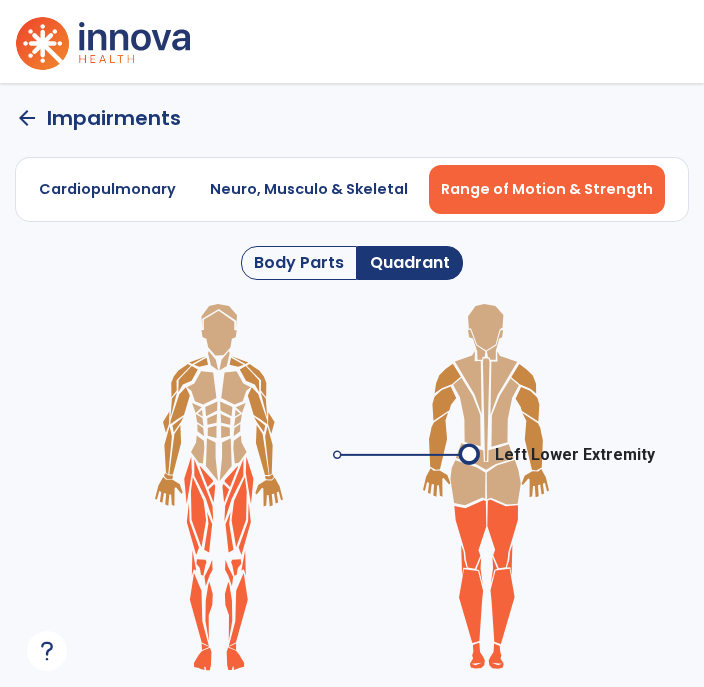 click on "arrow_back" 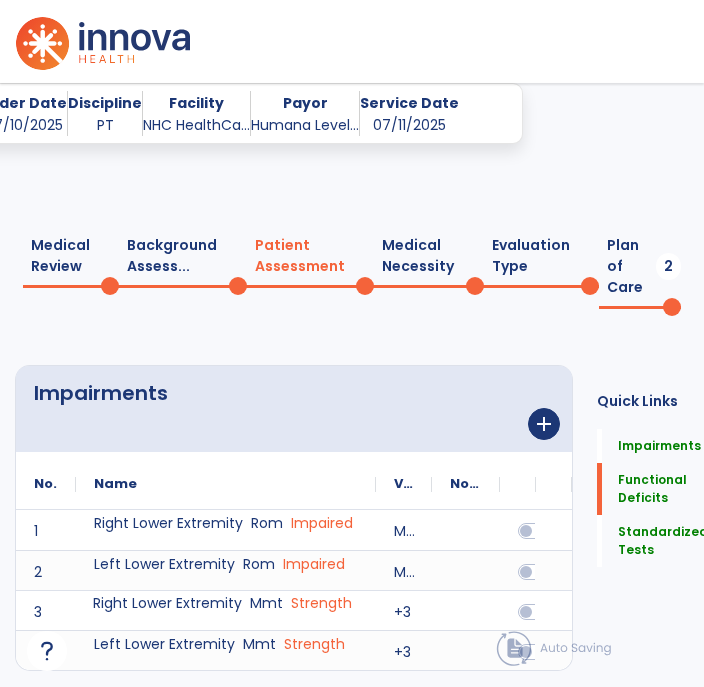 scroll, scrollTop: 517, scrollLeft: 0, axis: vertical 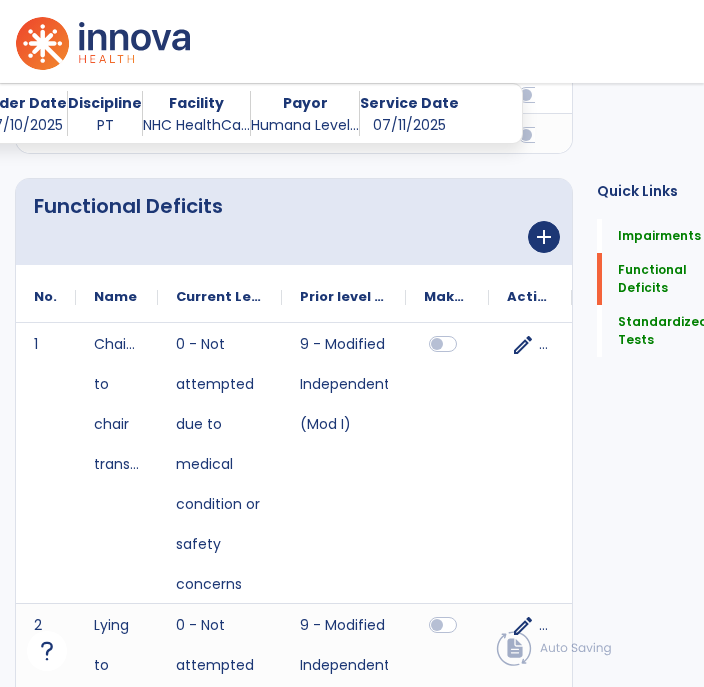 click on "add" 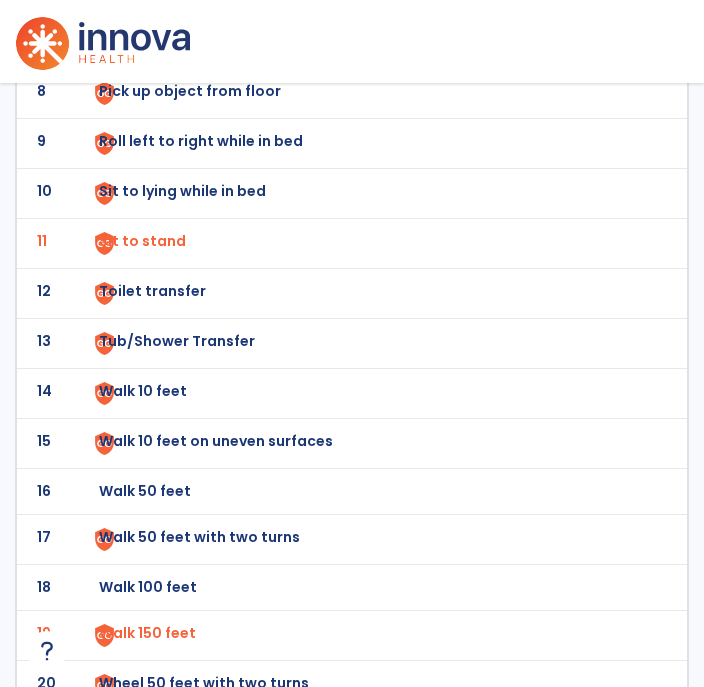 scroll, scrollTop: 36, scrollLeft: 0, axis: vertical 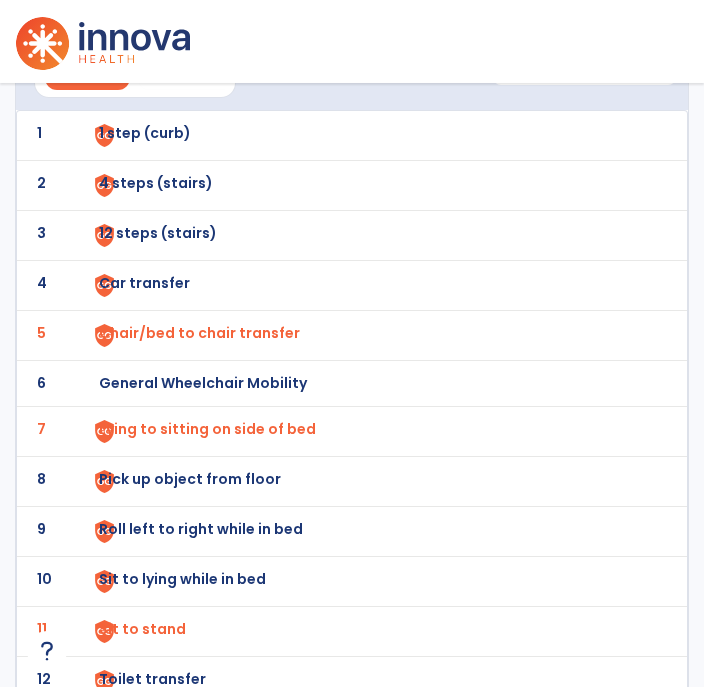 click on "Chair/bed to chair transfer" at bounding box center [363, 135] 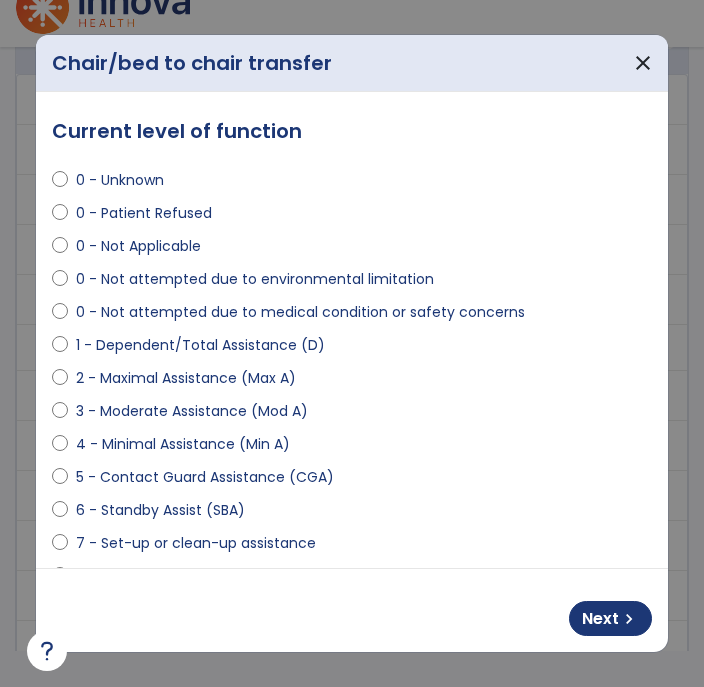 scroll, scrollTop: 0, scrollLeft: 0, axis: both 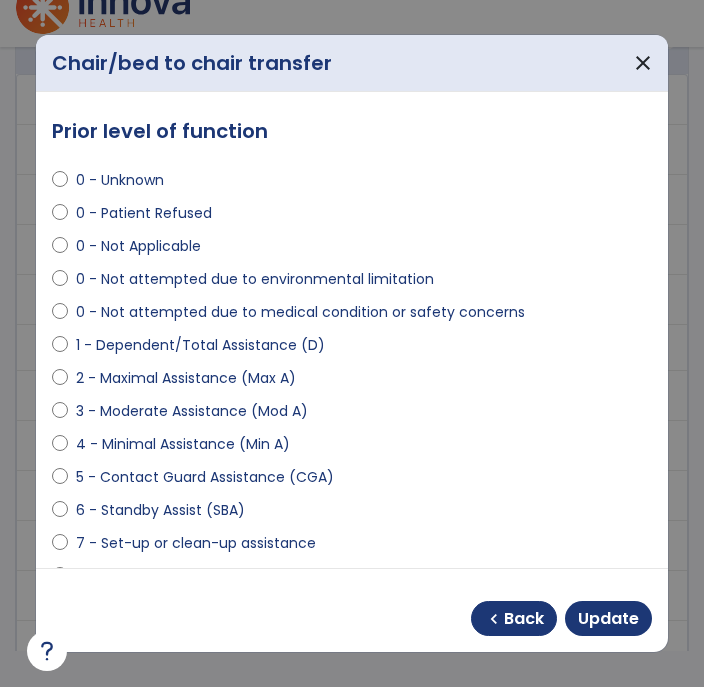 click on "chevron_left" at bounding box center (494, 619) 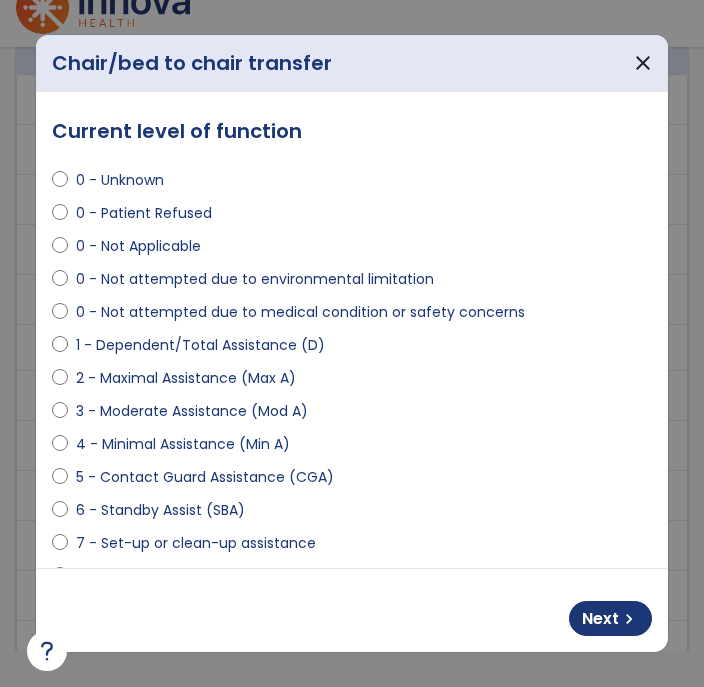 click on "3 - Moderate Assistance (Mod A)" at bounding box center [192, 411] 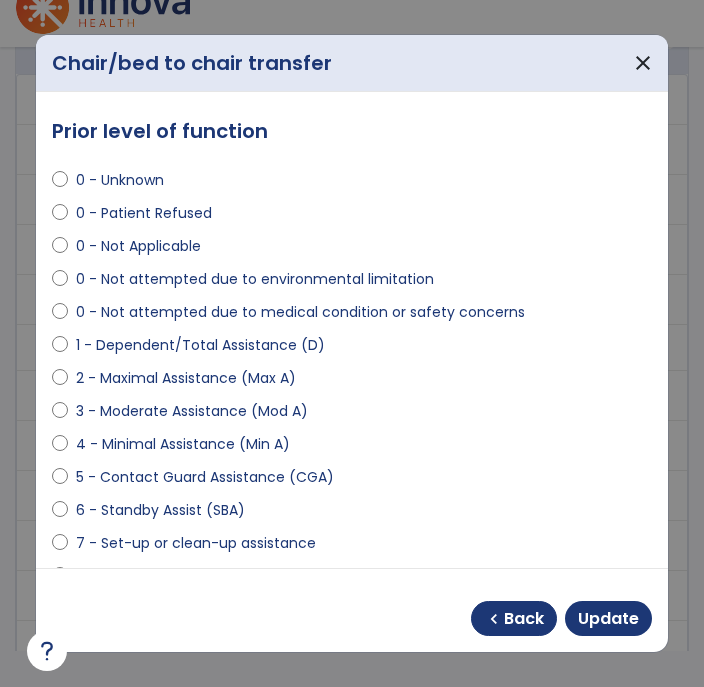 click on "Update" at bounding box center [608, 619] 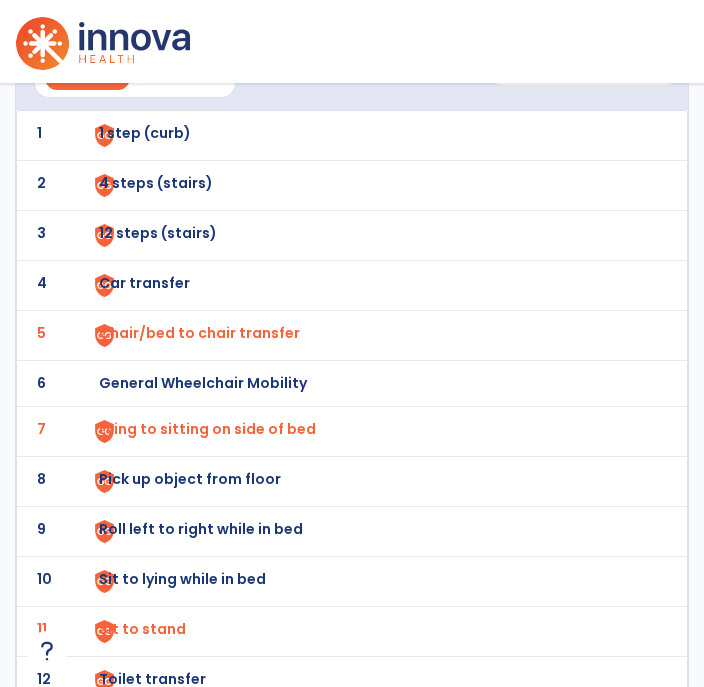 scroll, scrollTop: 36, scrollLeft: 0, axis: vertical 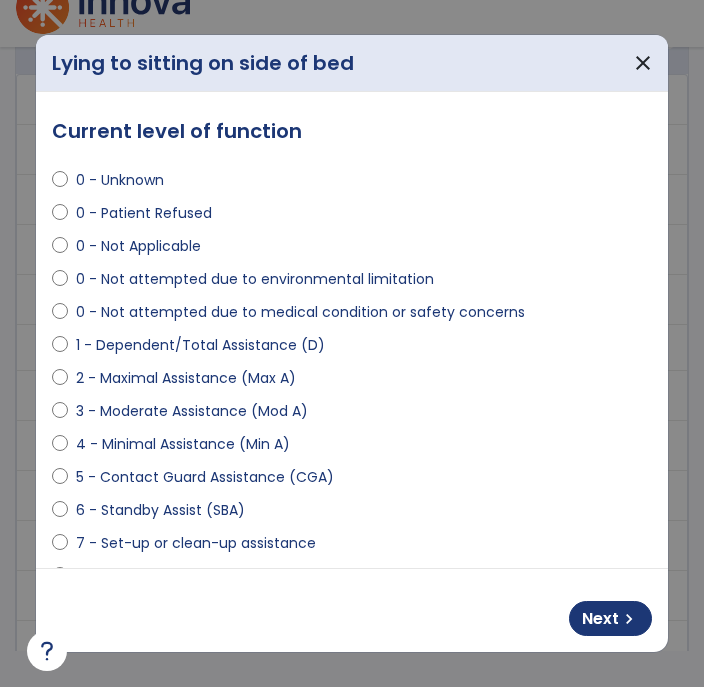 click on "6 - Standby Assist (SBA)" at bounding box center [160, 510] 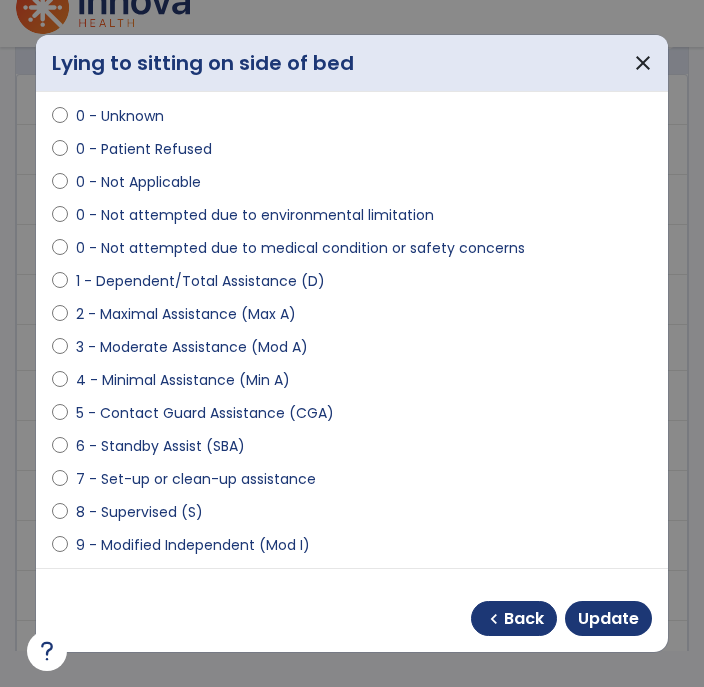 scroll, scrollTop: 97, scrollLeft: 0, axis: vertical 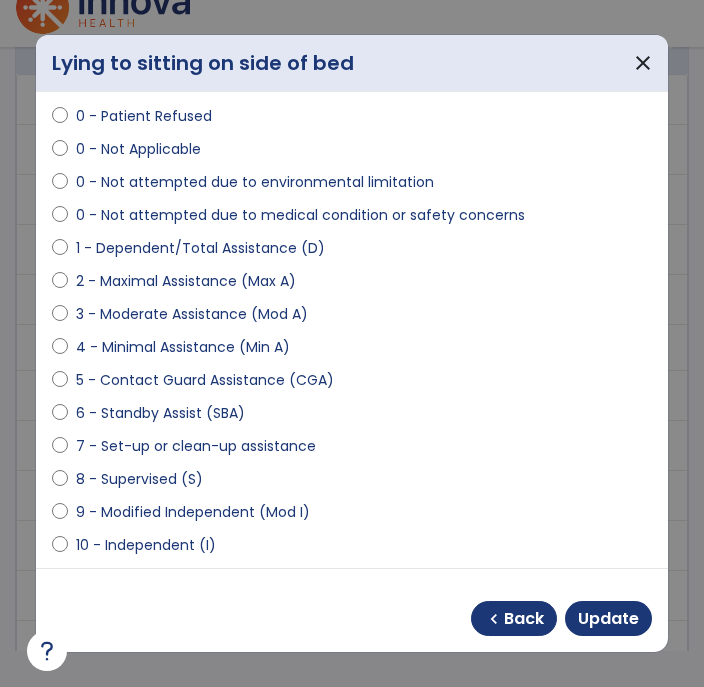click on "Update" at bounding box center [608, 619] 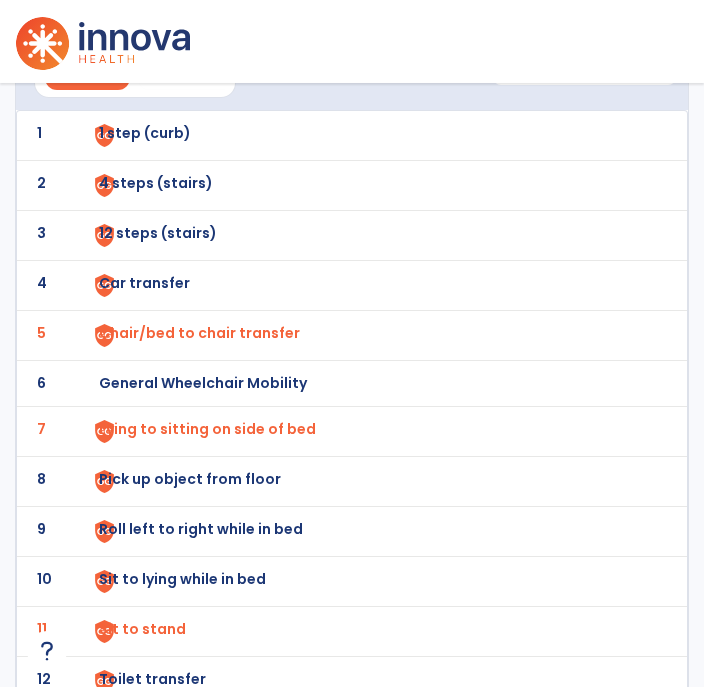 scroll, scrollTop: 36, scrollLeft: 0, axis: vertical 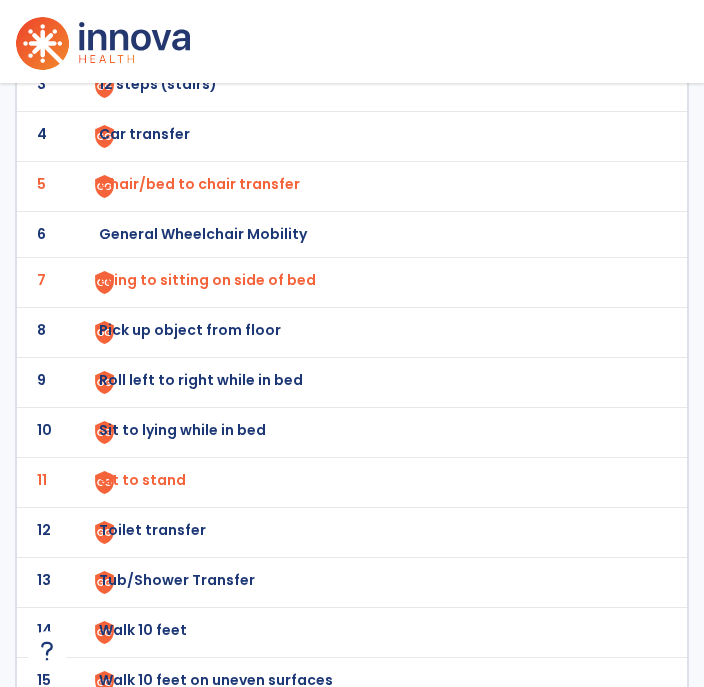 click on "Sit to stand" at bounding box center (363, -14) 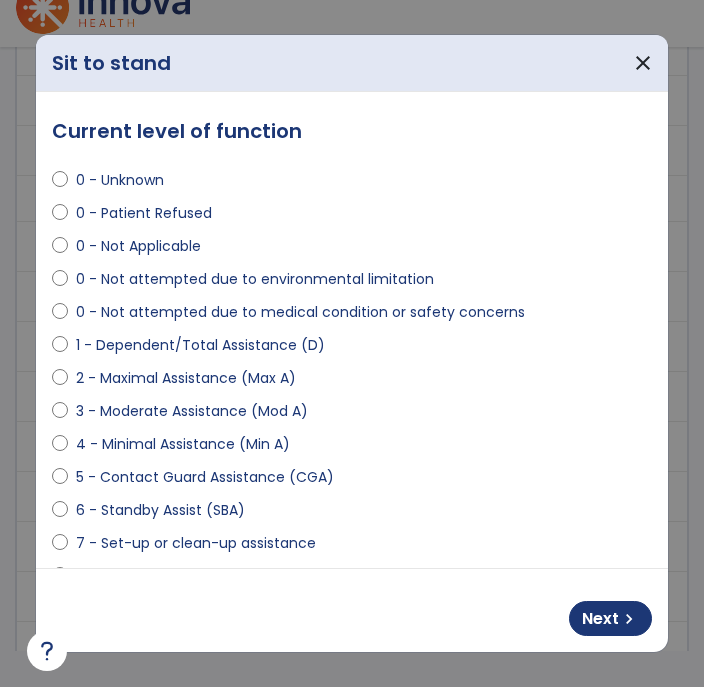 click on "4 - Minimal Assistance (Min A)" at bounding box center (183, 444) 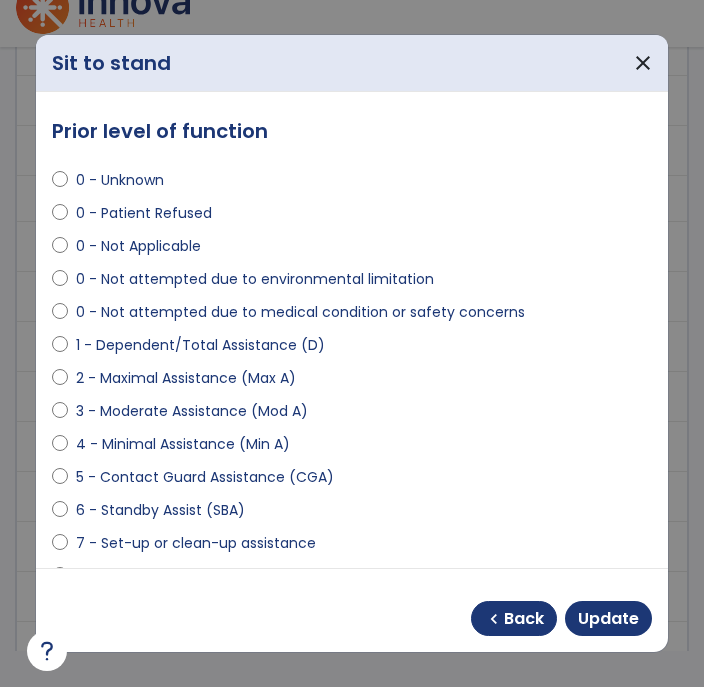 click on "Update" at bounding box center [608, 619] 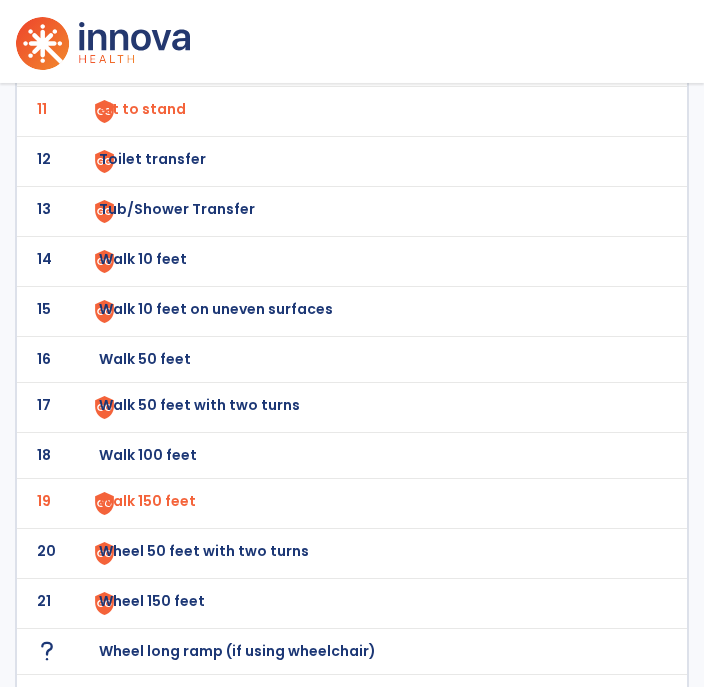 scroll, scrollTop: 648, scrollLeft: 0, axis: vertical 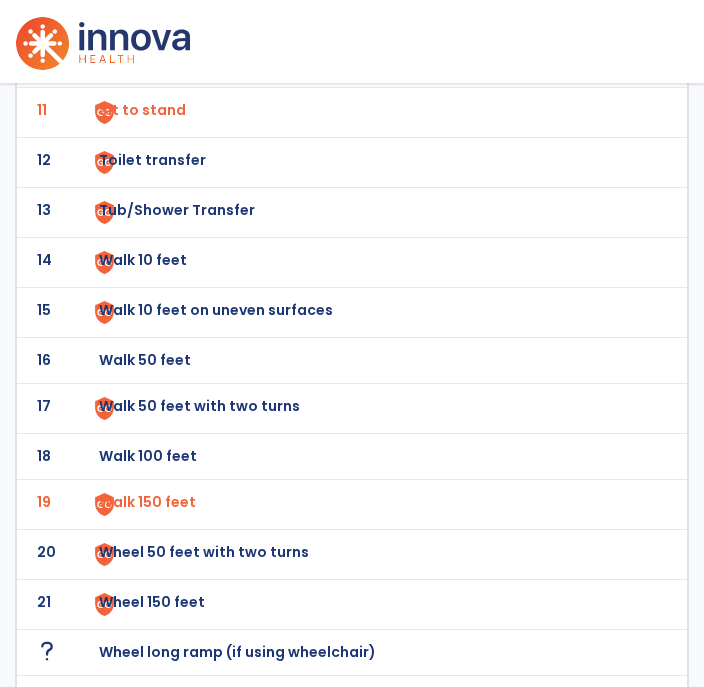 click on "Walk 150 feet" at bounding box center (199, -186) 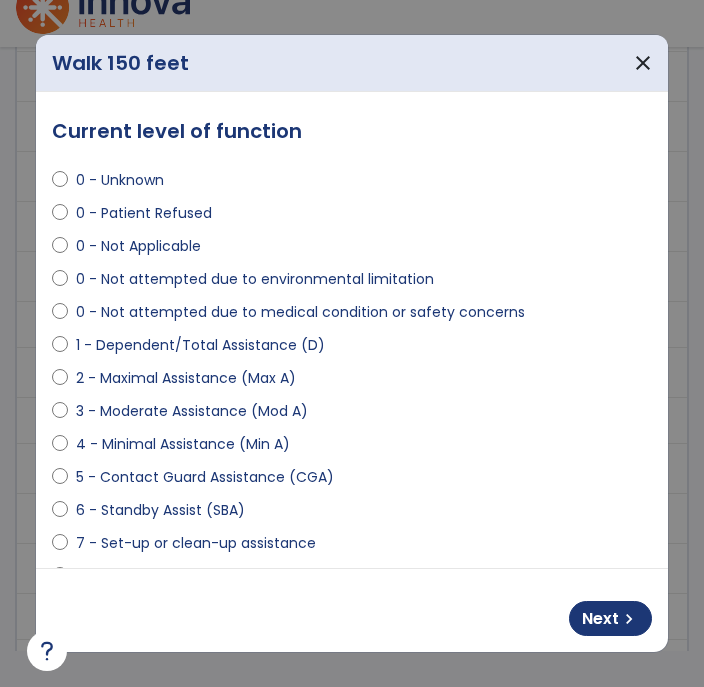 scroll, scrollTop: 0, scrollLeft: 0, axis: both 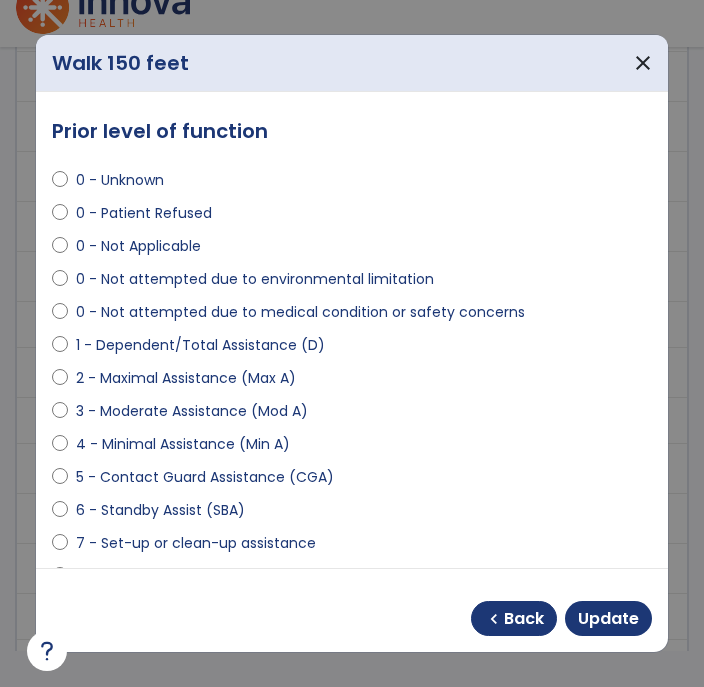 click on "Update" at bounding box center [608, 619] 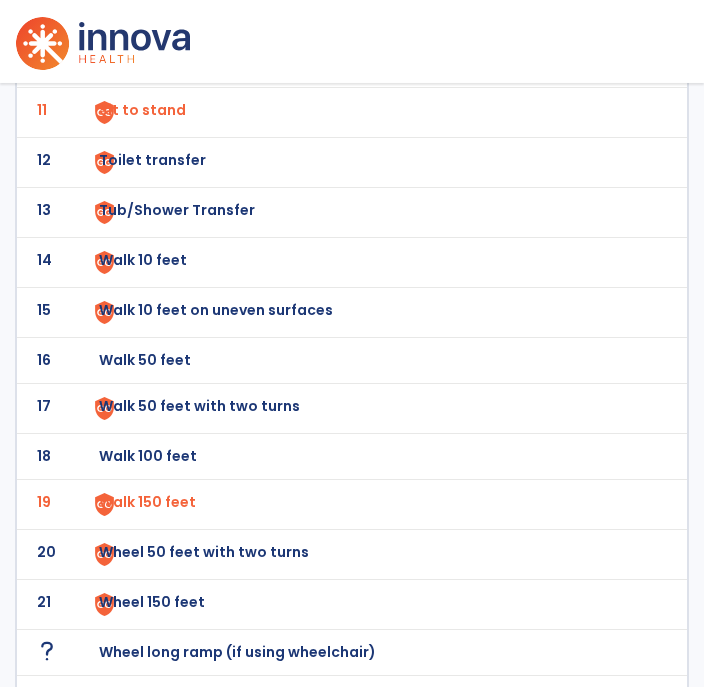 click on "Walk 10 feet" at bounding box center [145, -386] 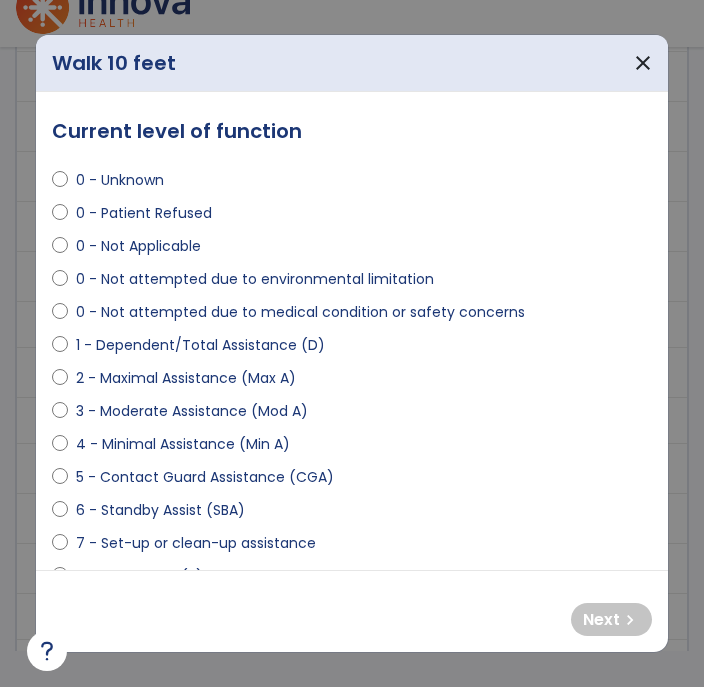 click on "4 - Minimal Assistance (Min A)" at bounding box center (183, 444) 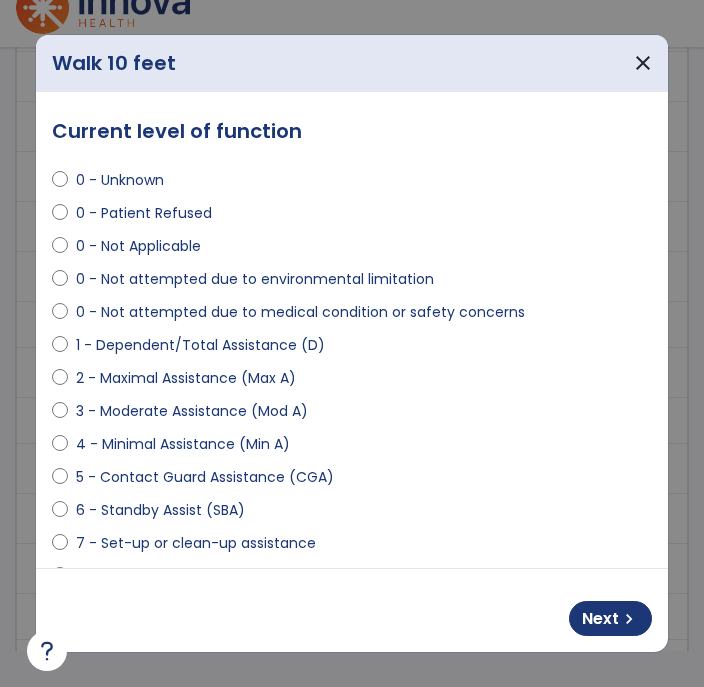click on "Next" at bounding box center (600, 619) 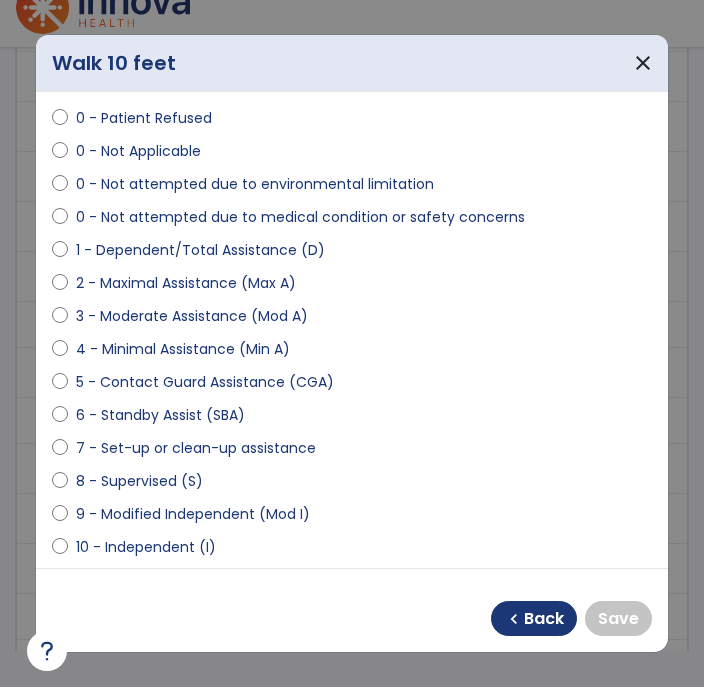 scroll, scrollTop: 94, scrollLeft: 0, axis: vertical 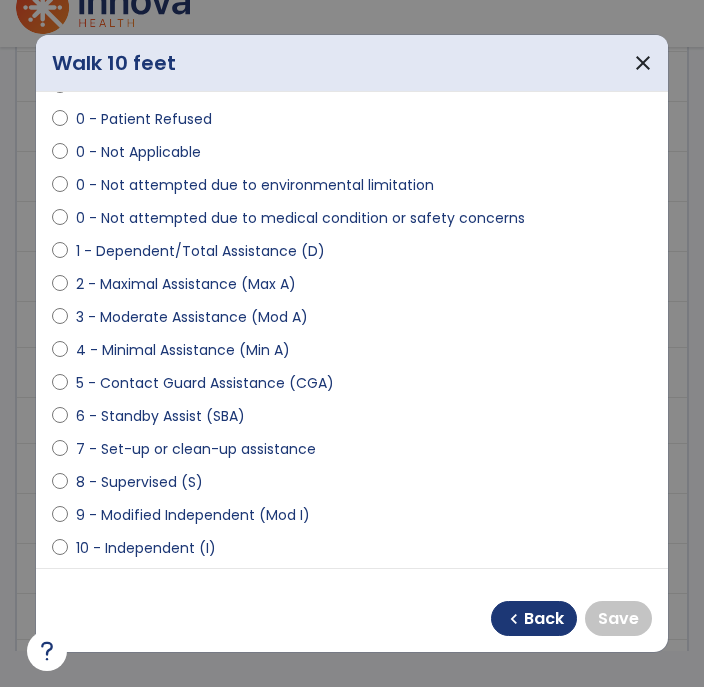 click on "9 - Modified Independent (Mod I)" at bounding box center (193, 515) 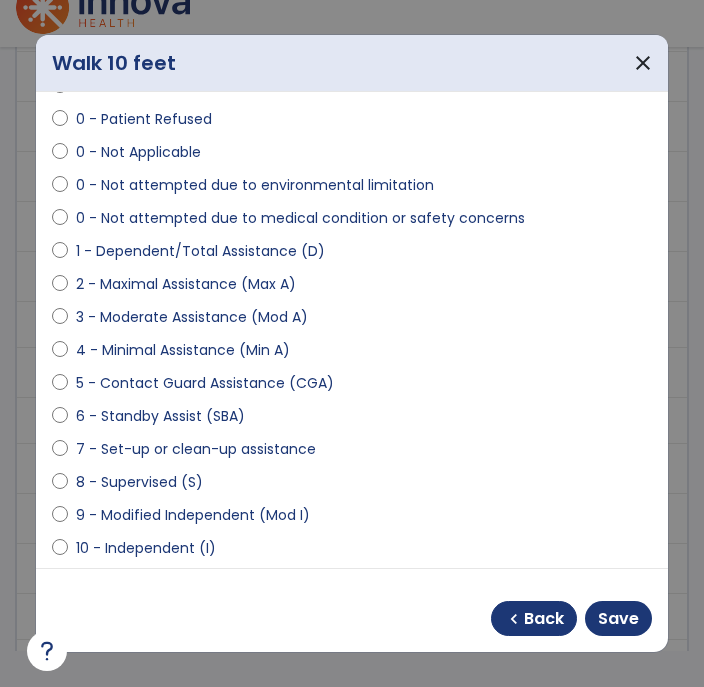 click on "Save" at bounding box center (618, 619) 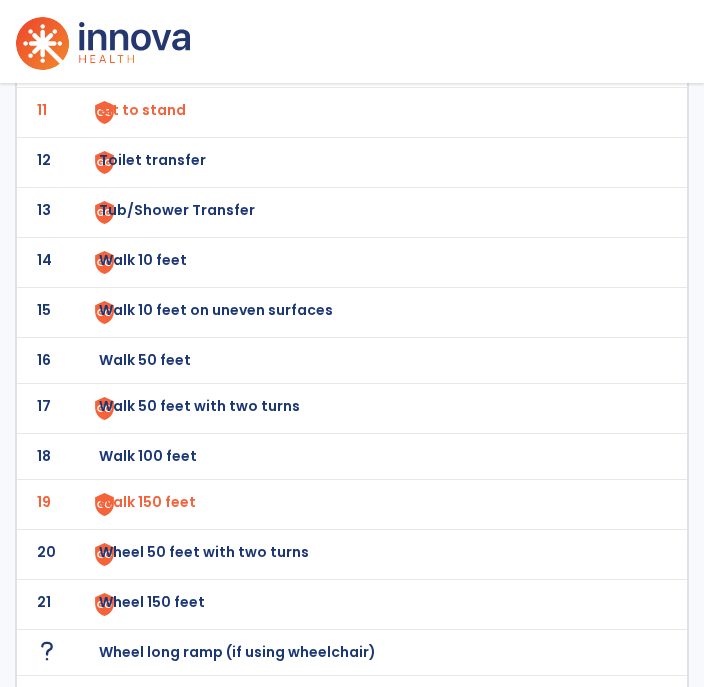 scroll, scrollTop: 36, scrollLeft: 0, axis: vertical 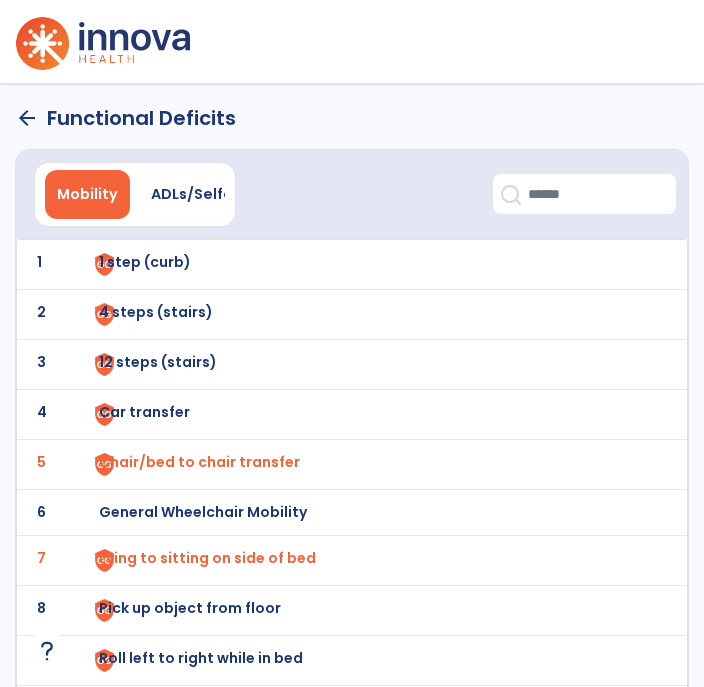 click on "arrow_back" 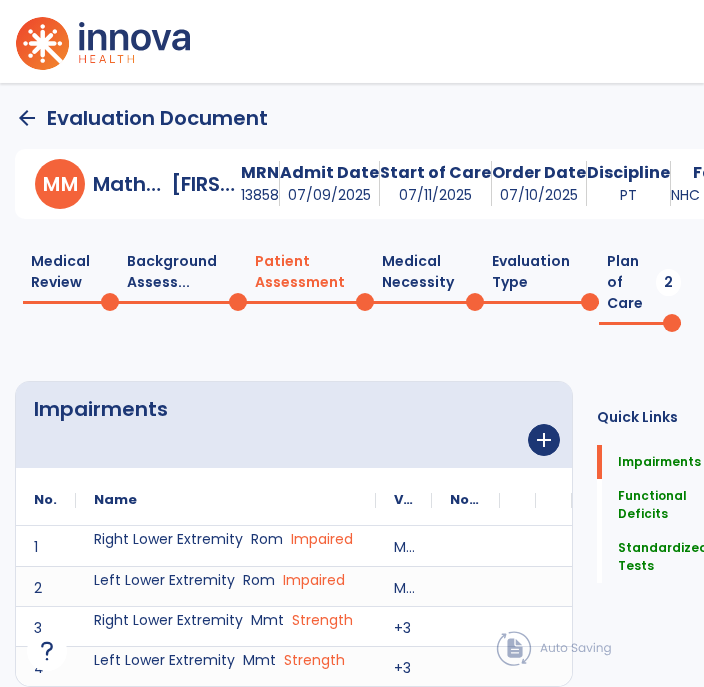scroll, scrollTop: 32, scrollLeft: 0, axis: vertical 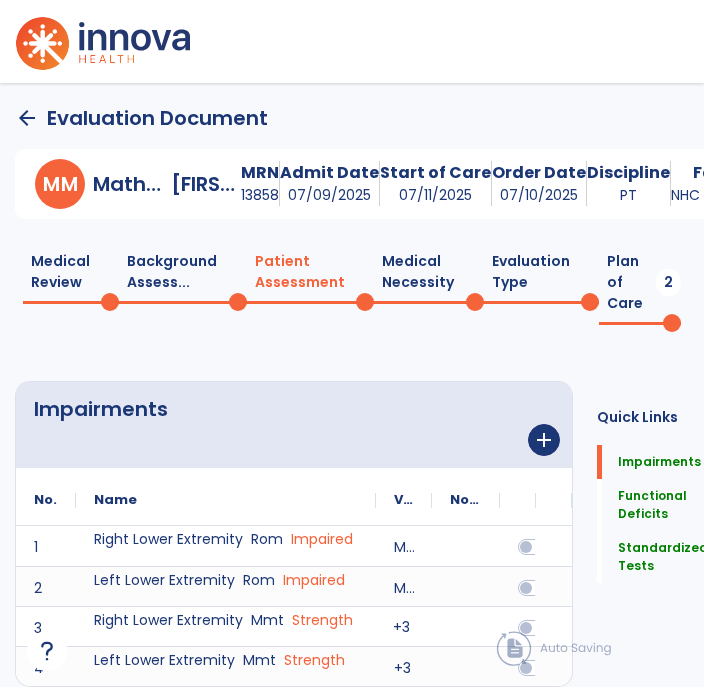click on "Plan of Care  2" 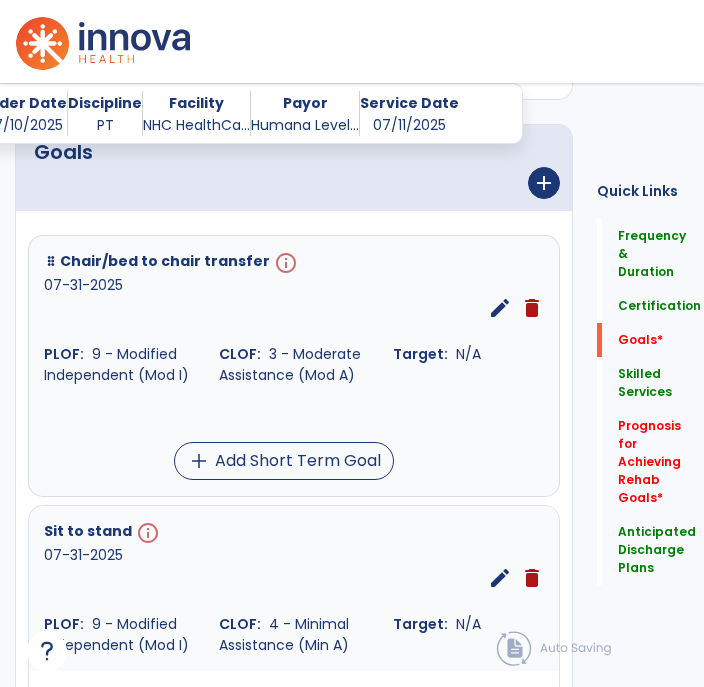 scroll, scrollTop: 682, scrollLeft: 0, axis: vertical 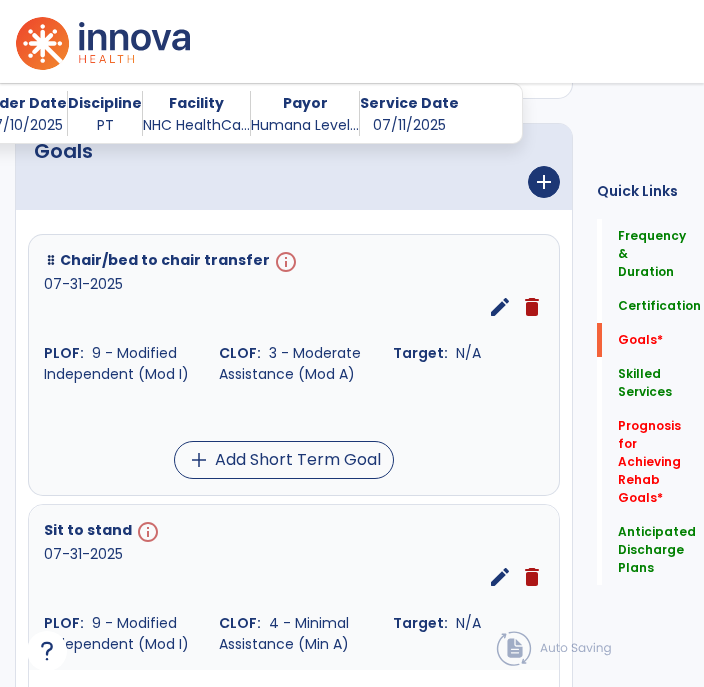 click on "3 - Moderate Assistance (Mod A)" at bounding box center [290, 363] 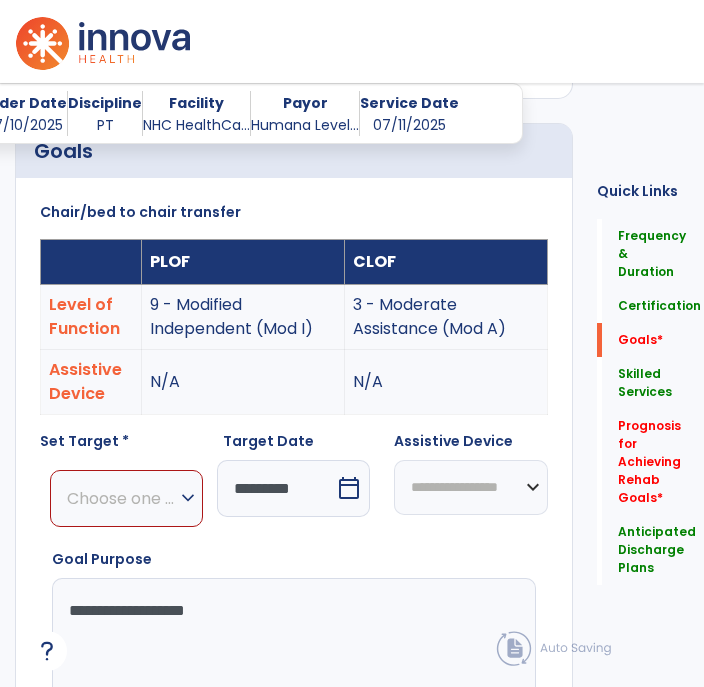 scroll, scrollTop: 36, scrollLeft: 0, axis: vertical 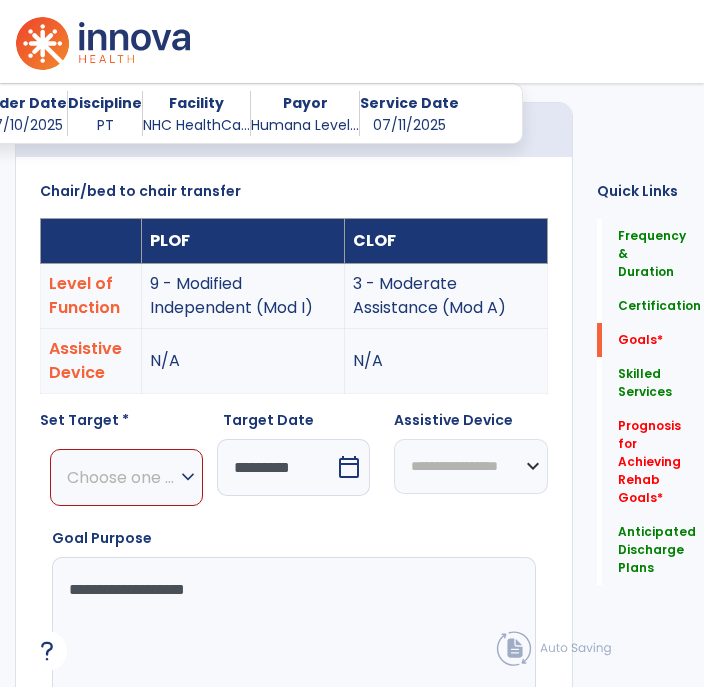 click on "Choose one Option" at bounding box center [121, 477] 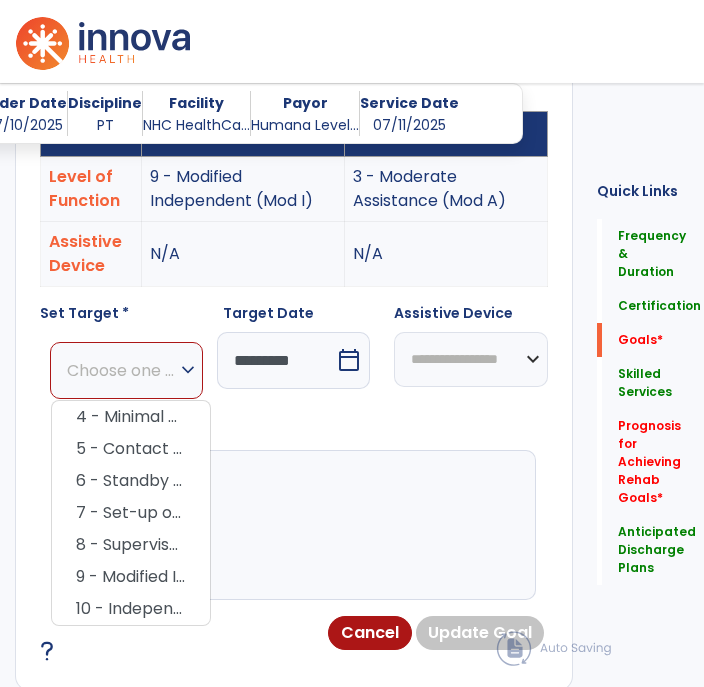 scroll, scrollTop: 810, scrollLeft: 0, axis: vertical 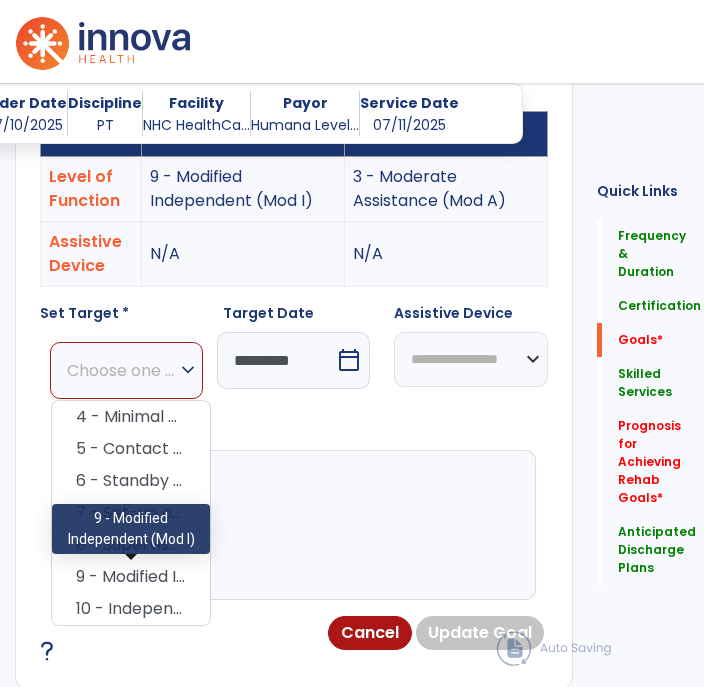 click on "9 - Modified Independent (Mod I)" at bounding box center (131, 577) 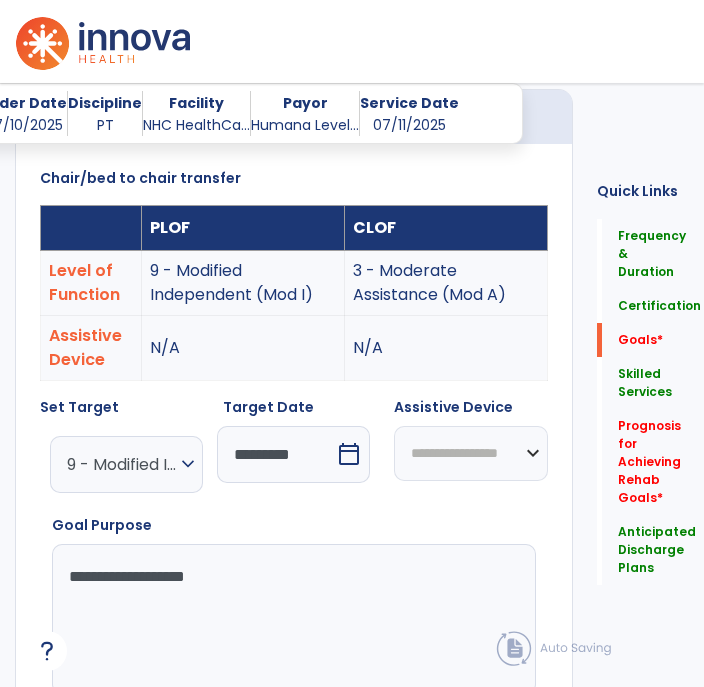 scroll, scrollTop: 714, scrollLeft: 0, axis: vertical 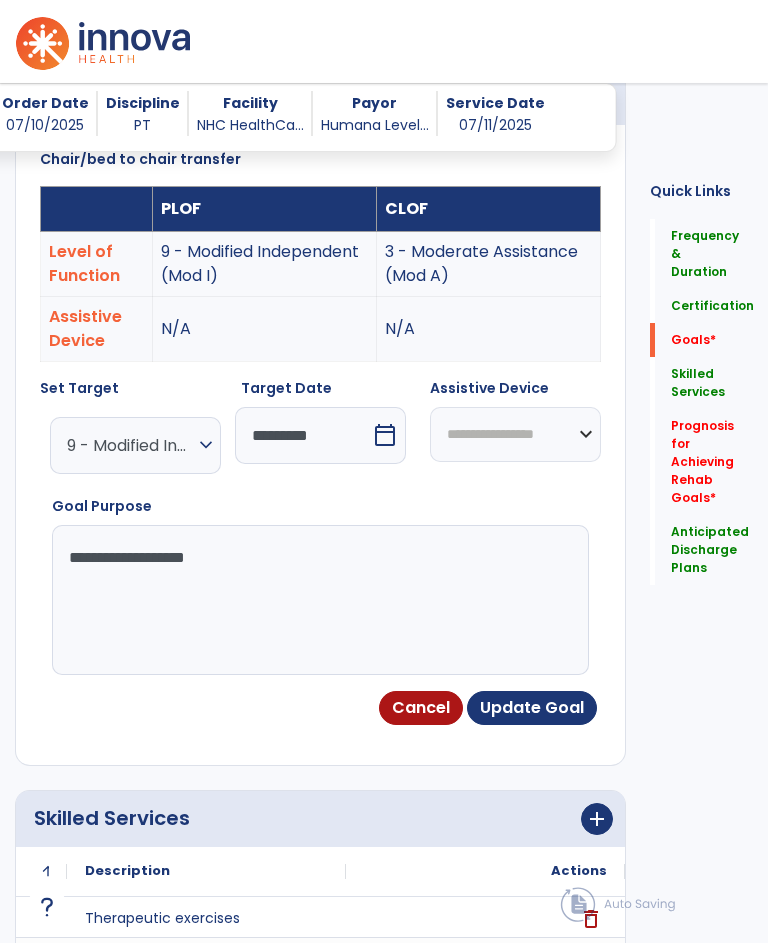click on "Update Goal" at bounding box center [532, 708] 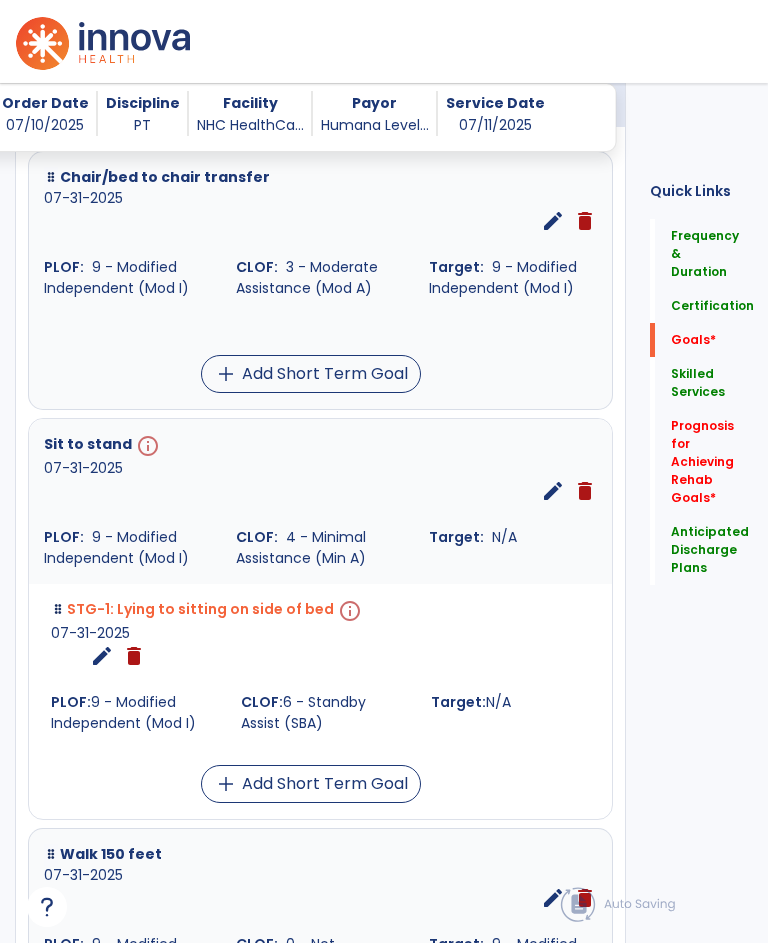 click on "edit delete" at bounding box center [320, 491] 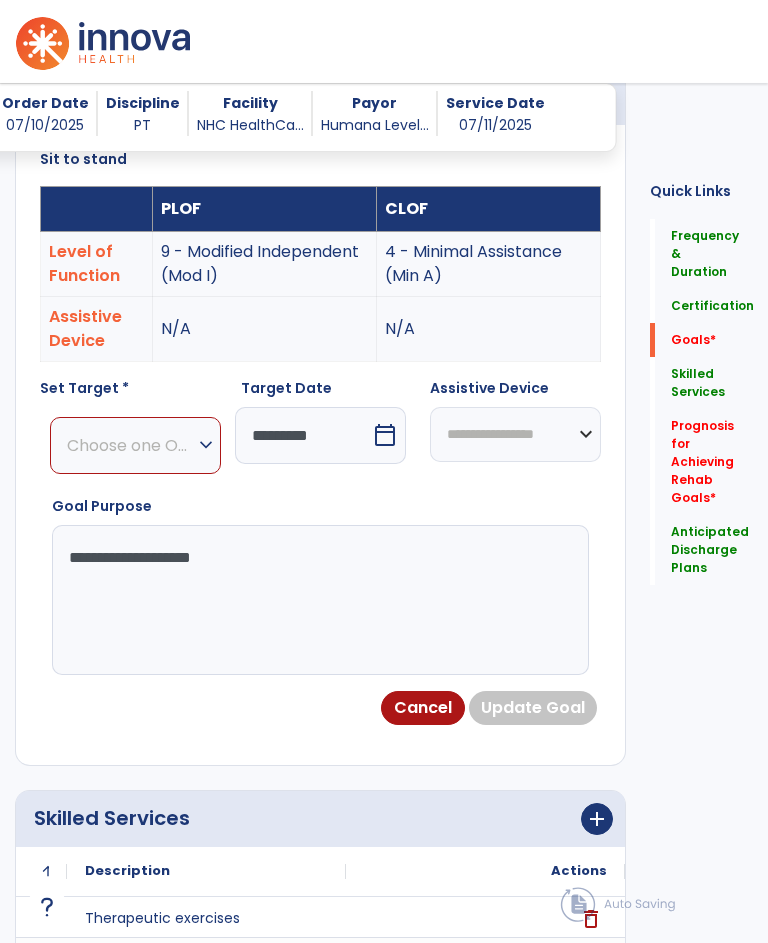 scroll, scrollTop: 703, scrollLeft: 0, axis: vertical 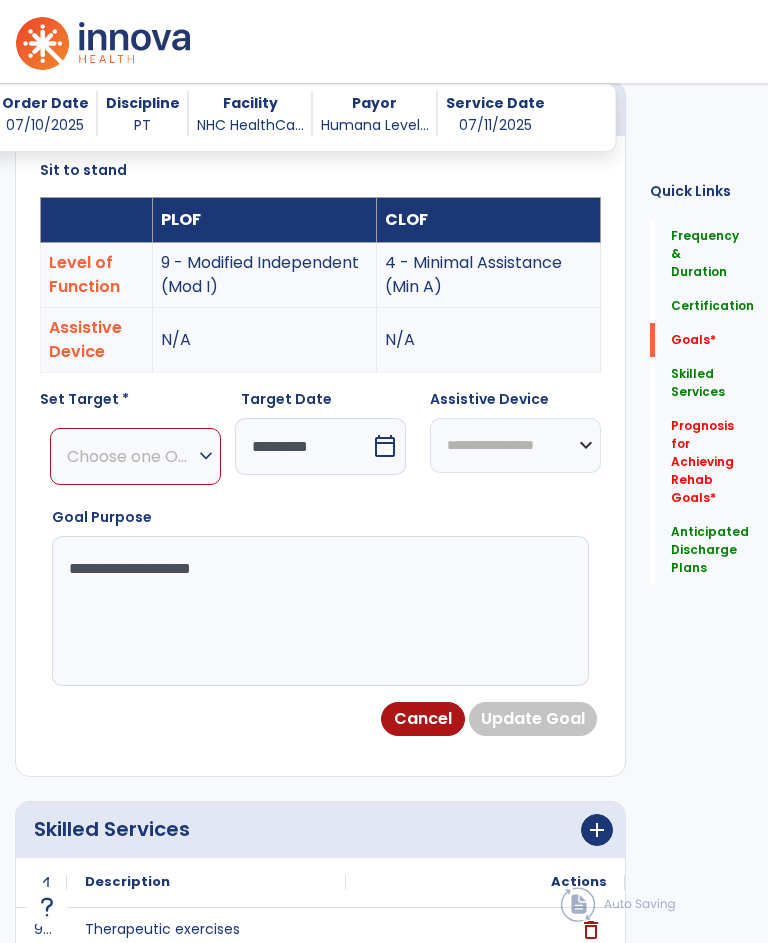 click on "expand_more" at bounding box center (206, 456) 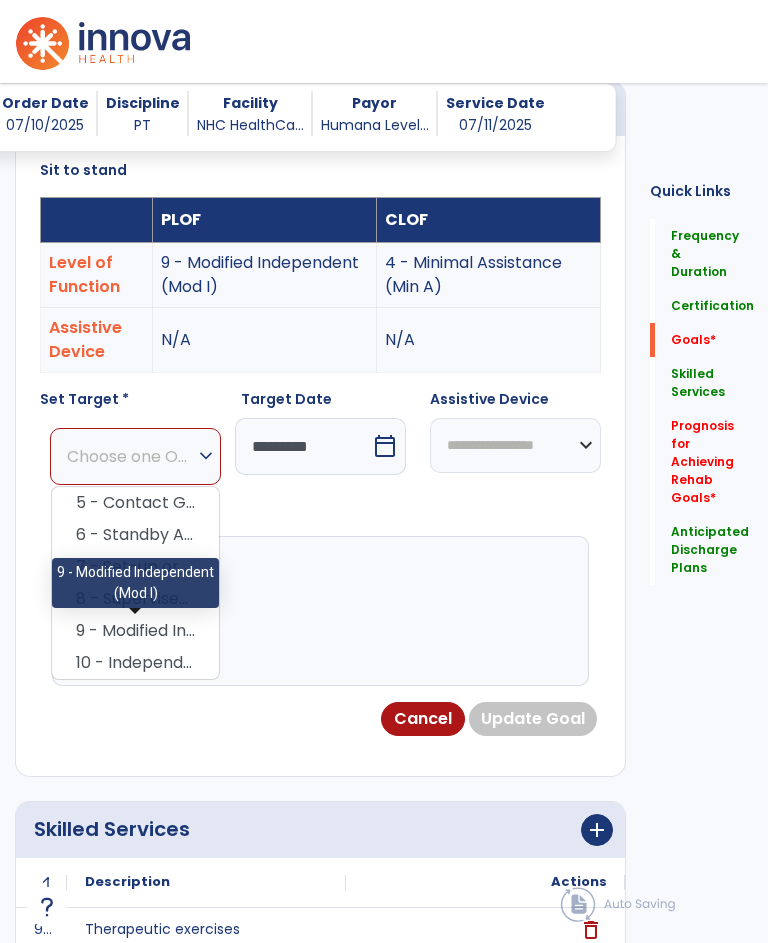 click on "9 - Modified Independent (Mod I)" at bounding box center [135, 631] 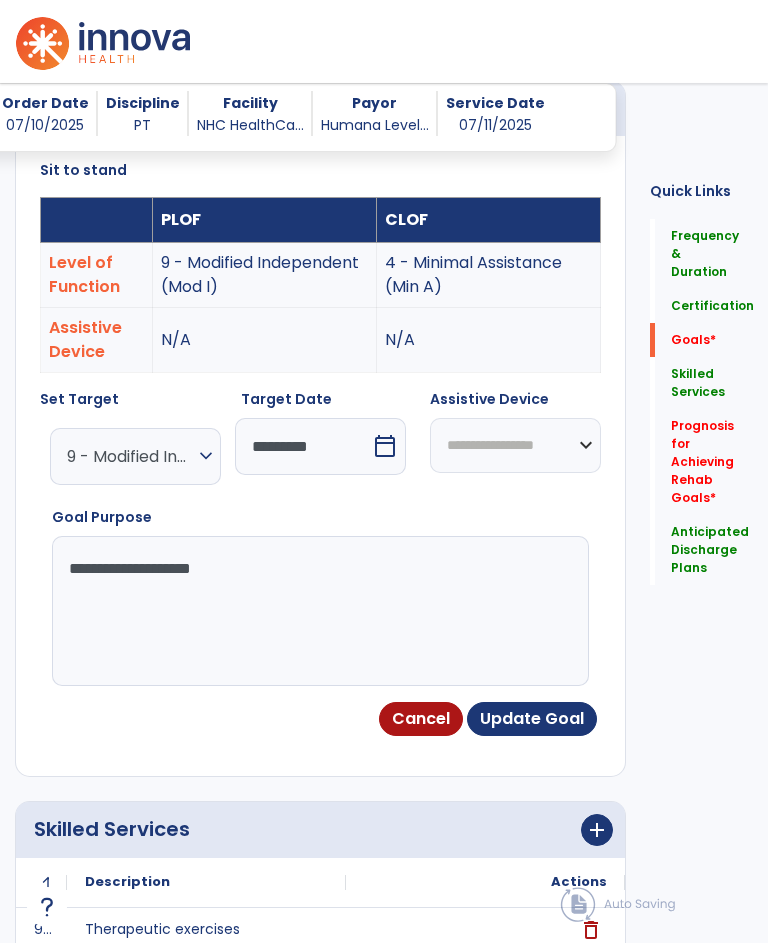 click on "Update Goal" at bounding box center (532, 719) 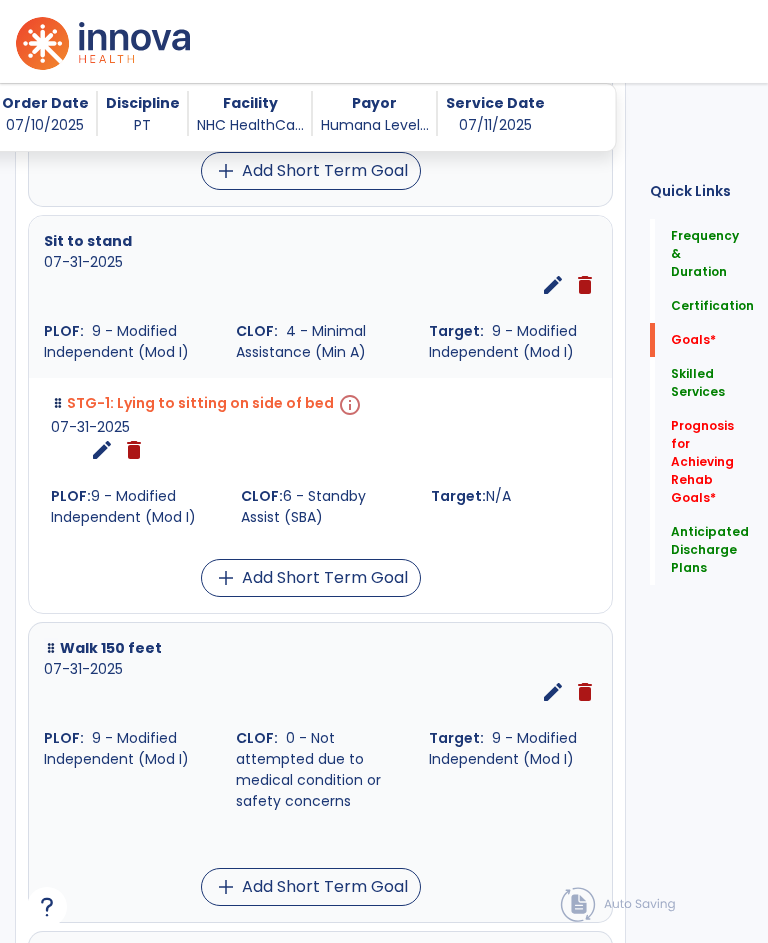 scroll, scrollTop: 917, scrollLeft: 0, axis: vertical 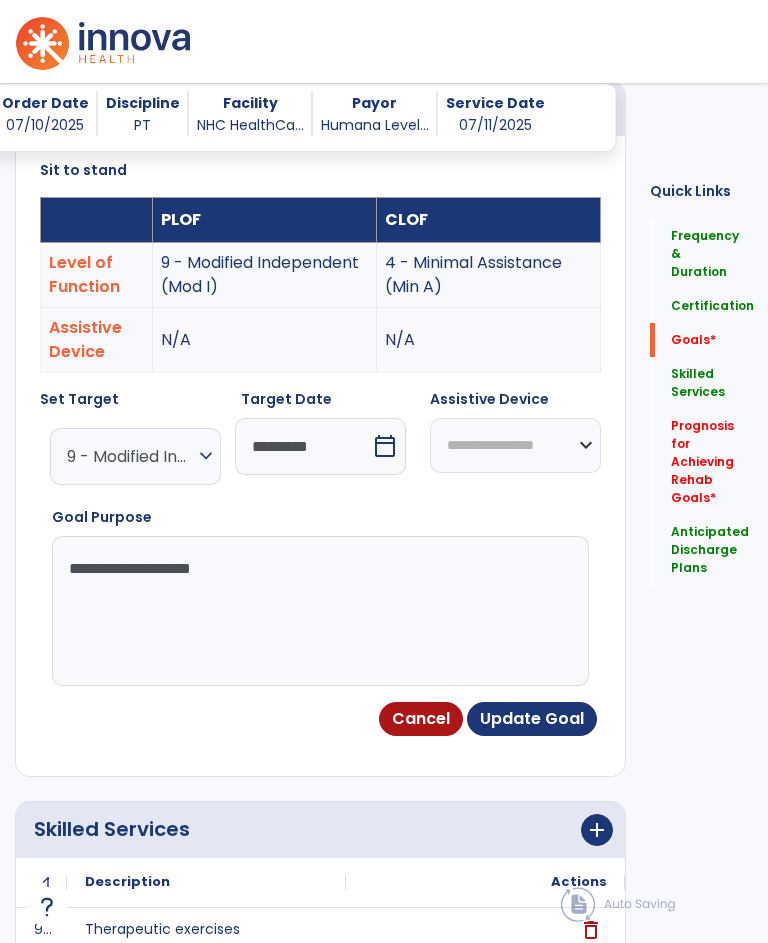 click on "Update Goal" at bounding box center (532, 719) 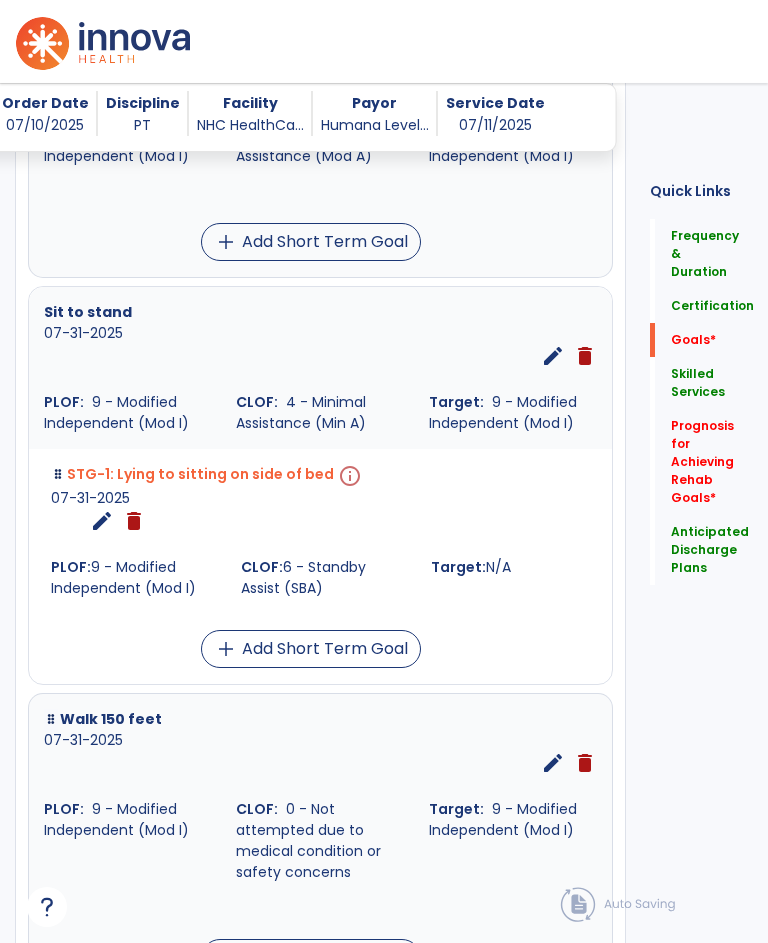 scroll, scrollTop: 846, scrollLeft: 0, axis: vertical 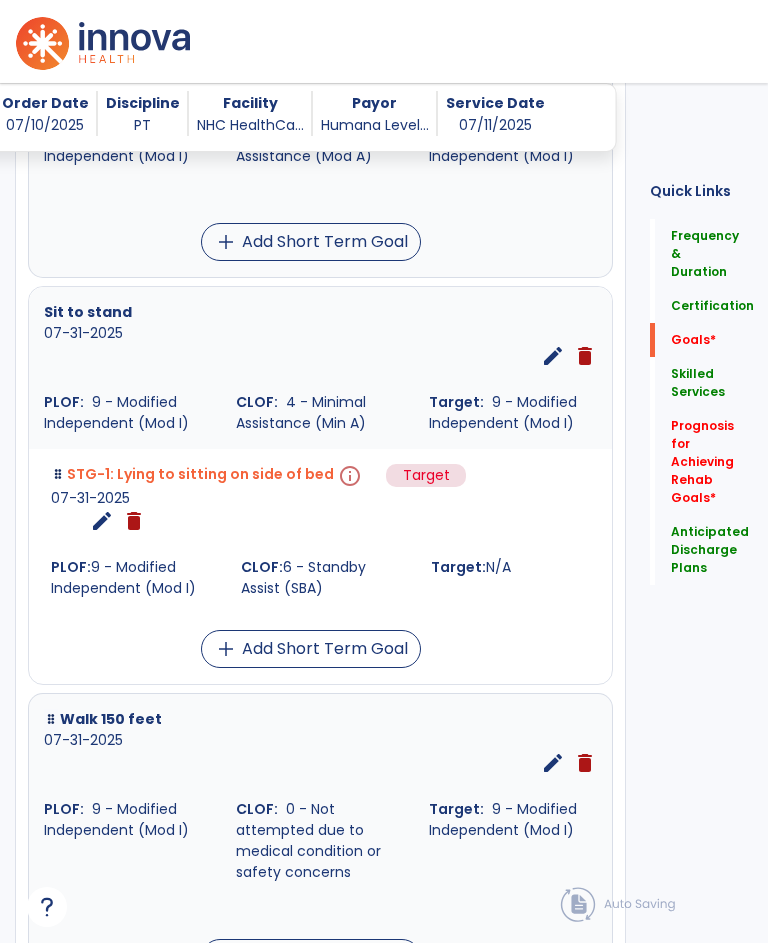click on "info" at bounding box center (348, 476) 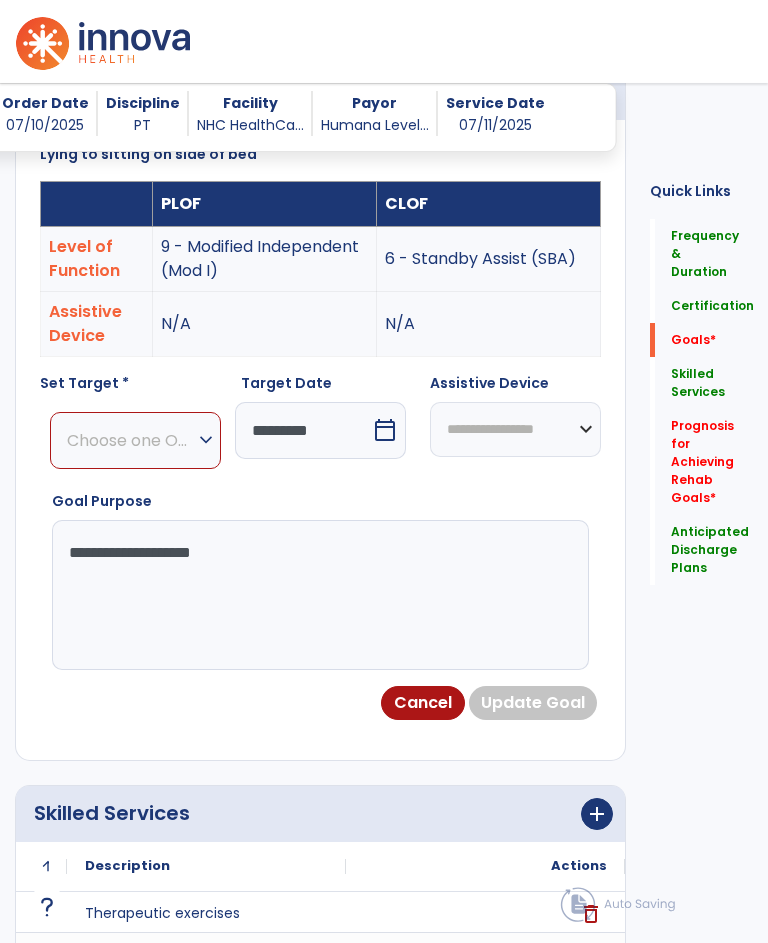 scroll, scrollTop: 703, scrollLeft: 0, axis: vertical 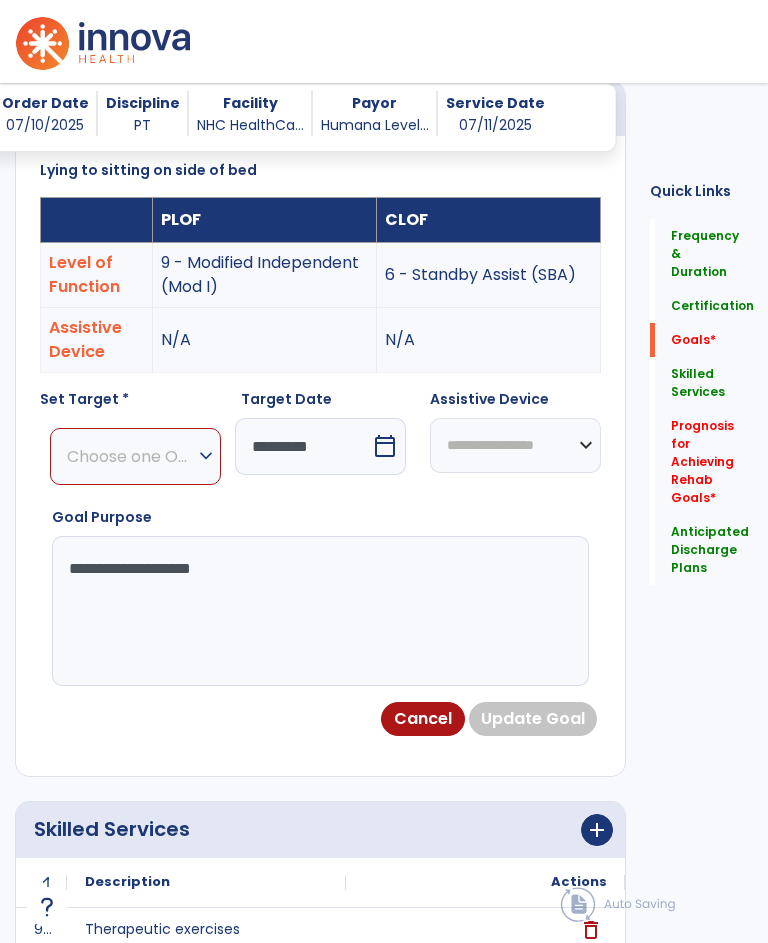 click on "Choose one Option" at bounding box center (130, 456) 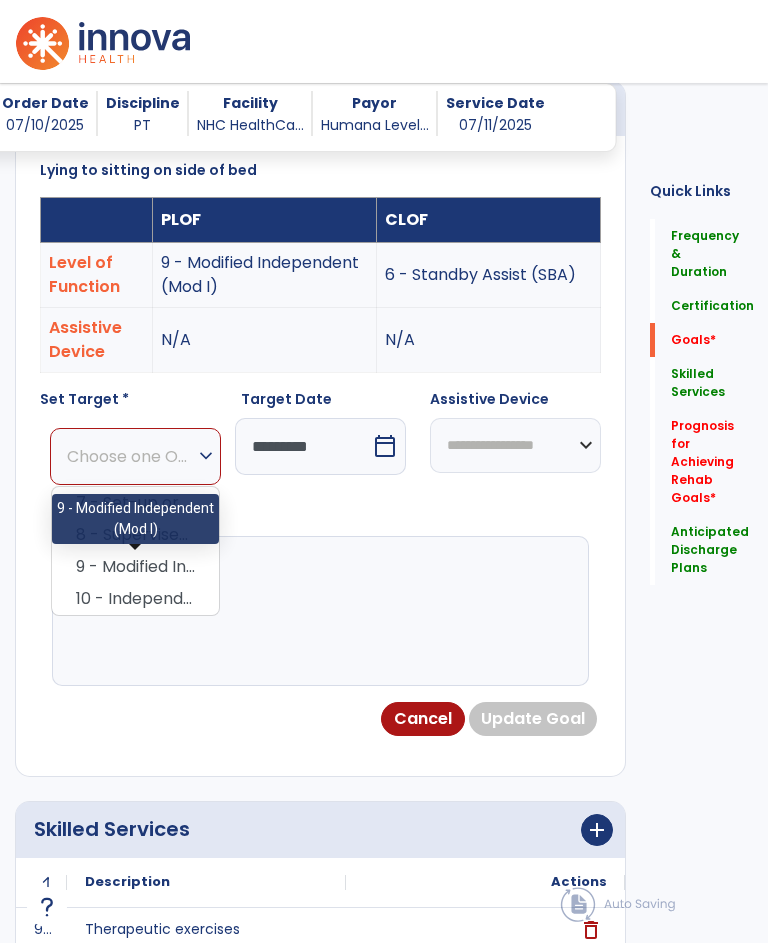 click on "9 - Modified Independent (Mod I)" at bounding box center (135, 567) 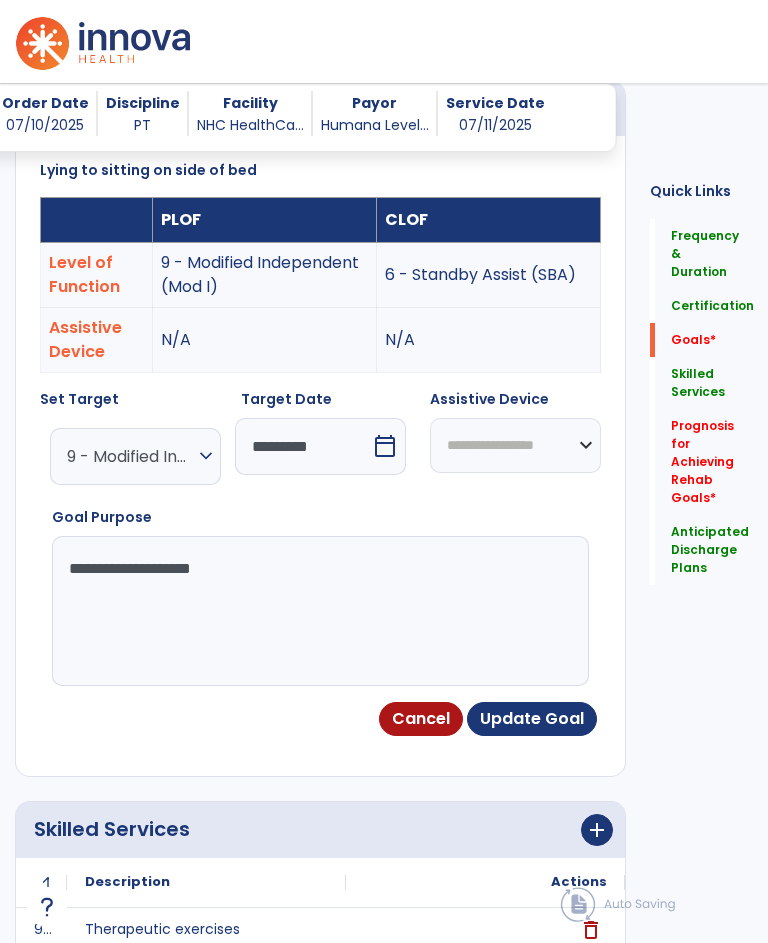 click on "Update Goal" at bounding box center [532, 719] 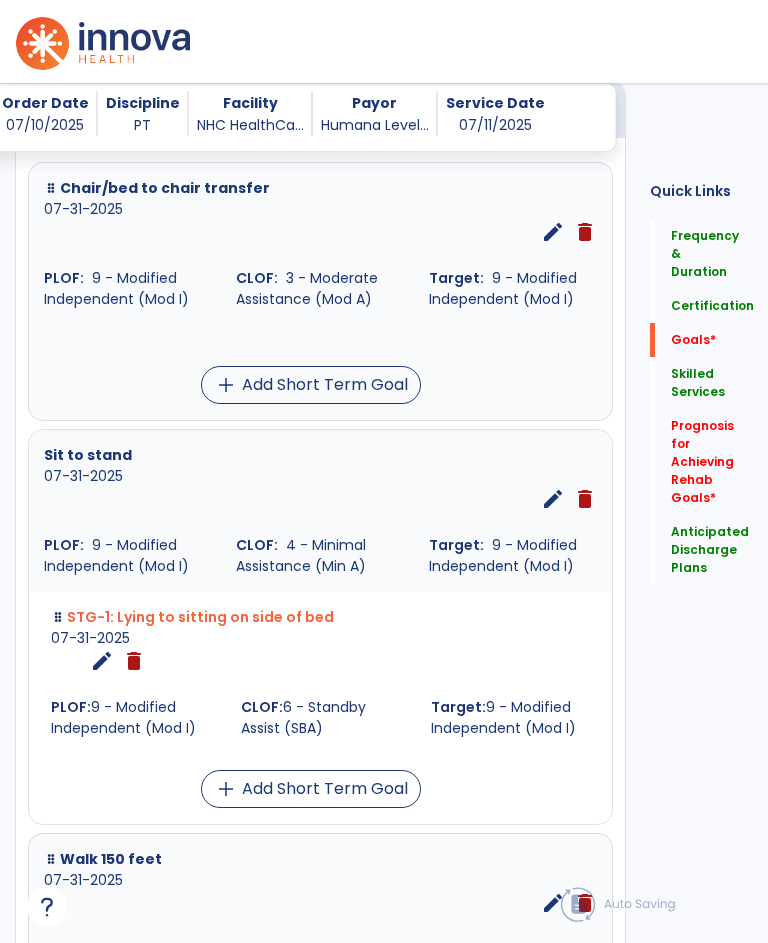 scroll, scrollTop: 947, scrollLeft: 0, axis: vertical 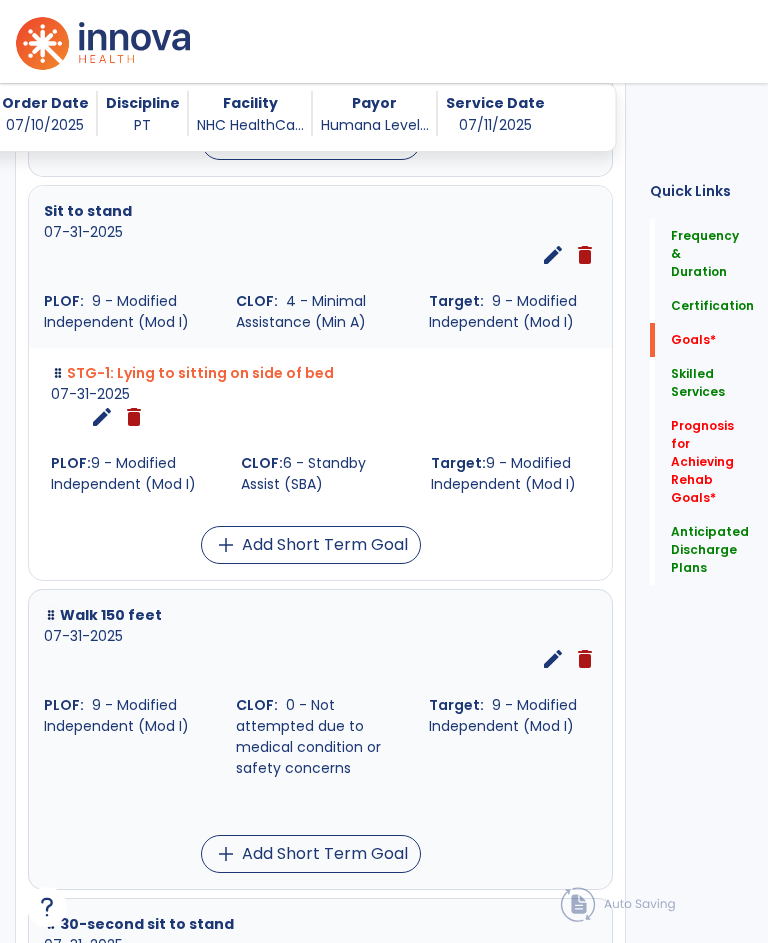 click on "edit" at bounding box center (553, 659) 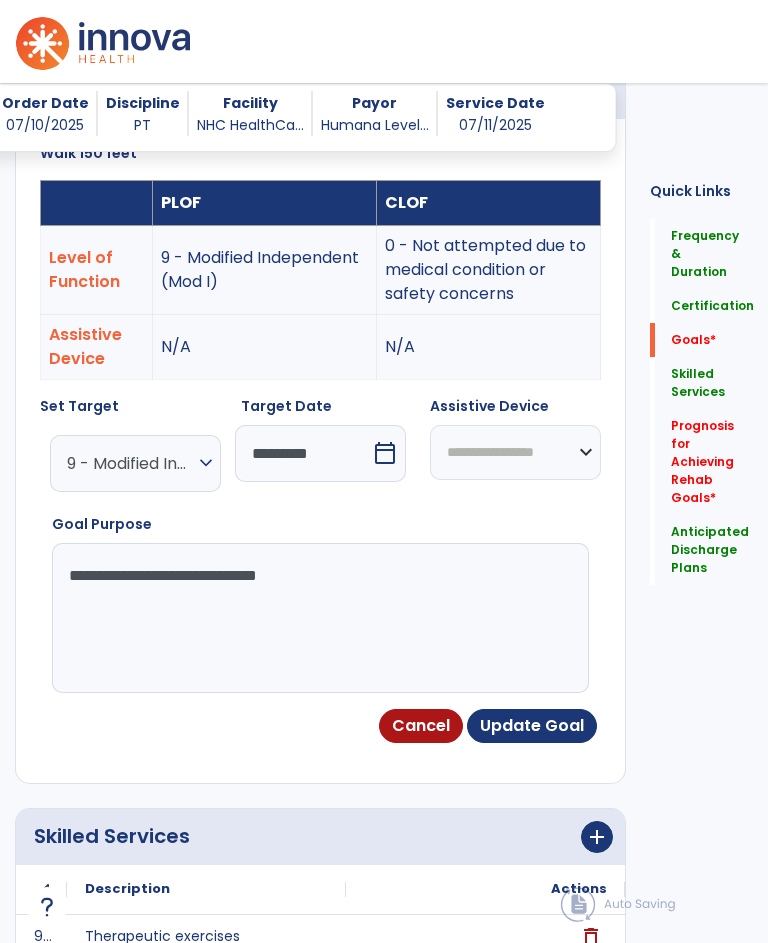 scroll, scrollTop: 703, scrollLeft: 0, axis: vertical 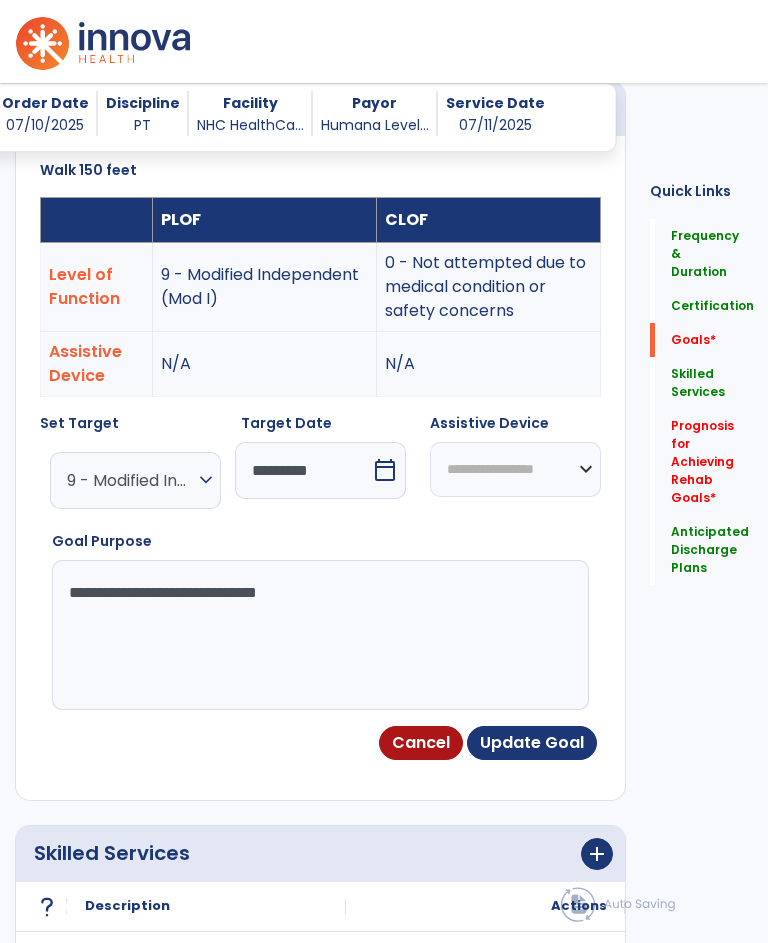 click on "Update Goal" at bounding box center (532, 743) 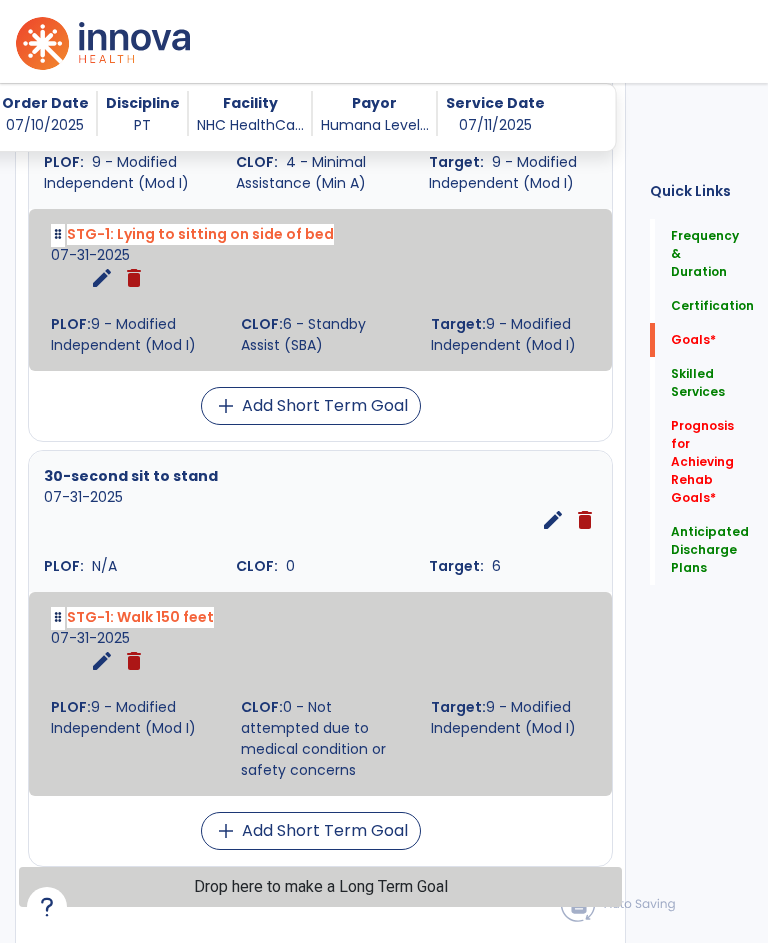 scroll, scrollTop: 1085, scrollLeft: 0, axis: vertical 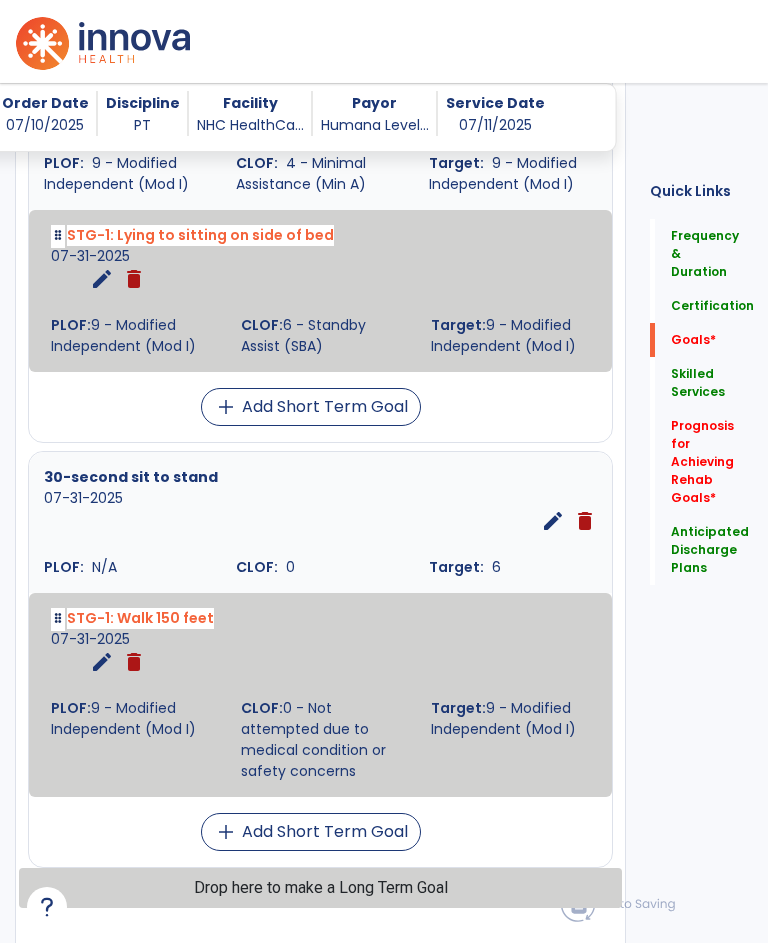 click on "edit" at bounding box center (553, 521) 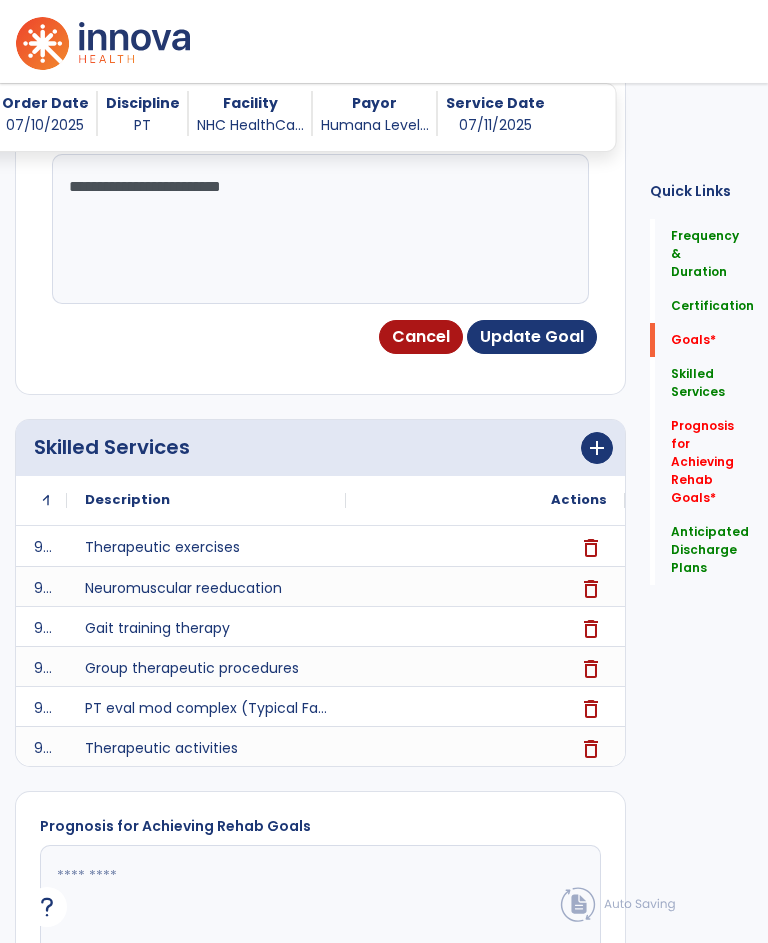 scroll, scrollTop: 703, scrollLeft: 0, axis: vertical 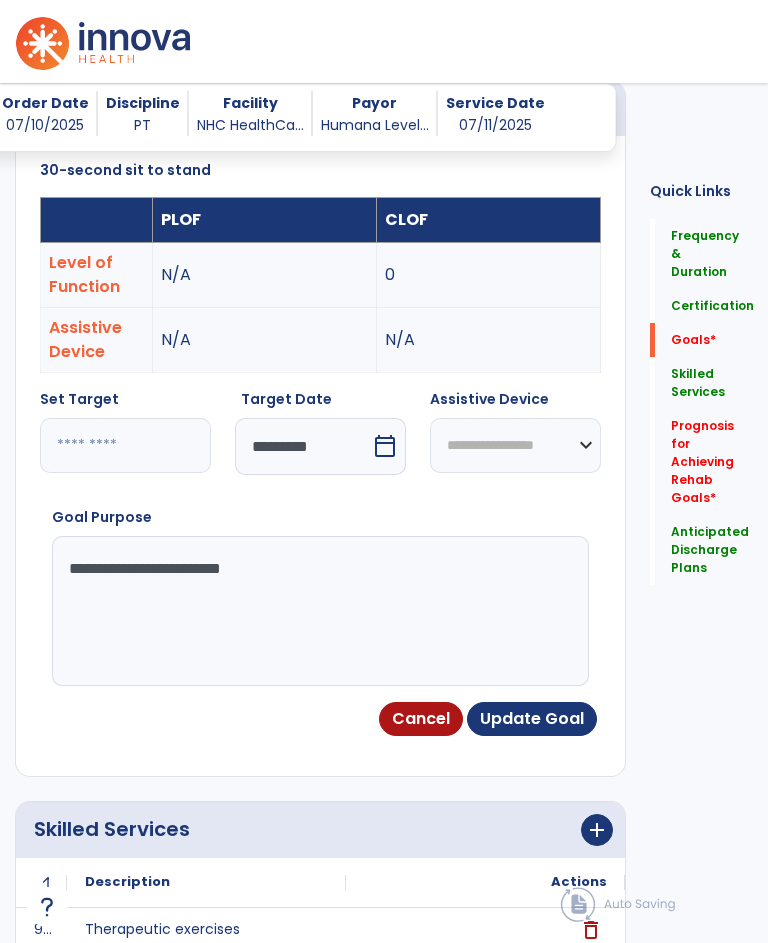click on "Update Goal" at bounding box center (532, 719) 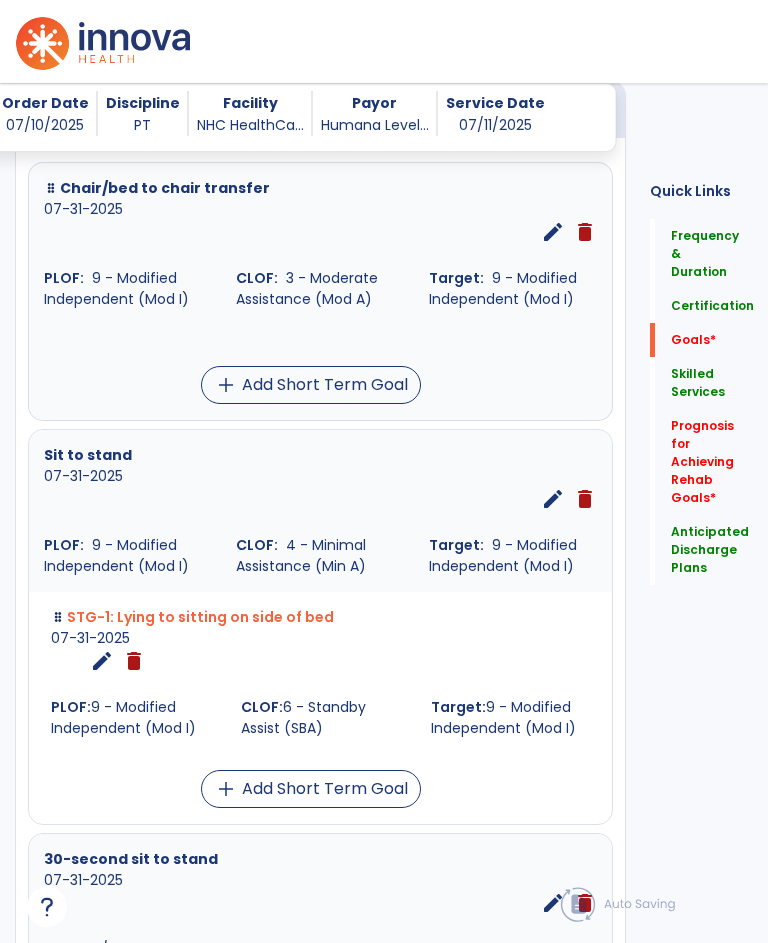 click on "edit" at bounding box center (553, 499) 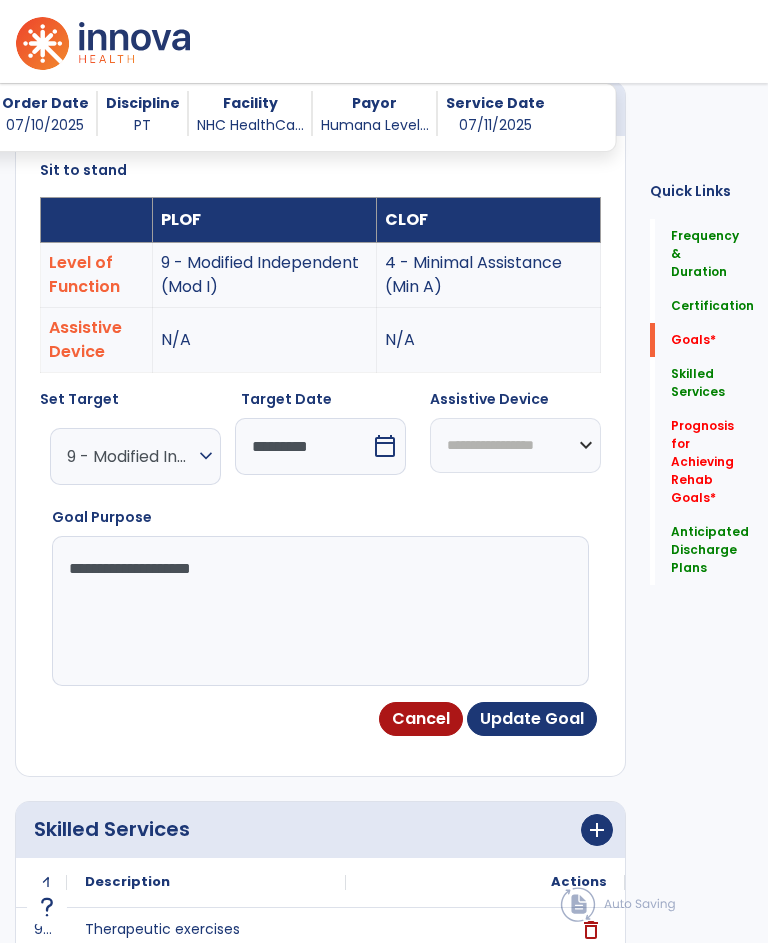 click on "Update Goal" at bounding box center (532, 719) 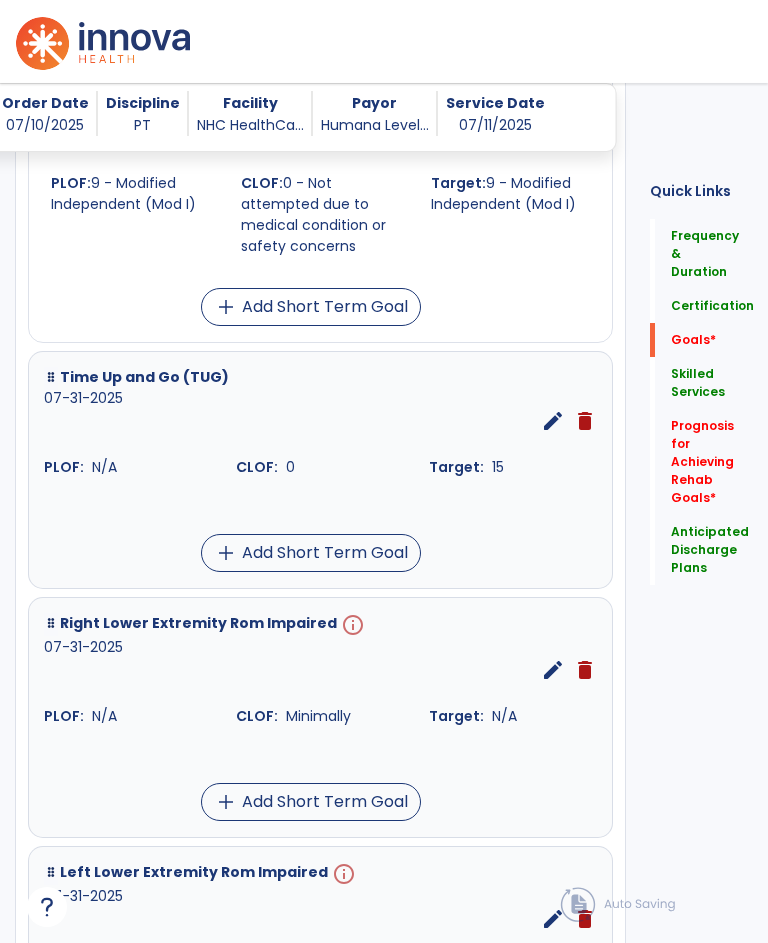scroll, scrollTop: 1612, scrollLeft: 0, axis: vertical 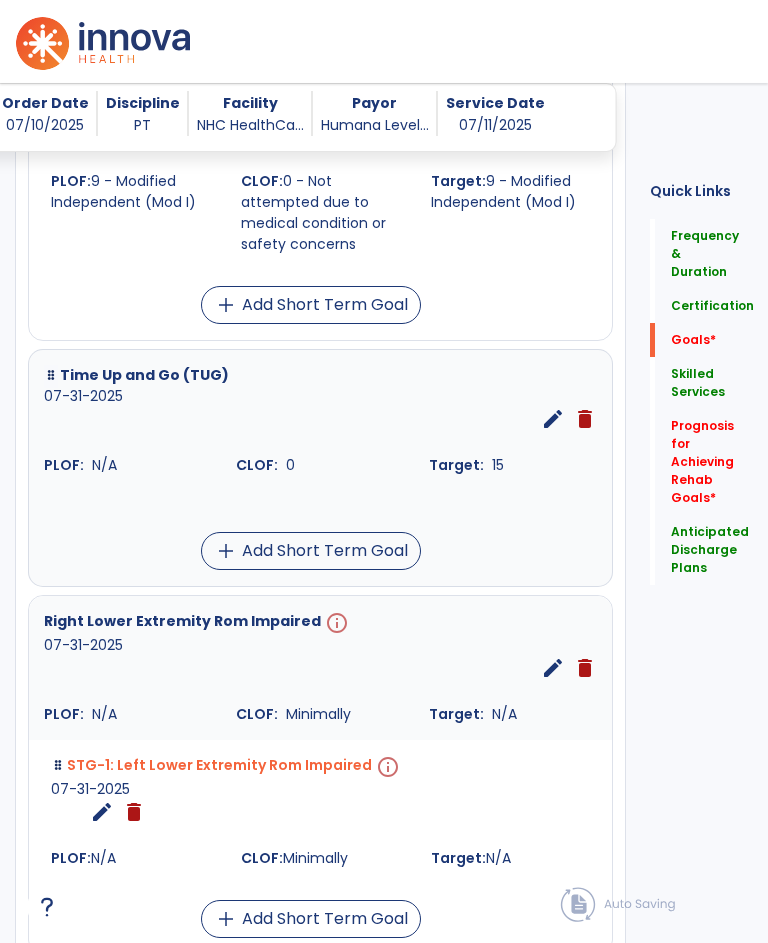 click on "edit" at bounding box center [553, 668] 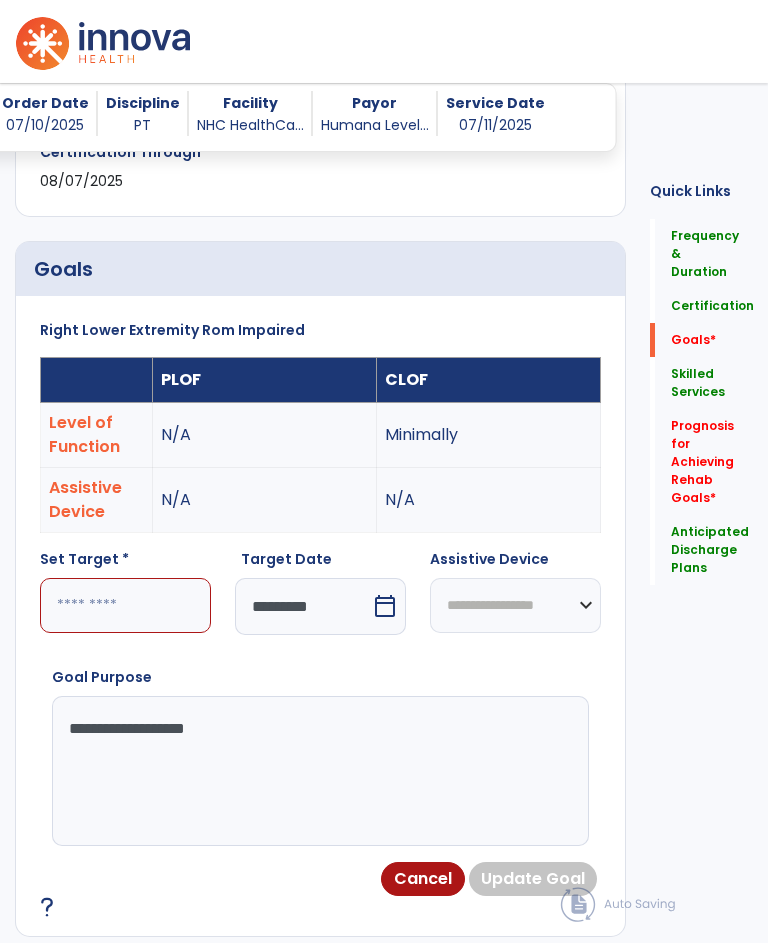 scroll, scrollTop: 542, scrollLeft: 0, axis: vertical 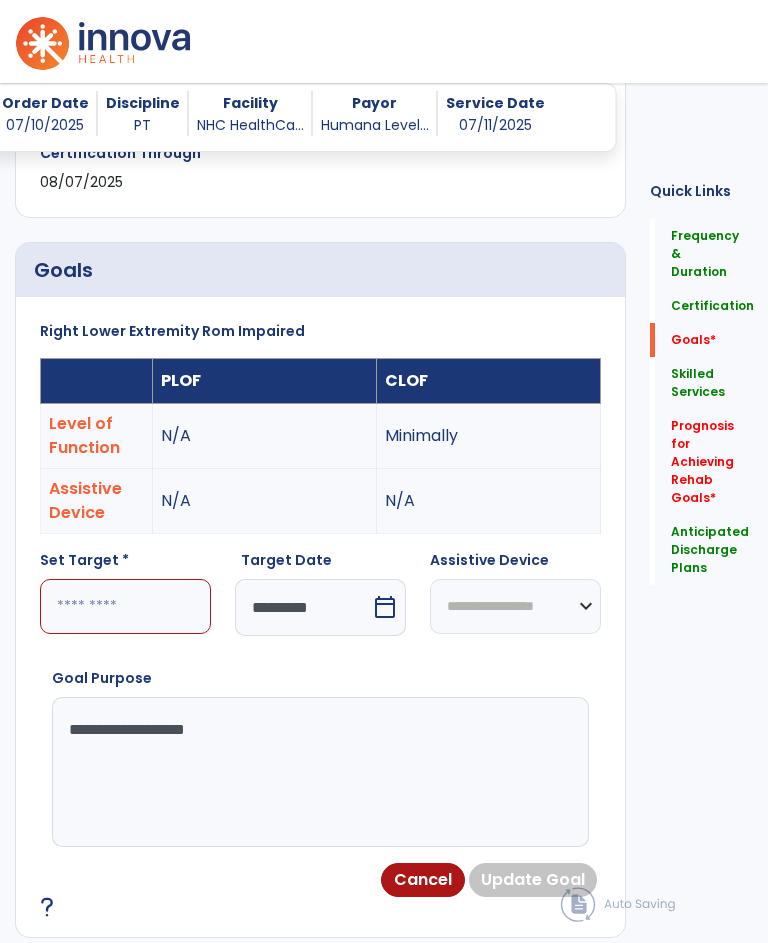 click on "Cancel" at bounding box center (423, 880) 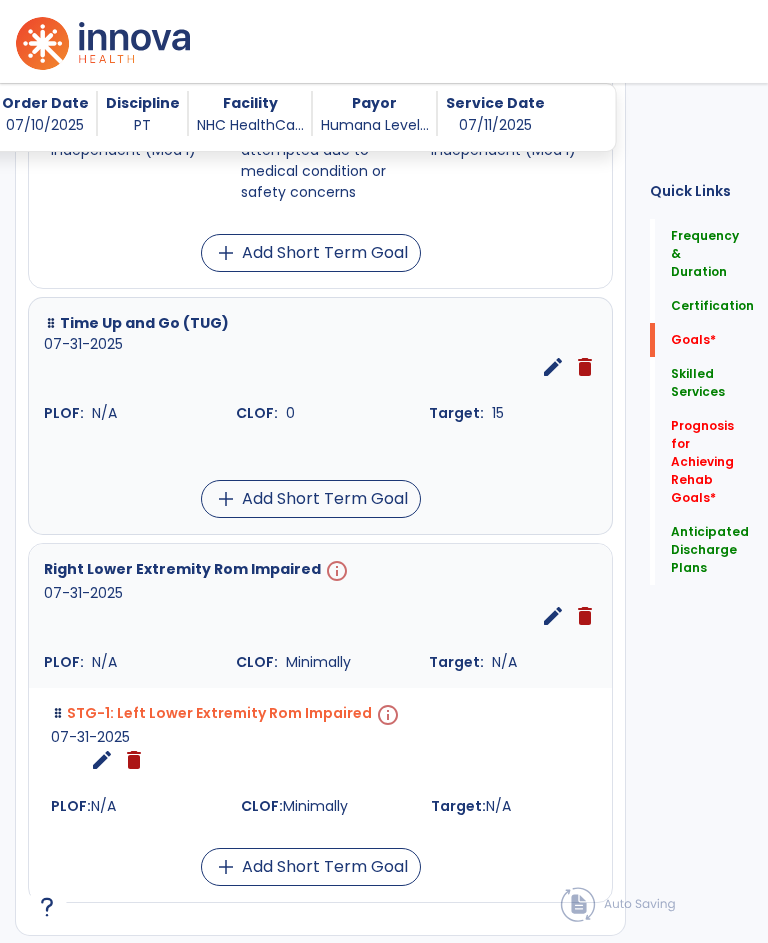 scroll, scrollTop: 1666, scrollLeft: 0, axis: vertical 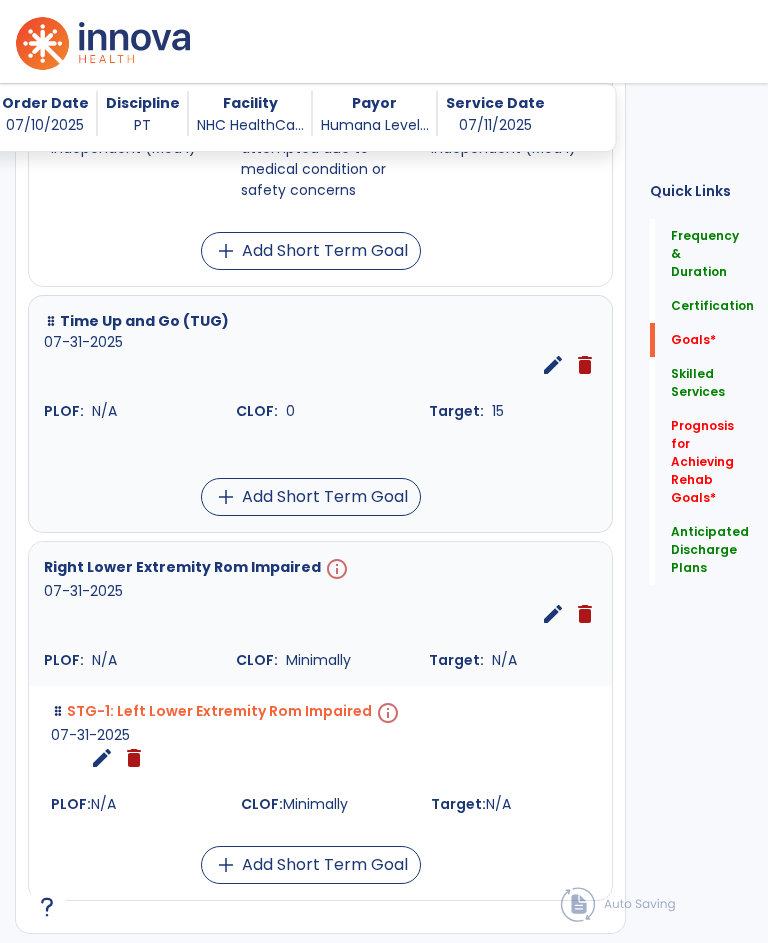 click on "delete" at bounding box center [585, 614] 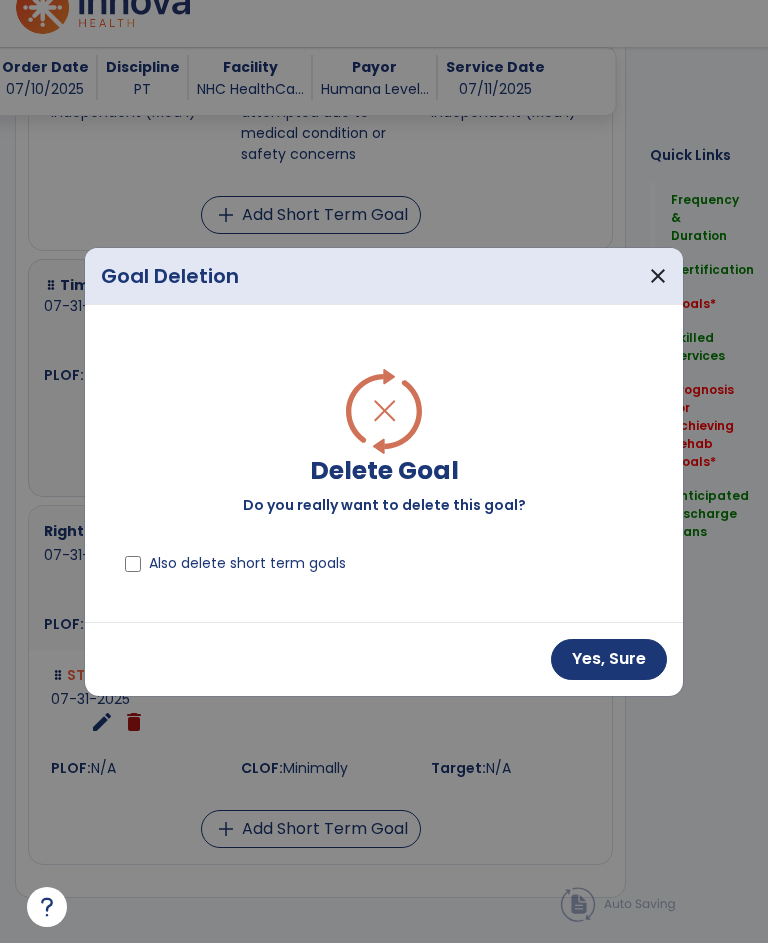 scroll, scrollTop: 0, scrollLeft: 0, axis: both 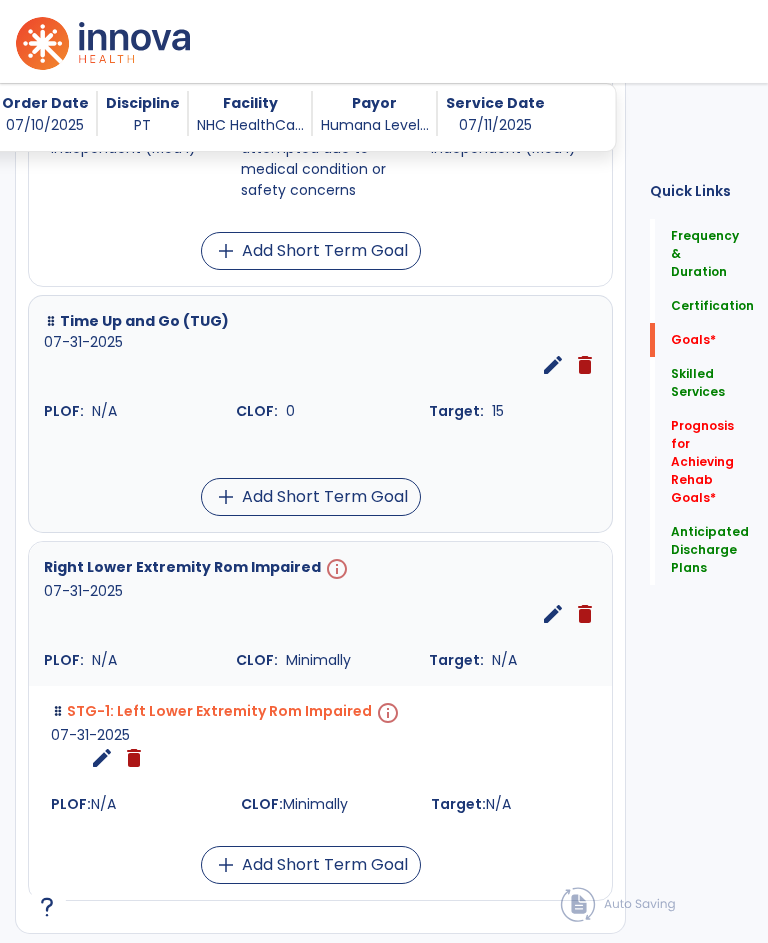click on "edit" at bounding box center [553, 614] 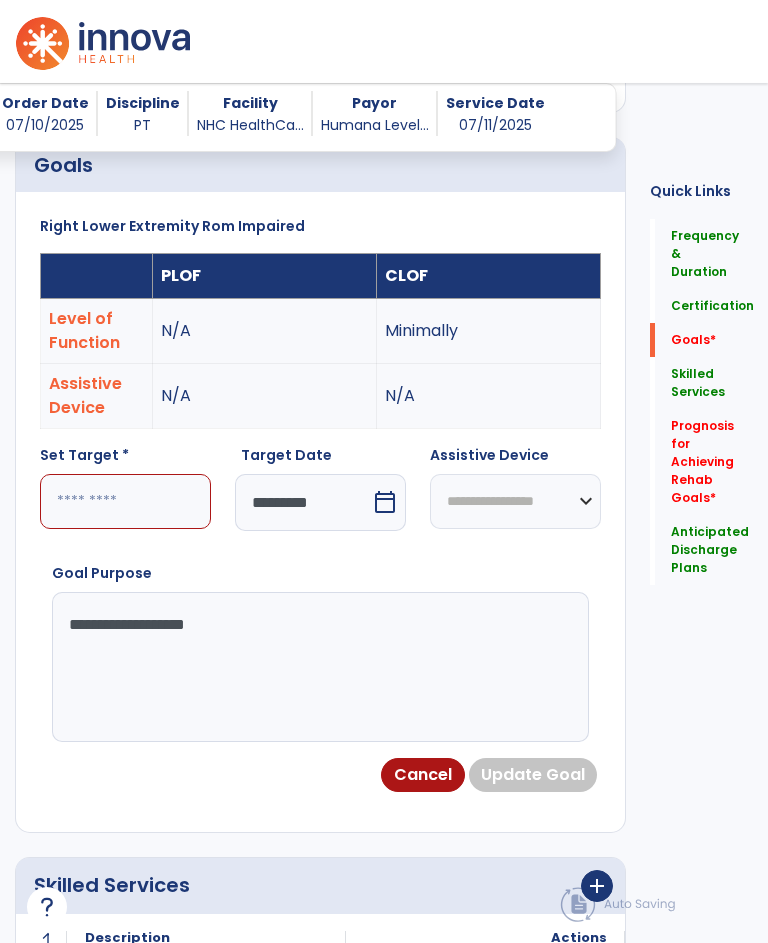 scroll, scrollTop: 644, scrollLeft: 0, axis: vertical 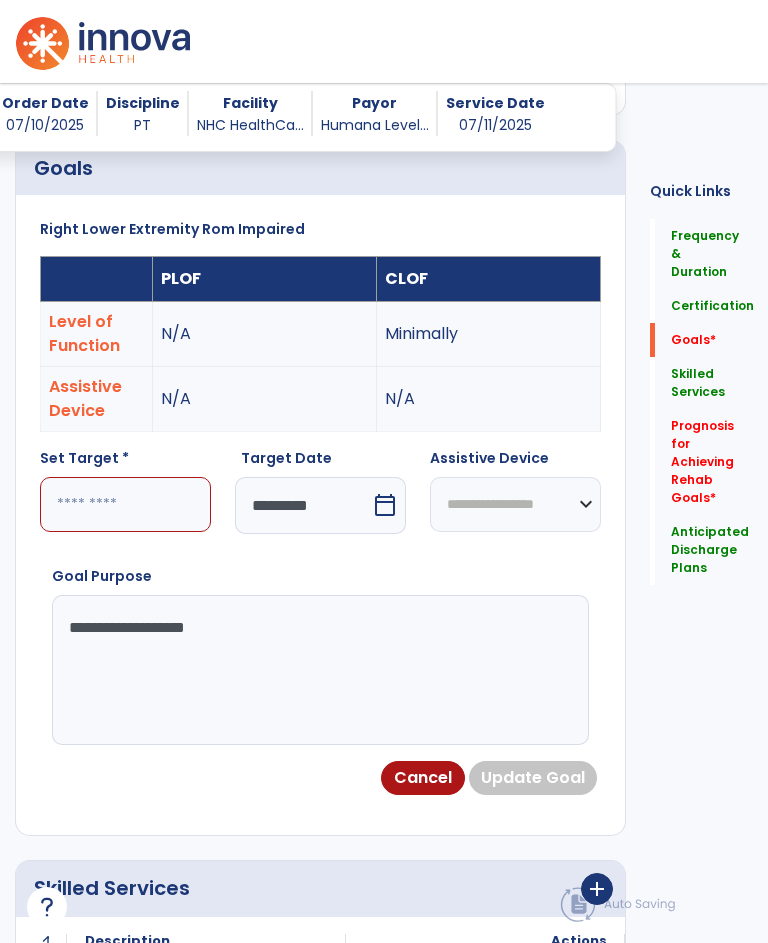 click on "Cancel" at bounding box center [423, 778] 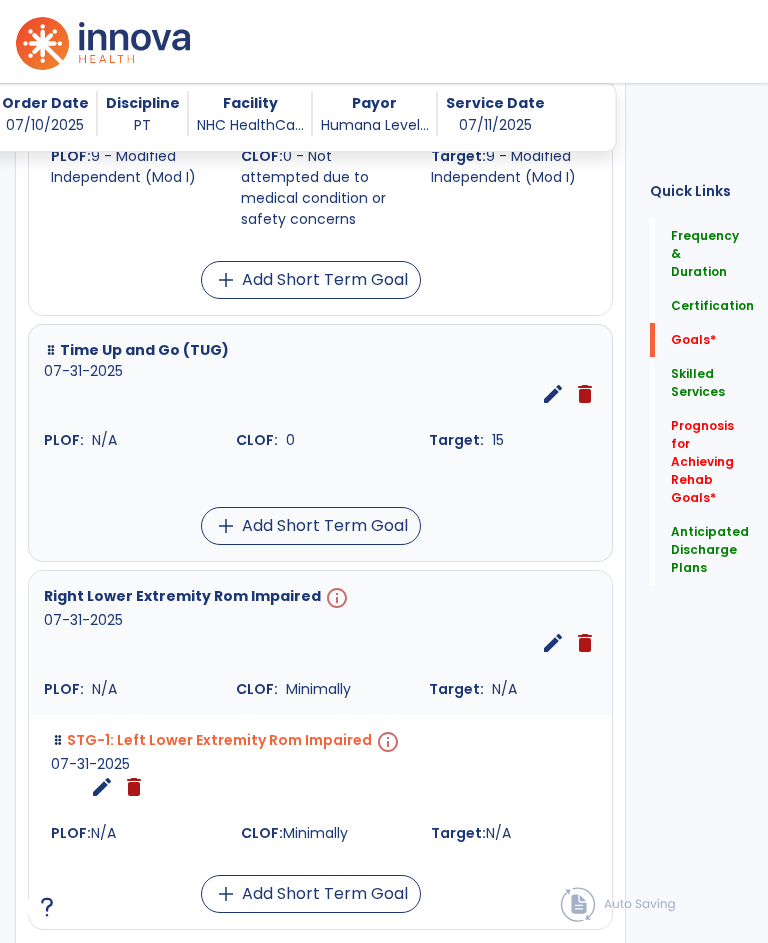scroll, scrollTop: 1637, scrollLeft: 0, axis: vertical 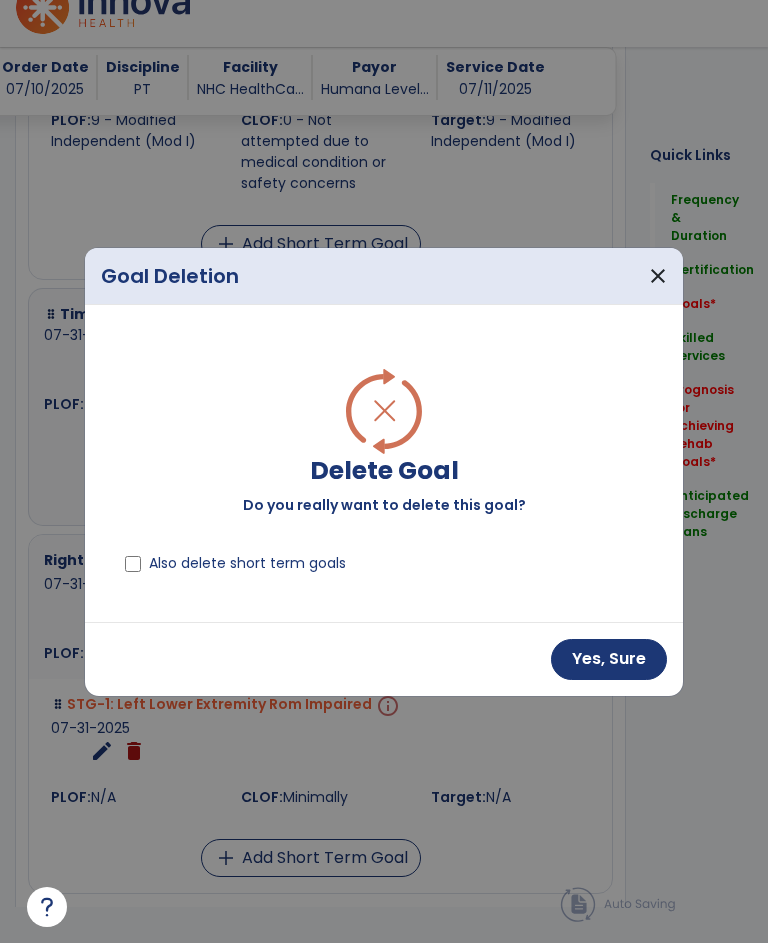 click on "Yes, Sure" at bounding box center [609, 659] 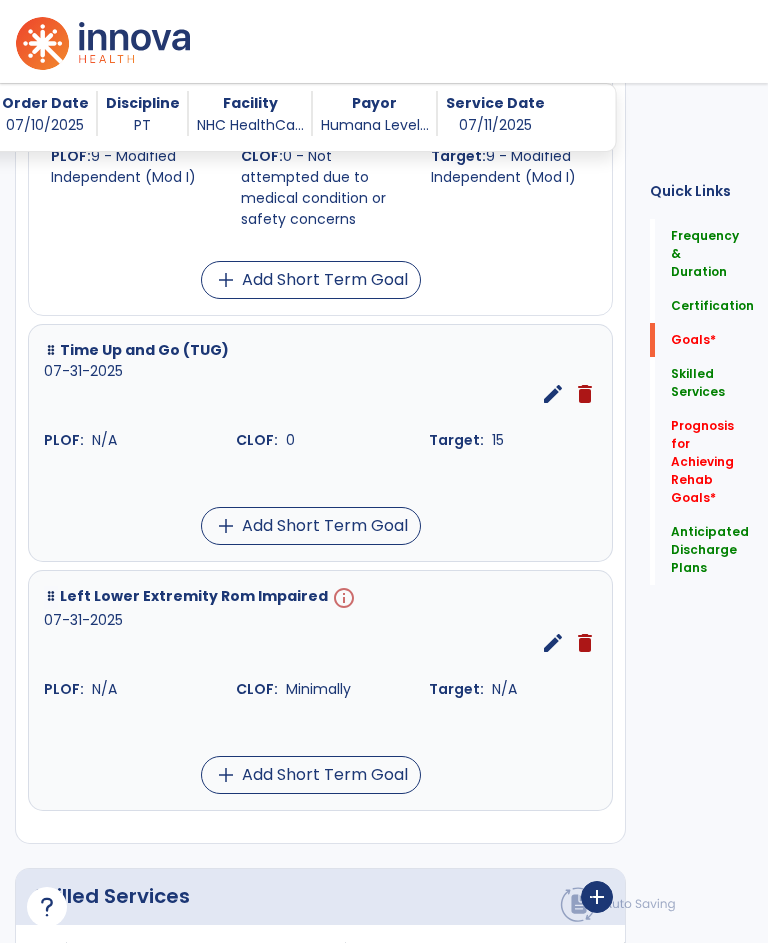 click on "delete" at bounding box center (585, 643) 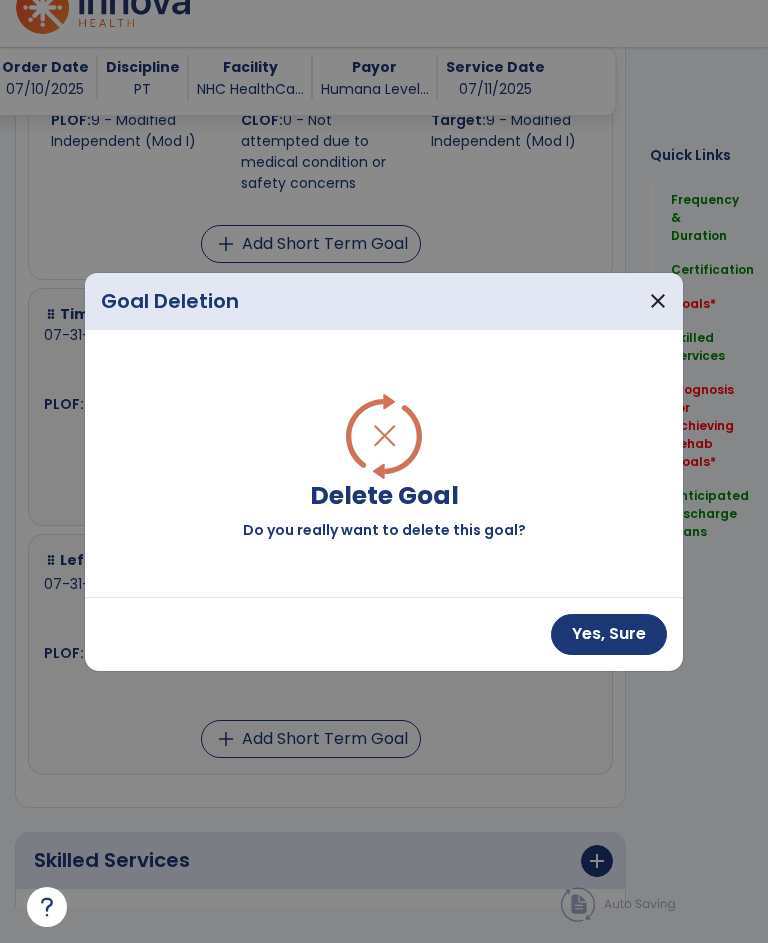 scroll, scrollTop: 0, scrollLeft: 0, axis: both 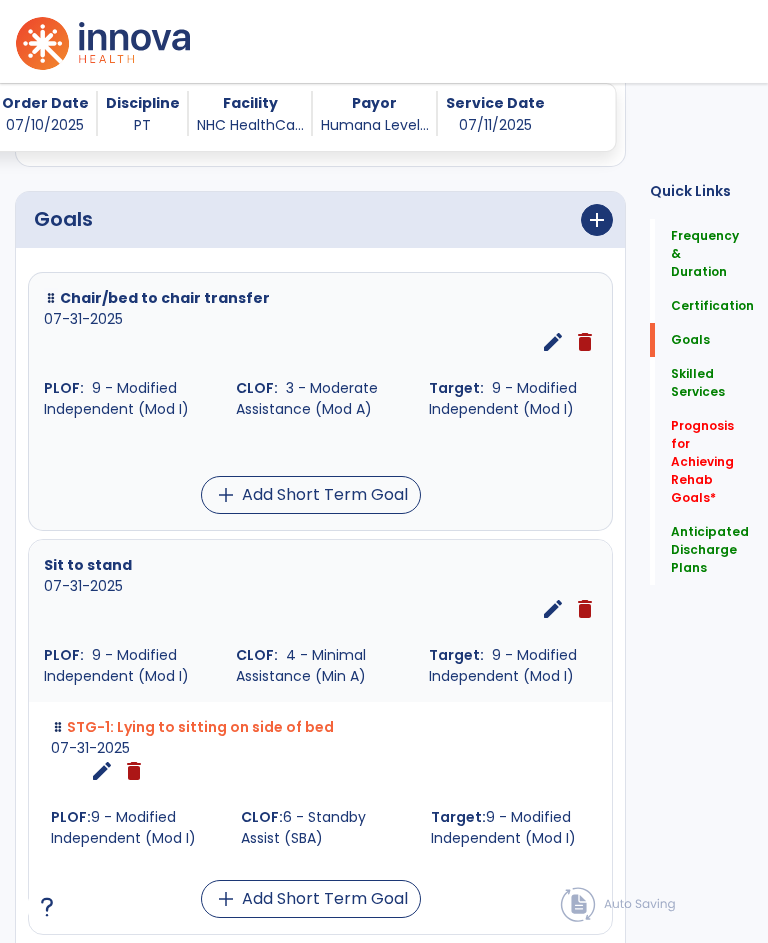 click on "add" at bounding box center (597, 220) 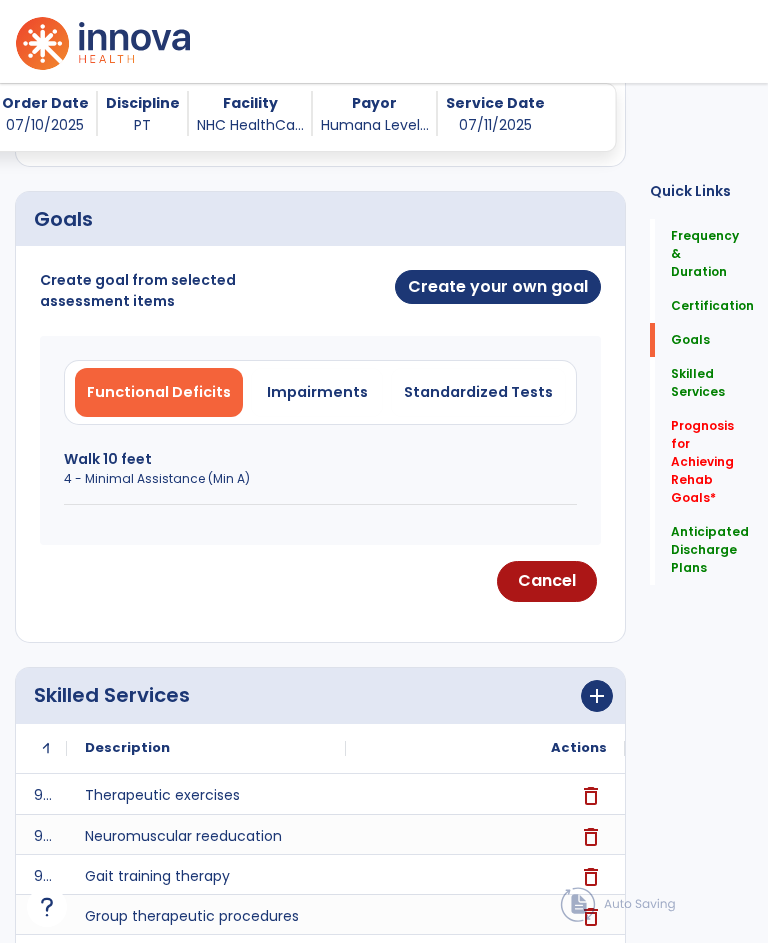 click on "Impairments" at bounding box center (317, 392) 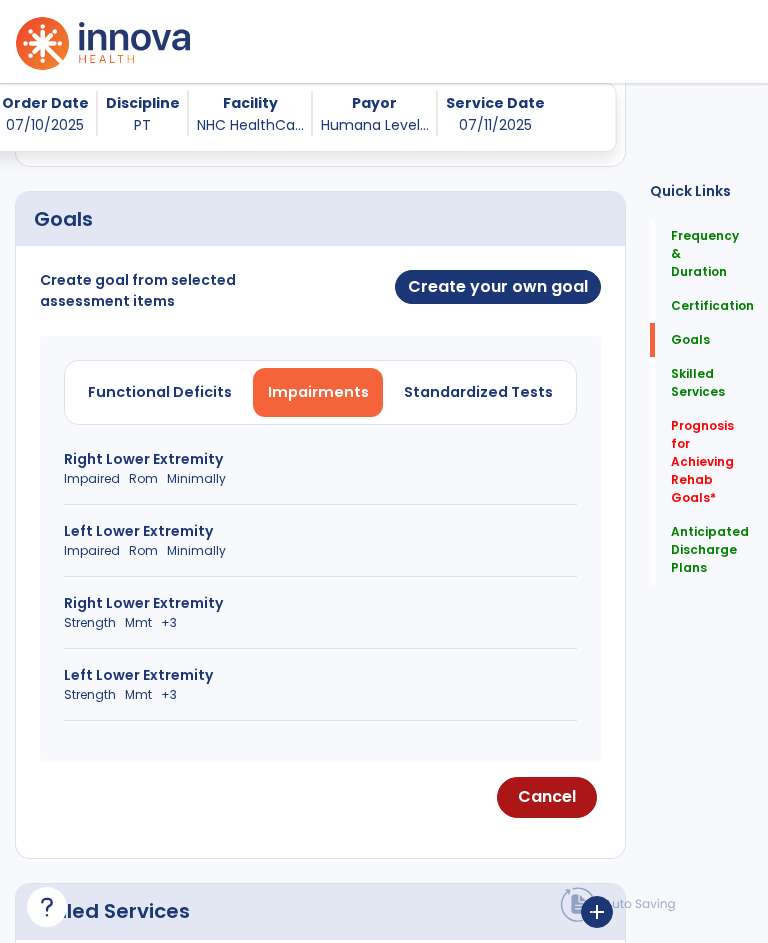 click on "Strength   Mmt   +3" at bounding box center [320, 623] 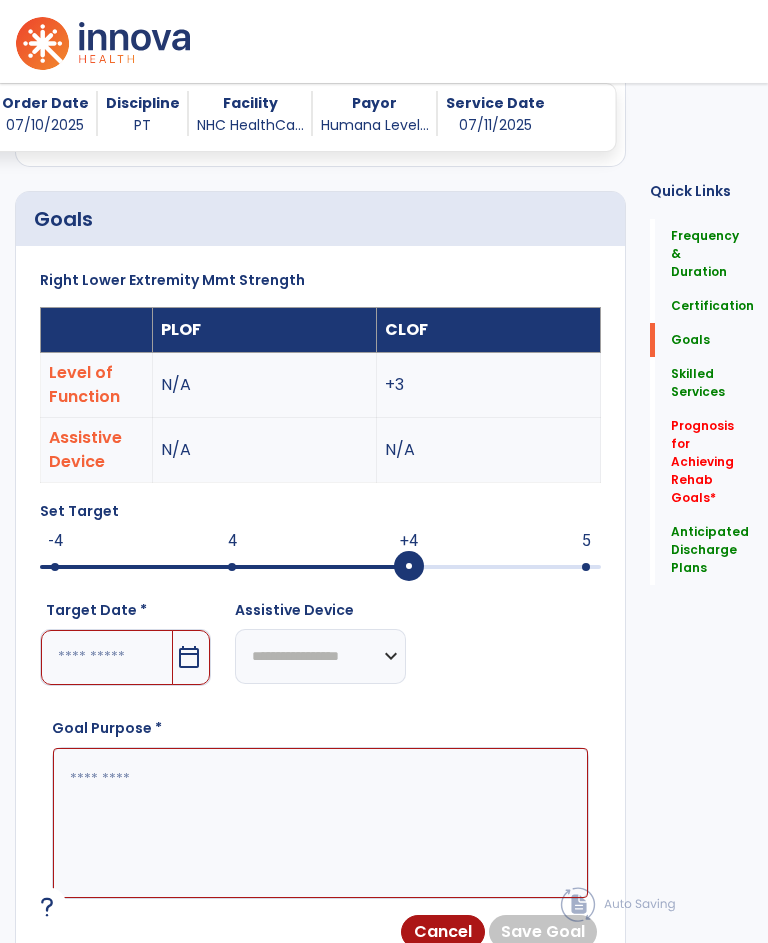 click at bounding box center (107, 657) 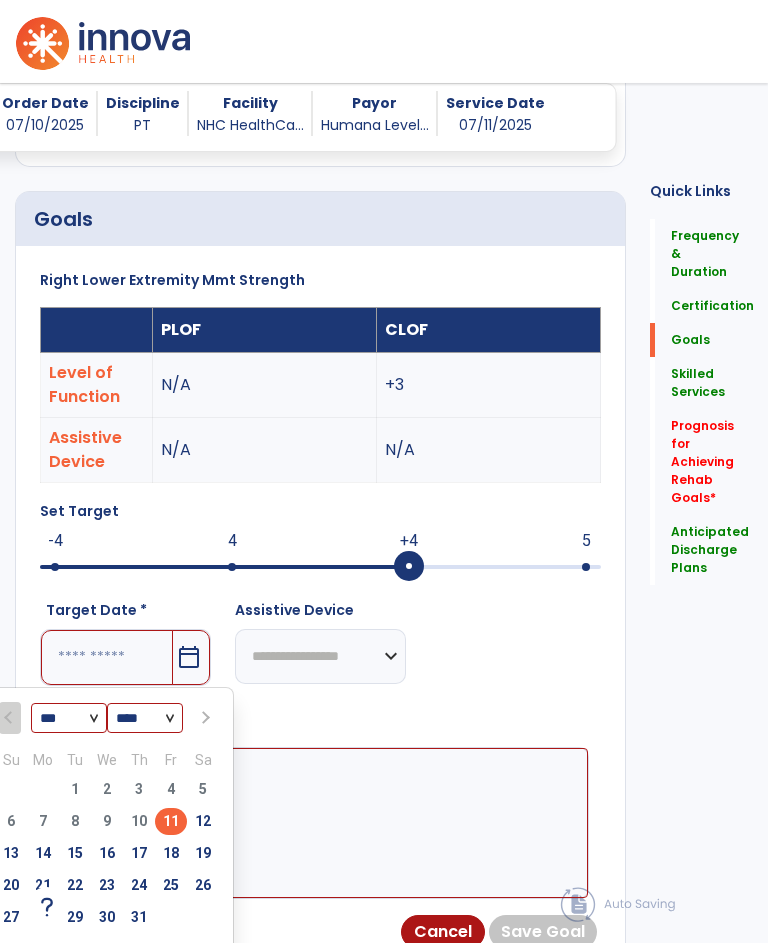 click on "31" at bounding box center [139, 917] 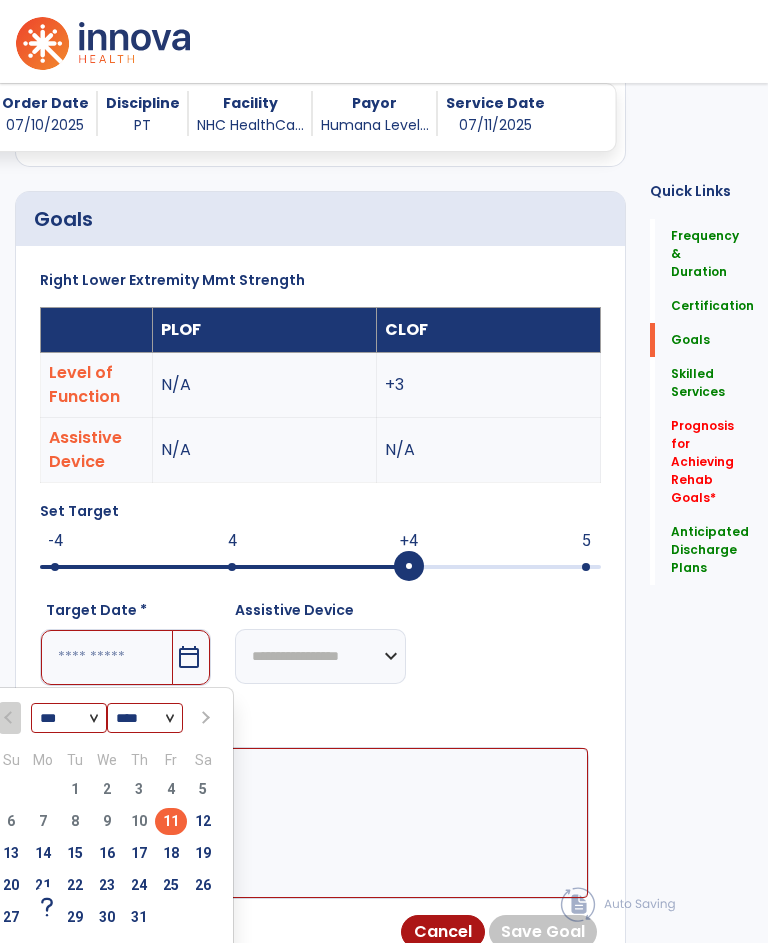 type on "*********" 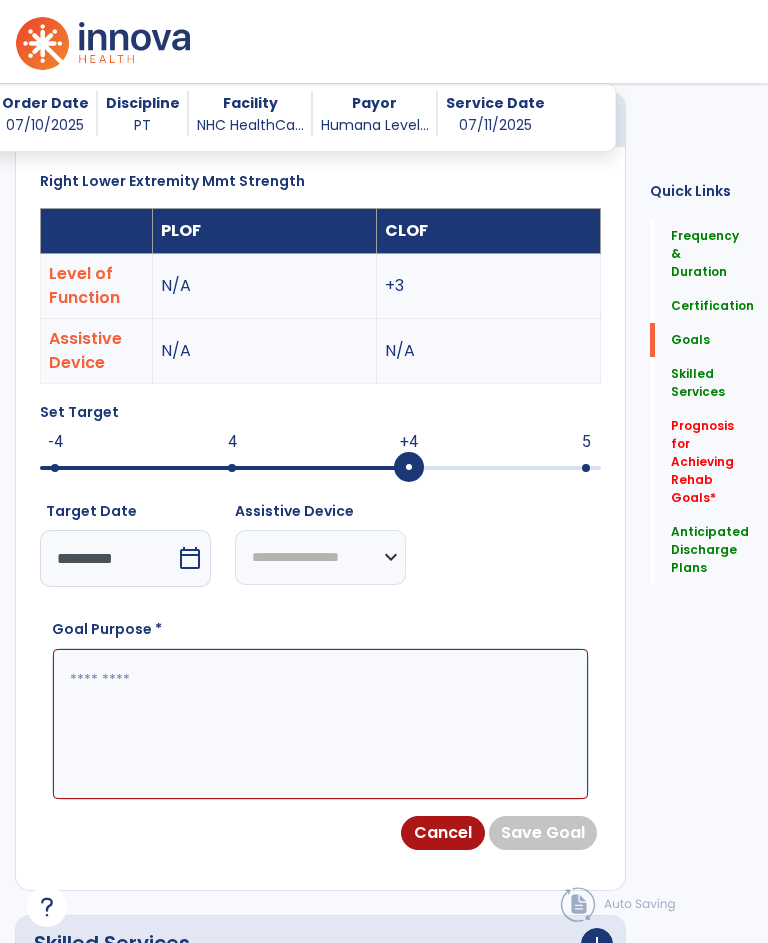scroll, scrollTop: 692, scrollLeft: 0, axis: vertical 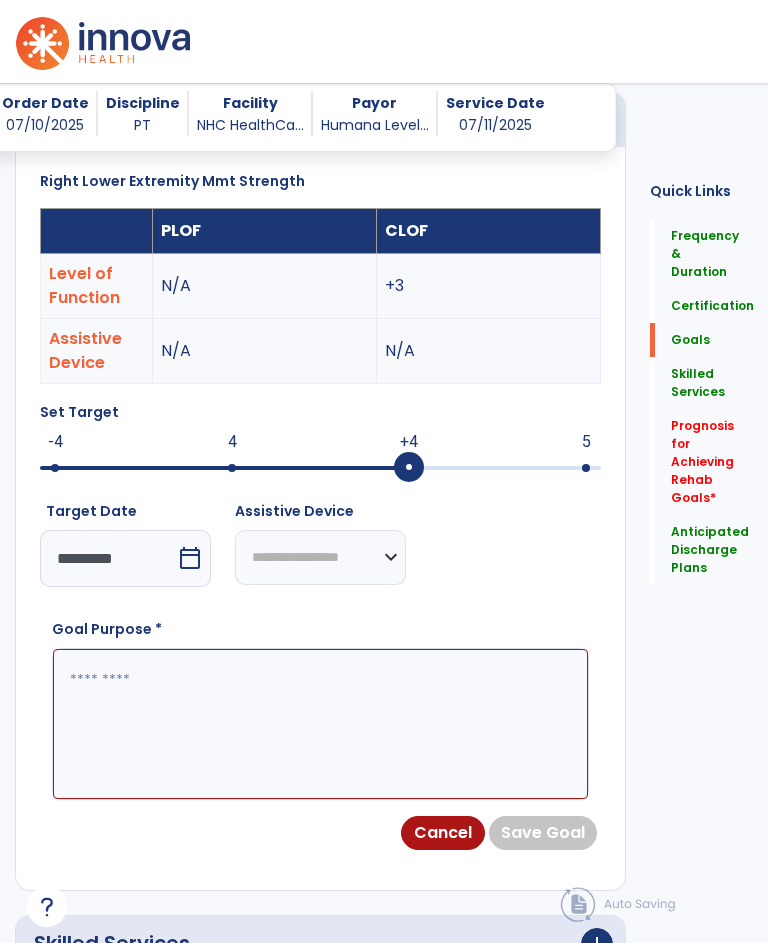 click at bounding box center [320, 724] 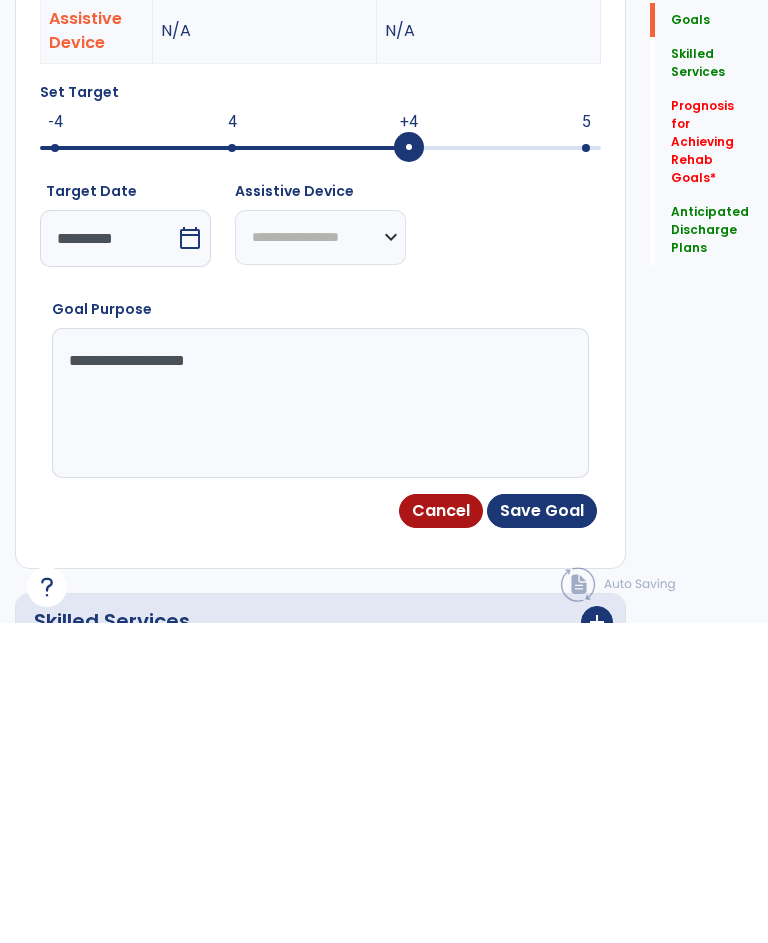 type on "**********" 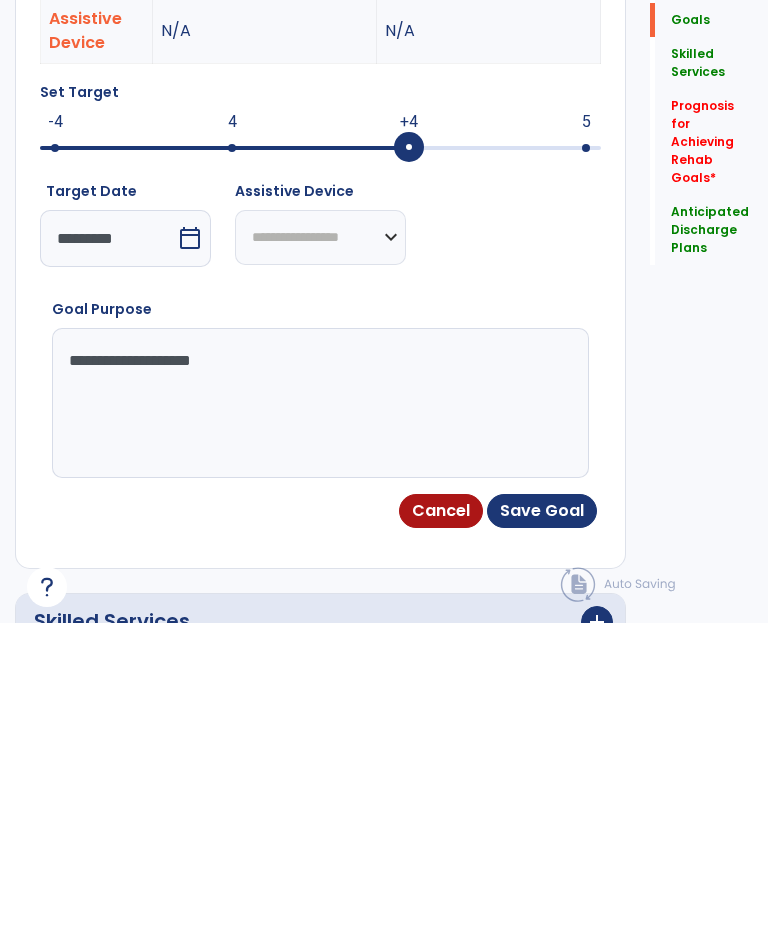 click on "Save Goal" at bounding box center (542, 831) 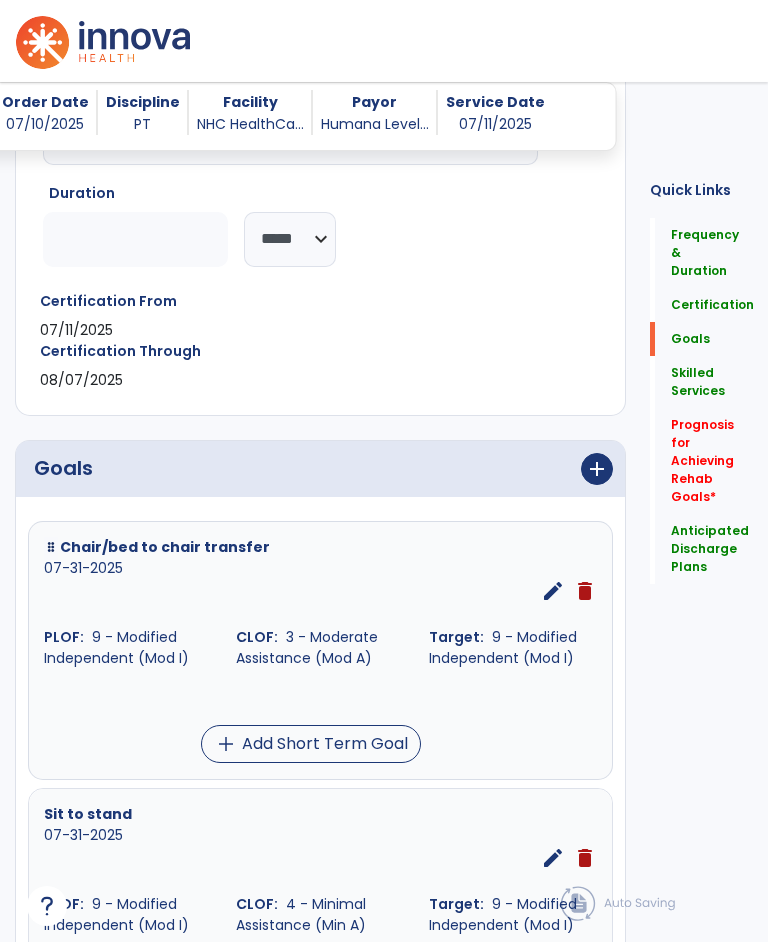 scroll, scrollTop: 343, scrollLeft: 0, axis: vertical 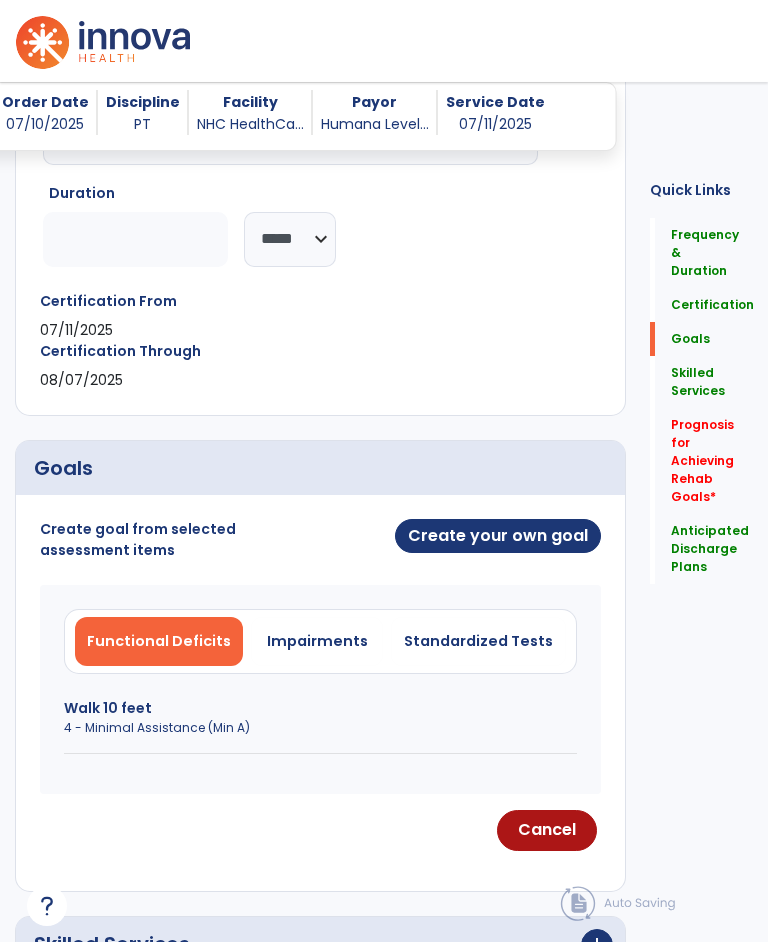 click on "Impairments" at bounding box center [317, 642] 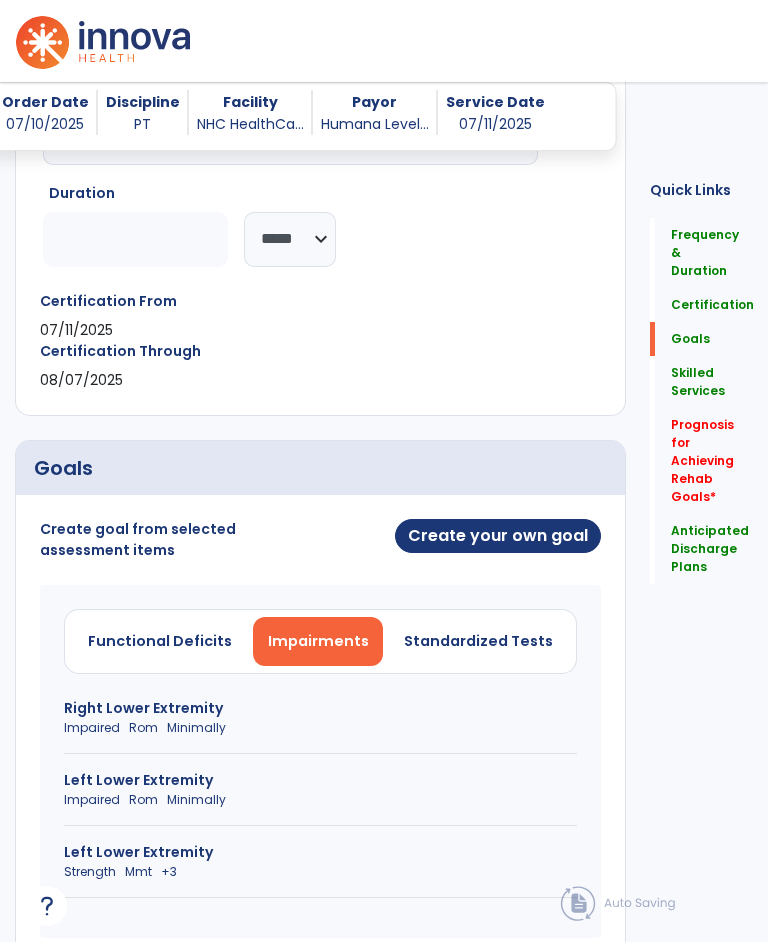 click on "Left Lower Extremity" at bounding box center (320, 853) 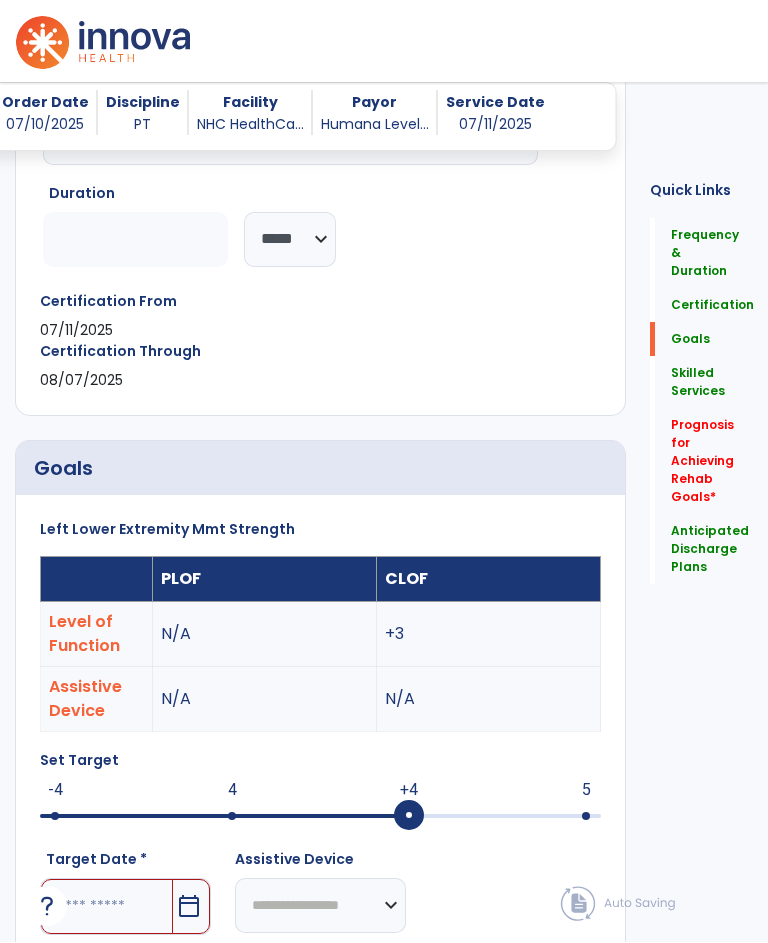 click at bounding box center [107, 907] 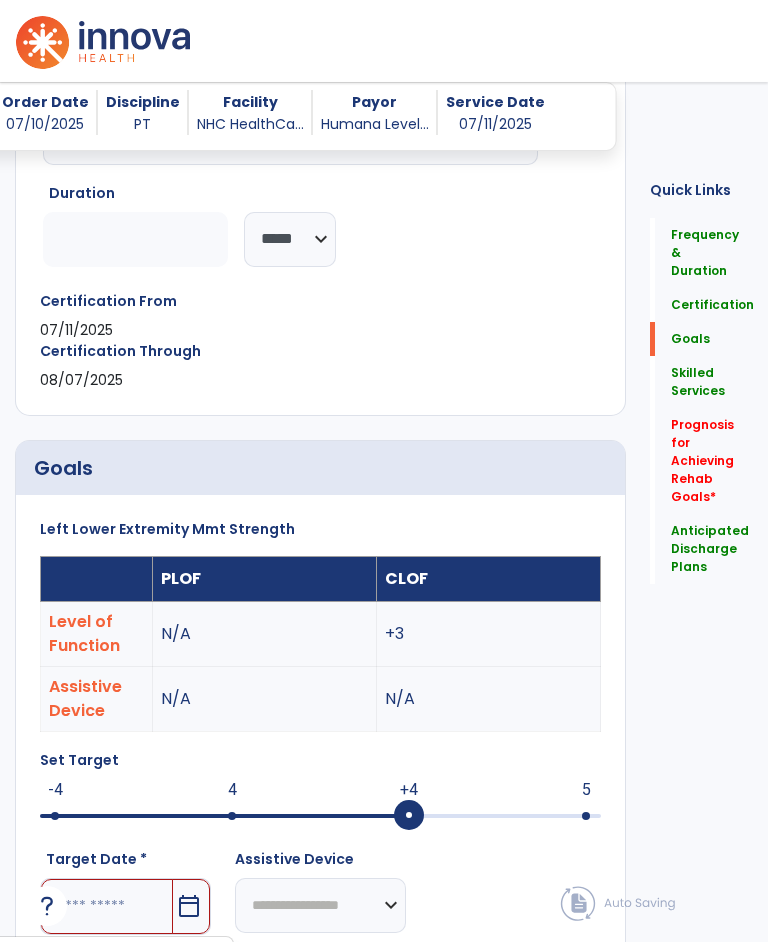 scroll, scrollTop: 889, scrollLeft: 0, axis: vertical 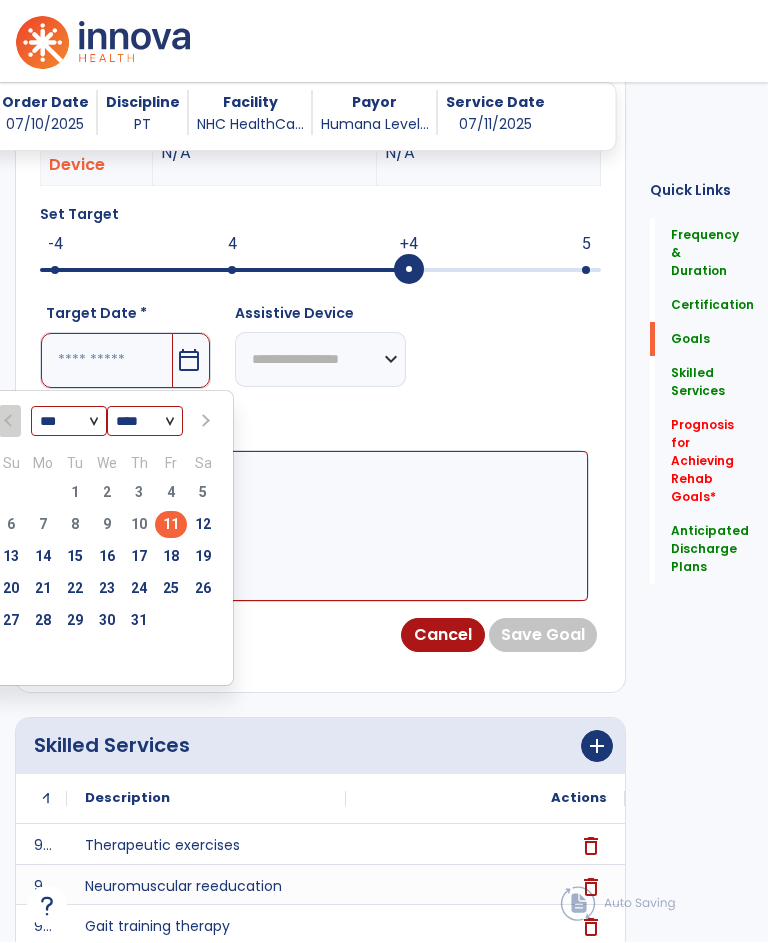click on "31" at bounding box center [139, 621] 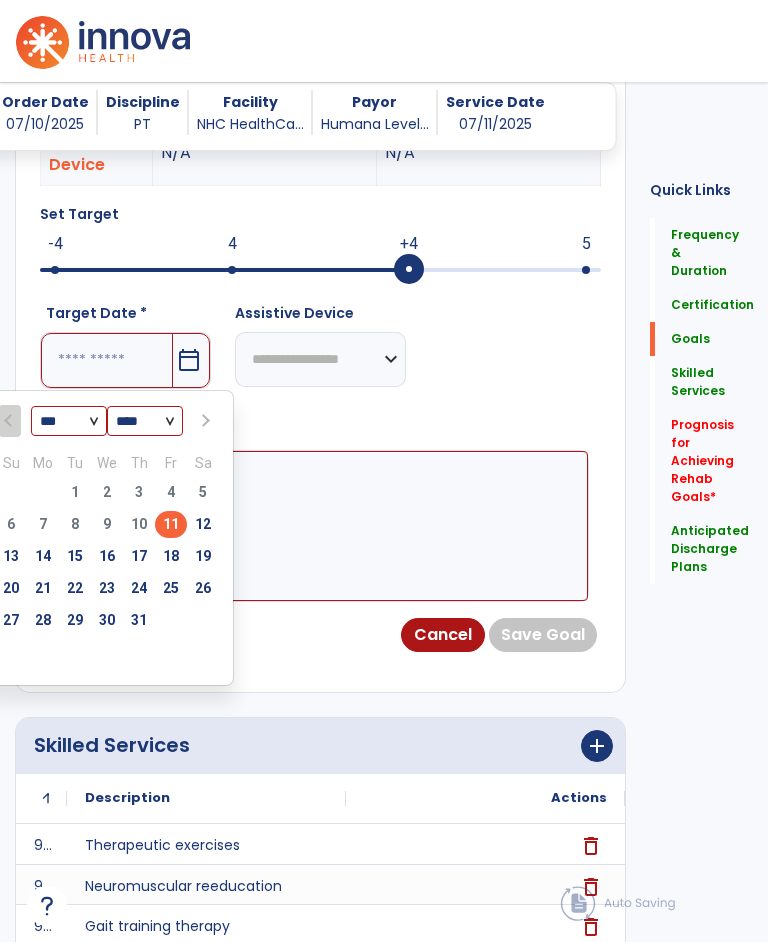 type on "*********" 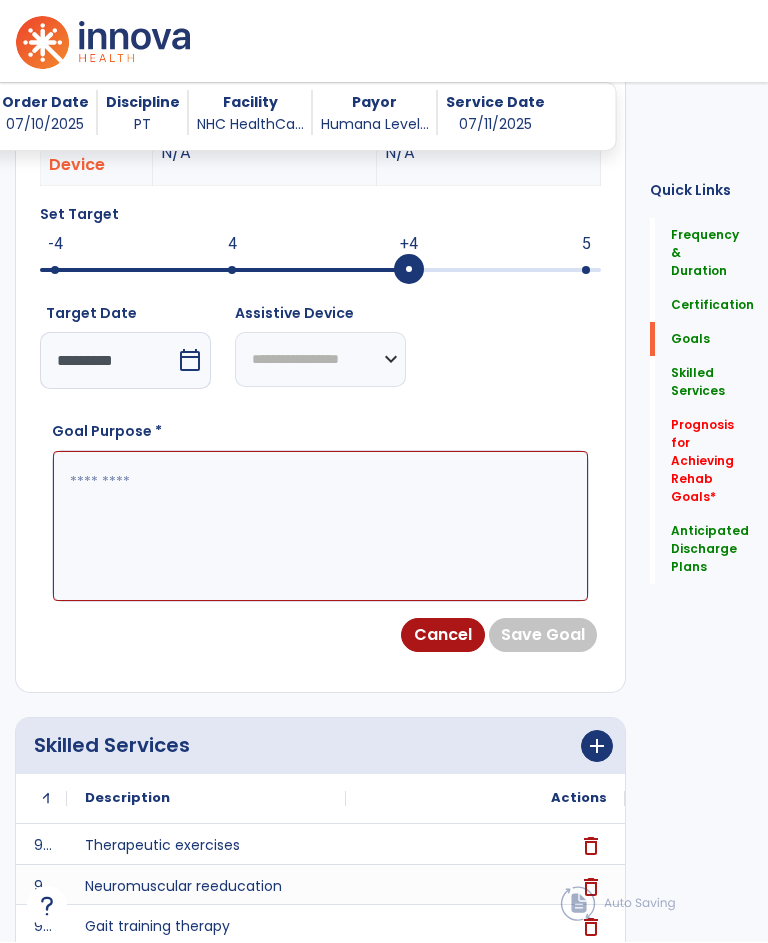 click at bounding box center (320, 527) 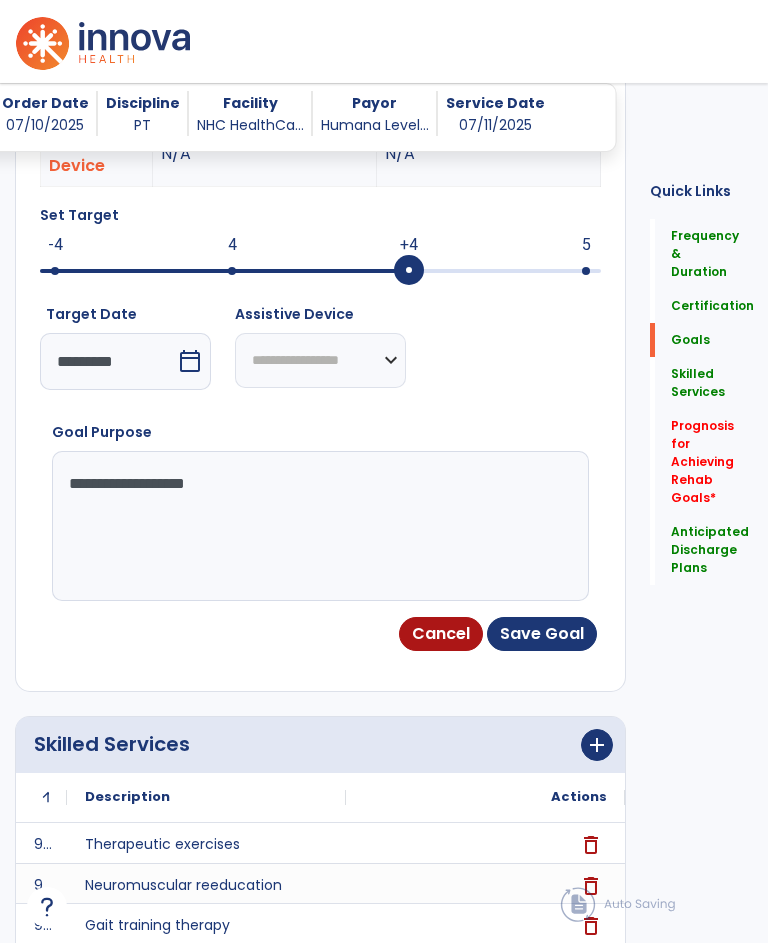type on "**********" 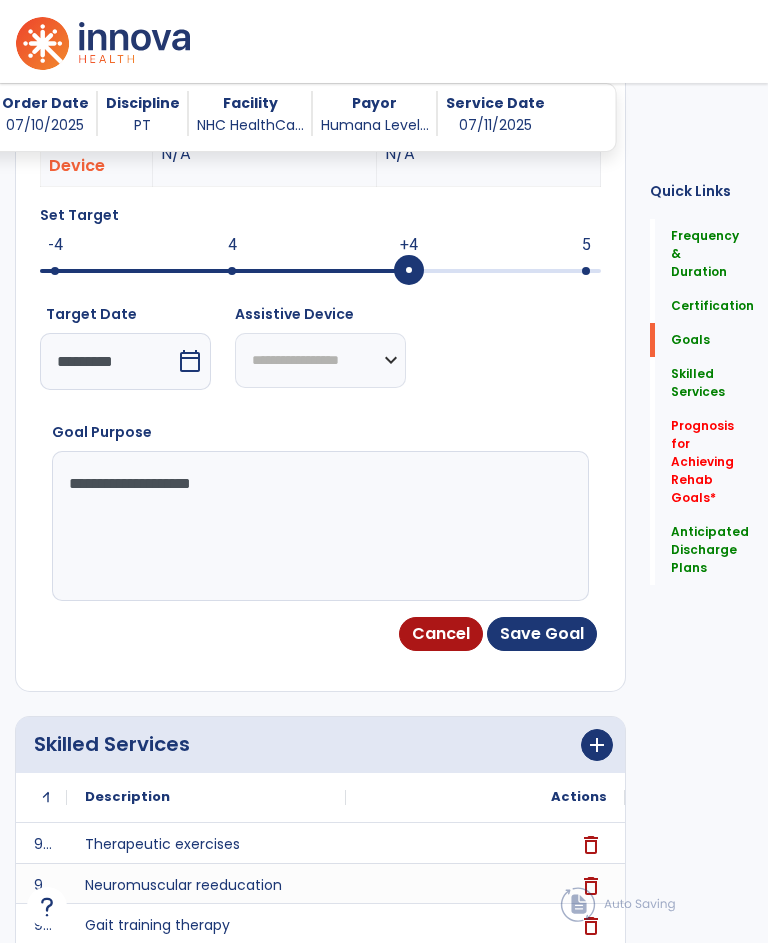 click on "Save Goal" at bounding box center (542, 634) 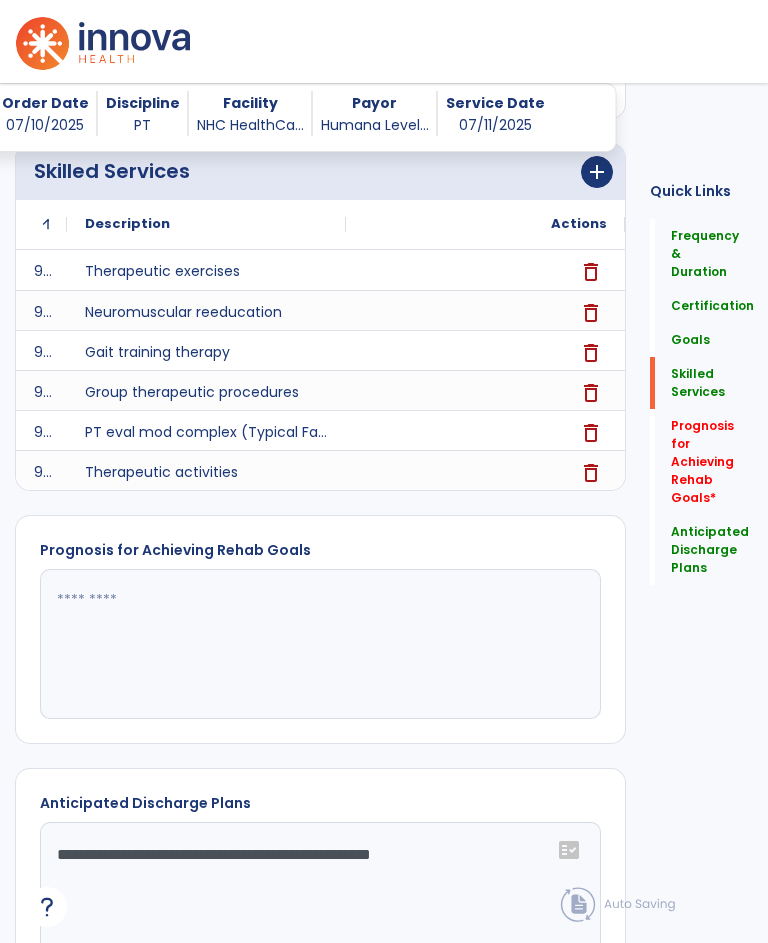 scroll, scrollTop: 2605, scrollLeft: 0, axis: vertical 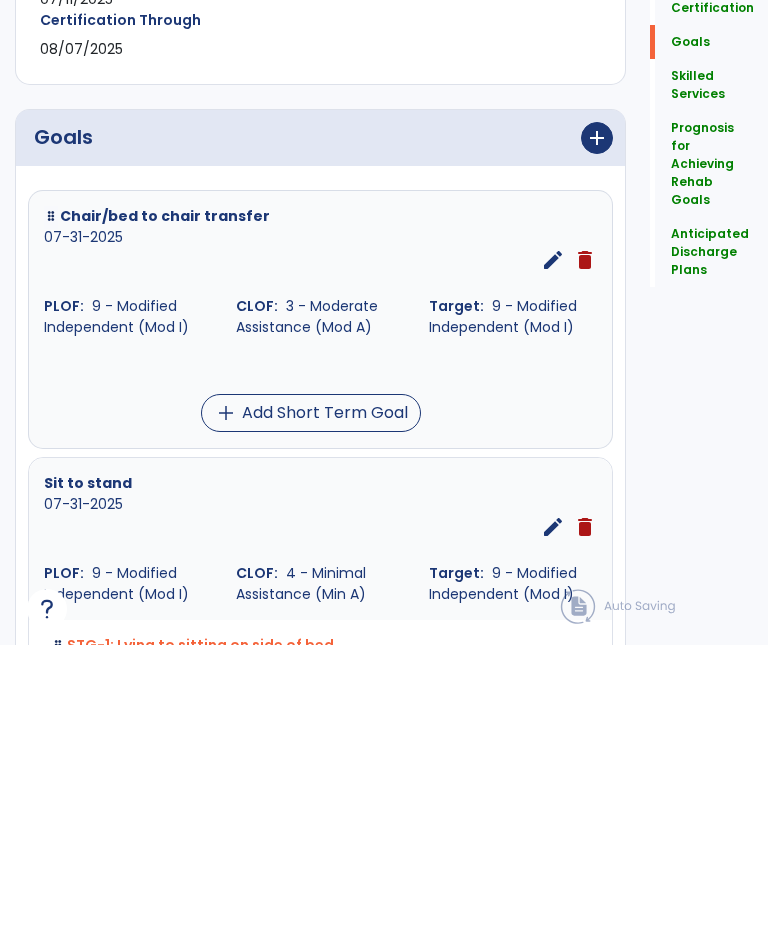 type on "****" 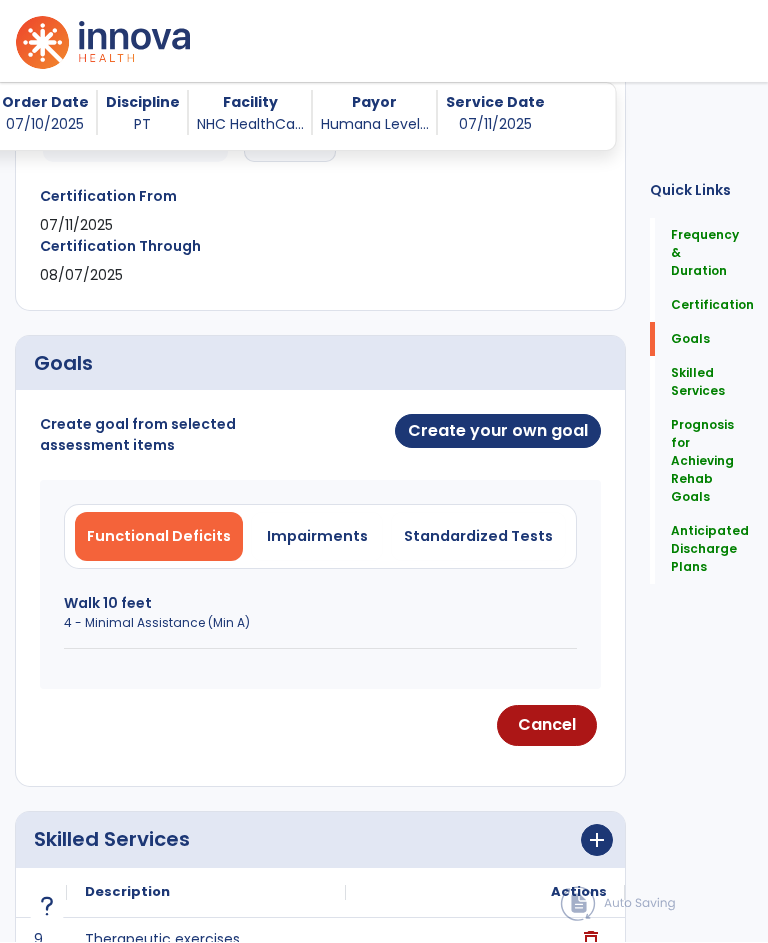 scroll, scrollTop: 448, scrollLeft: 0, axis: vertical 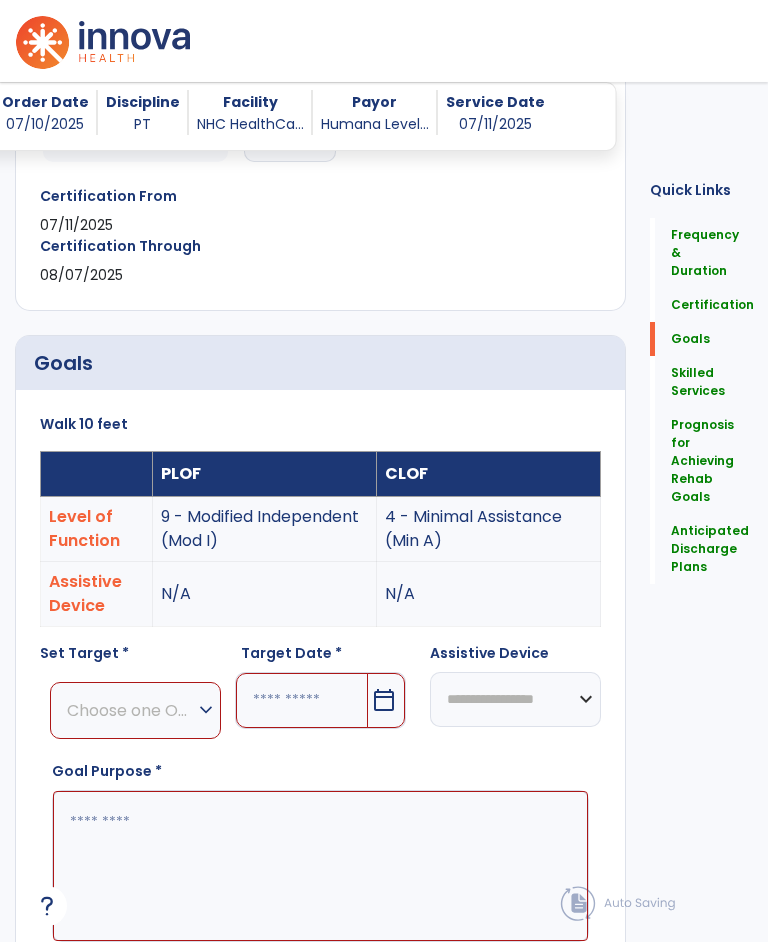 click on "Choose one Option" at bounding box center (130, 711) 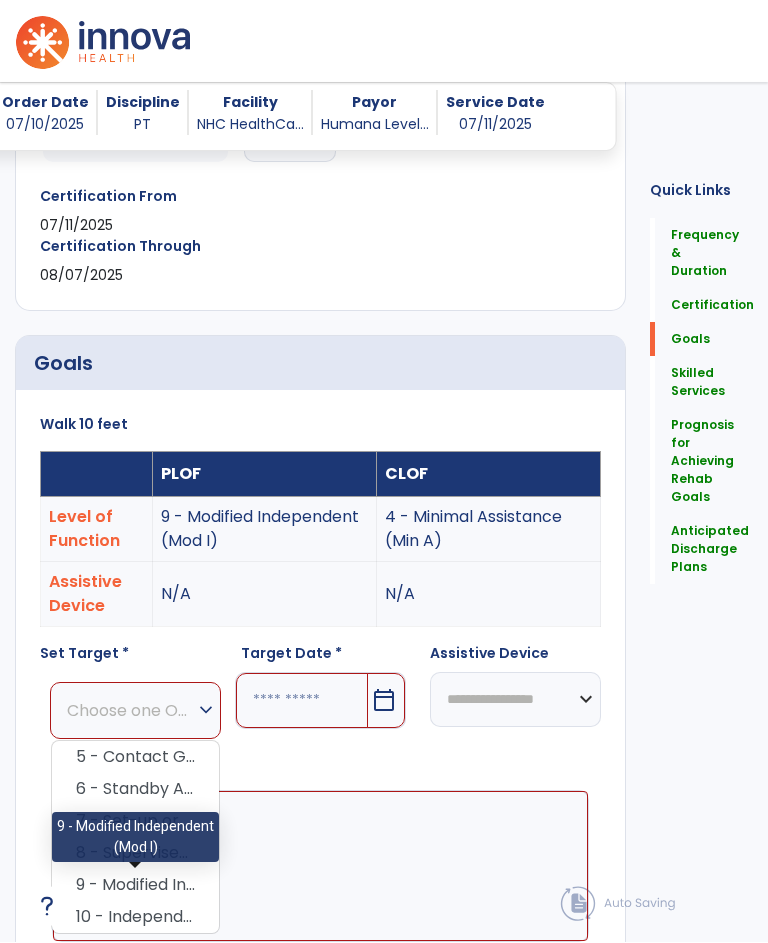 click on "9 - Modified Independent (Mod I)" at bounding box center [135, 886] 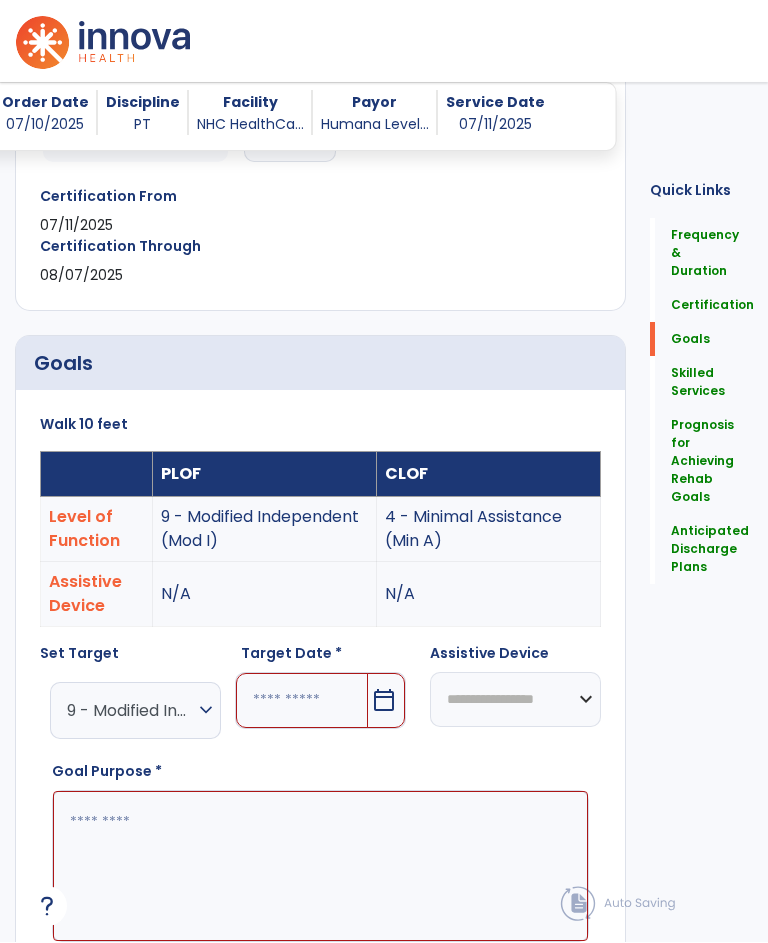 click at bounding box center [302, 701] 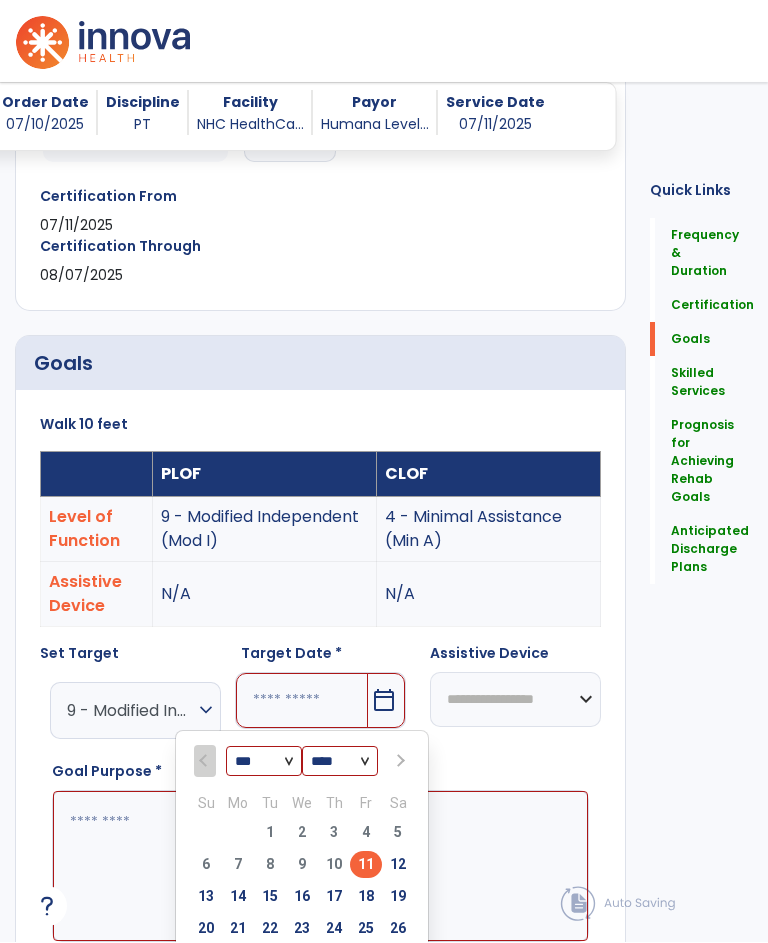 click on "31" at bounding box center [334, 961] 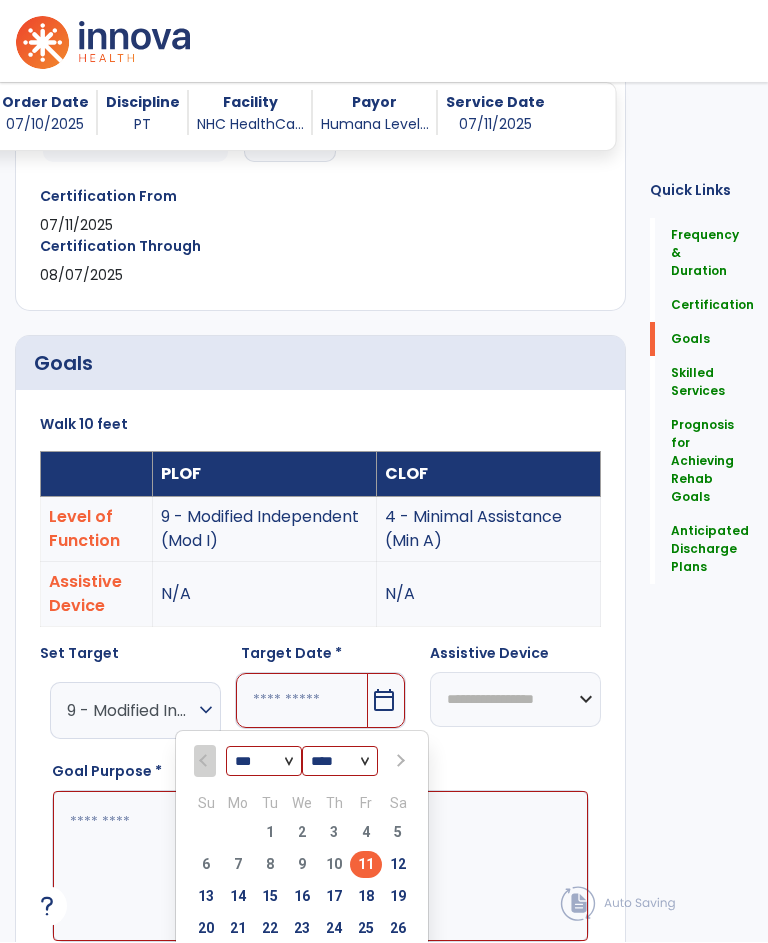 type on "*********" 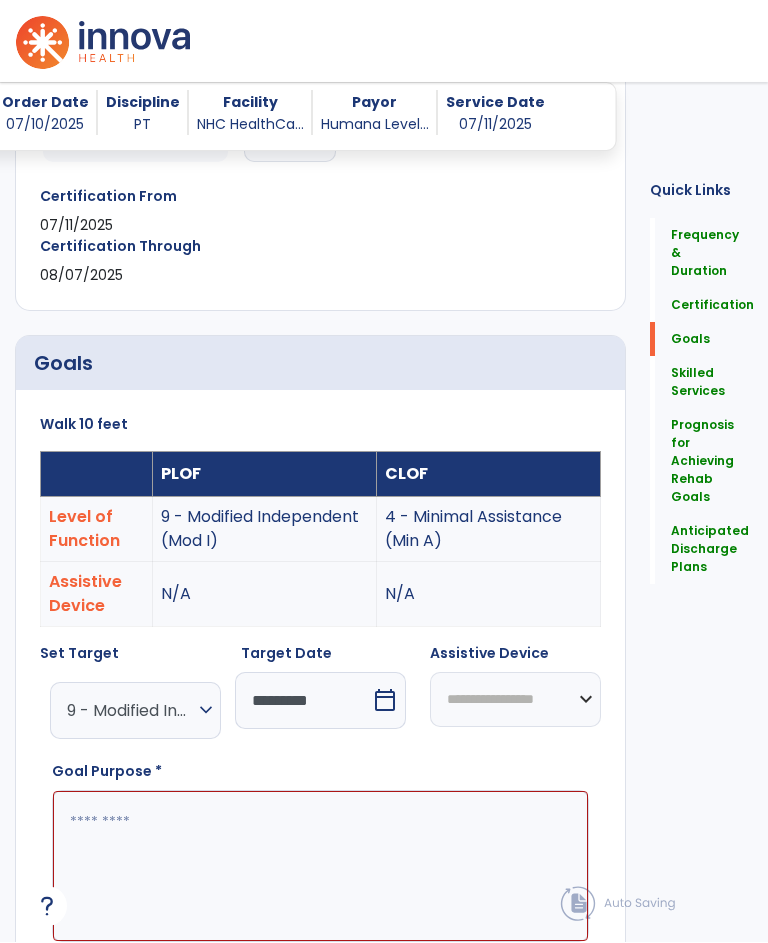 click at bounding box center [320, 867] 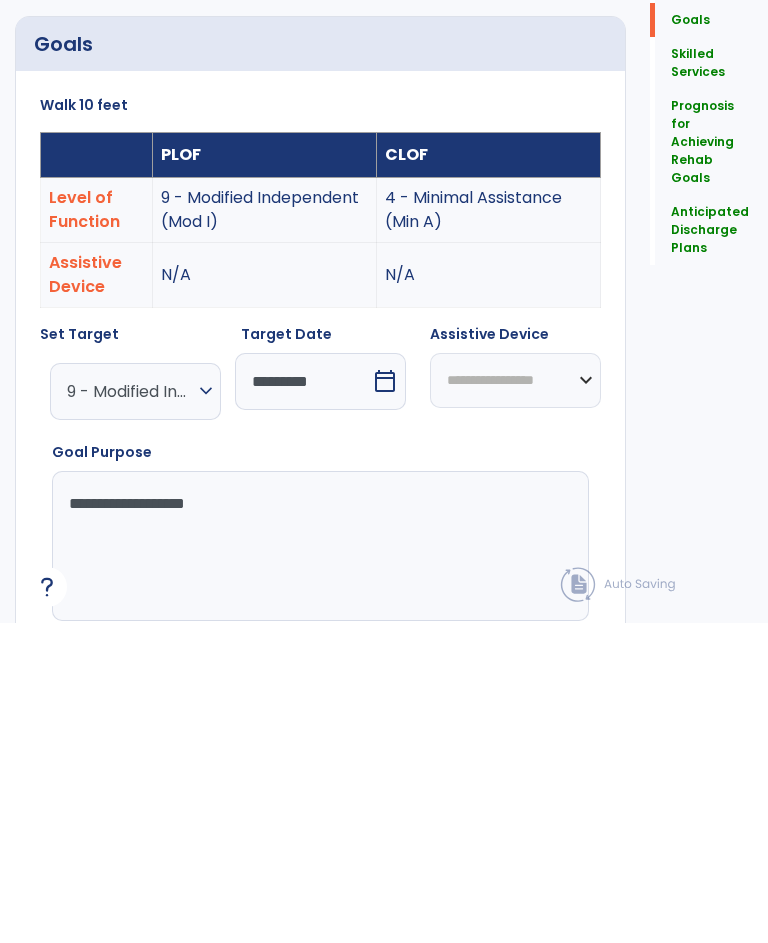 type on "**********" 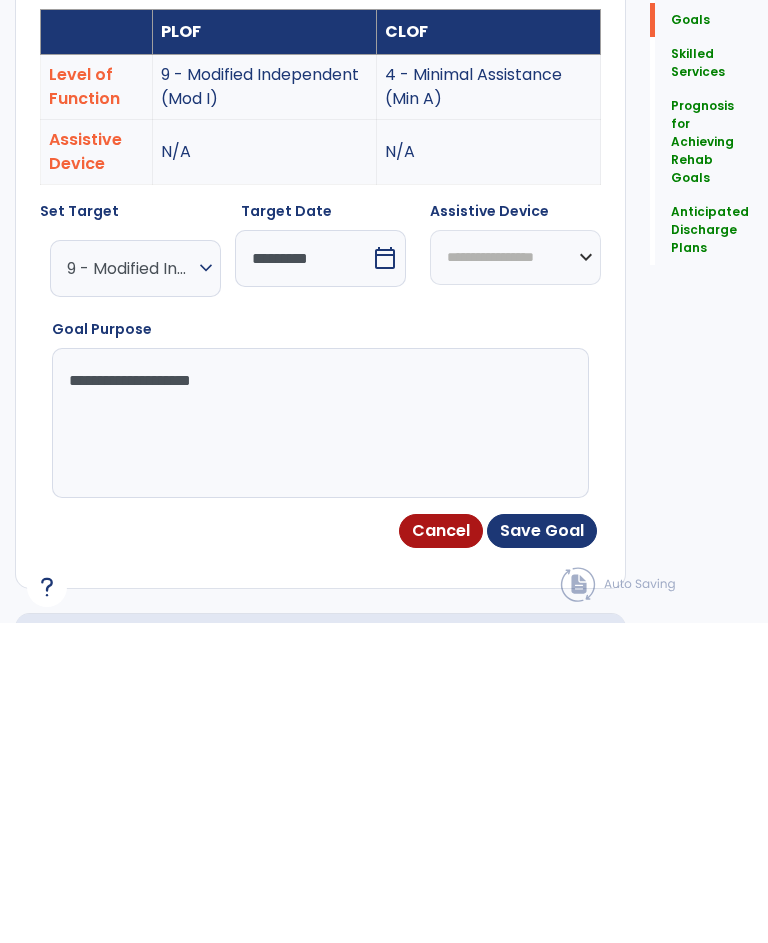 scroll, scrollTop: 571, scrollLeft: 0, axis: vertical 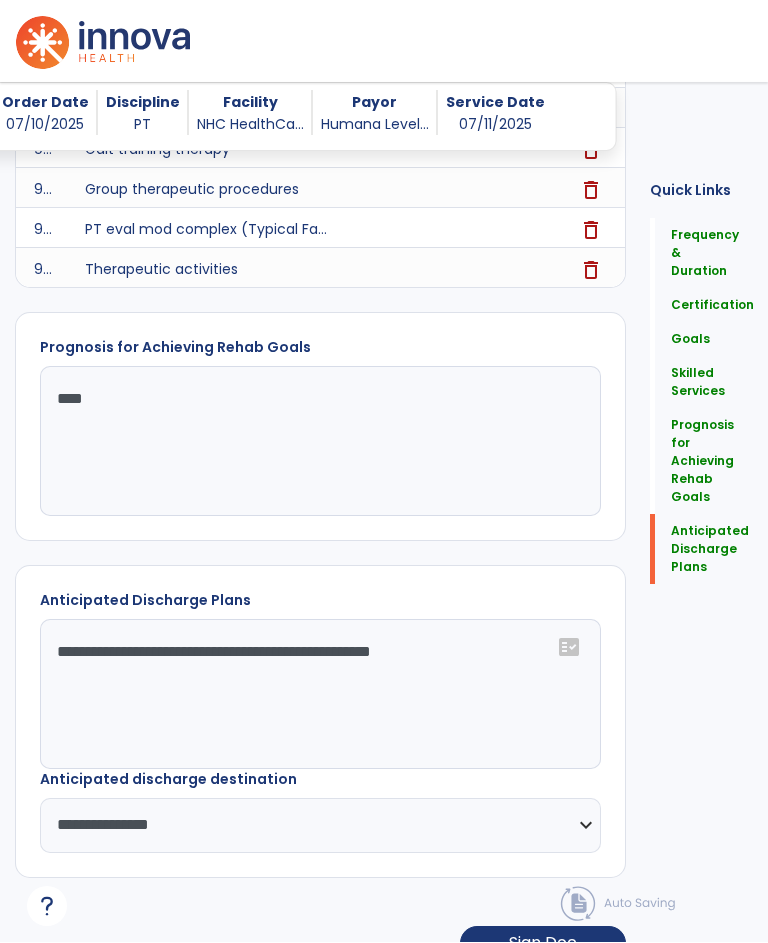 click on "Sign Doc" 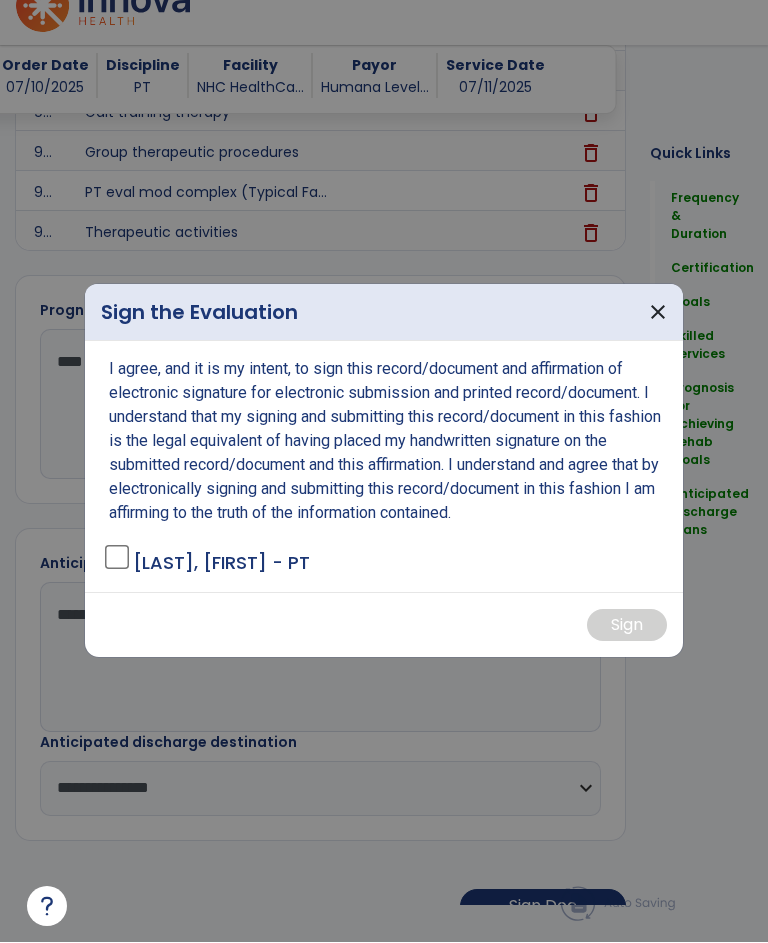 scroll, scrollTop: 0, scrollLeft: 0, axis: both 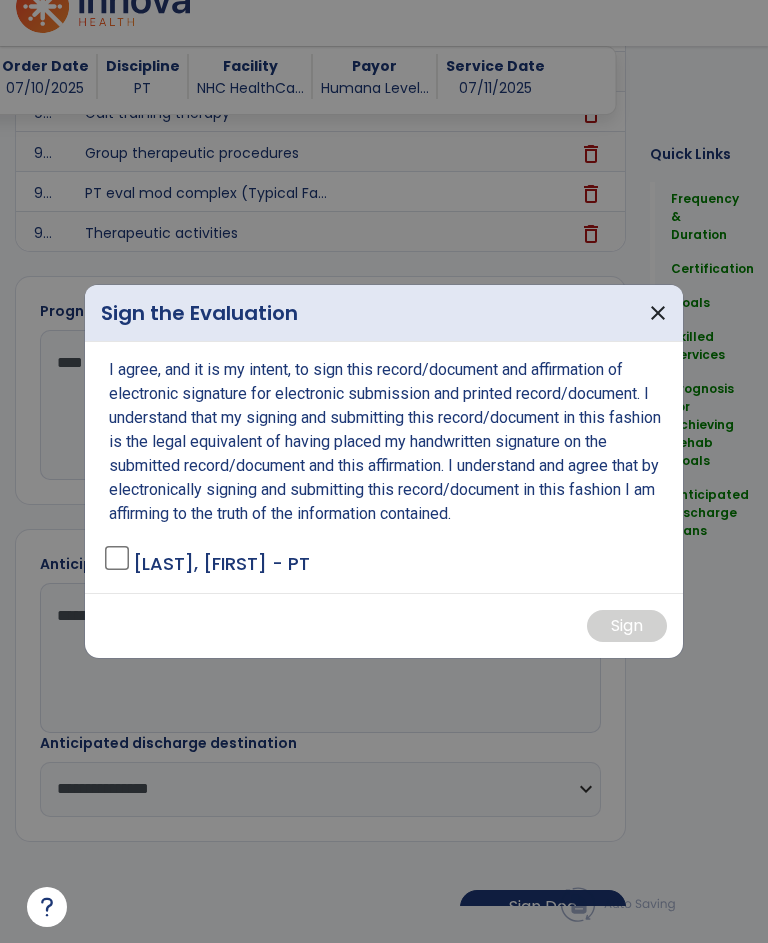 click on "I agree, and it is my intent, to sign this record/document and affirmation of electronic signature for electronic submission and printed record/document. I understand that my signing and submitting this record/document in this fashion is the legal equivalent of having placed my handwritten signature on the submitted record/document and this affirmation. I understand and agree that by electronically signing and submitting this record/document in this fashion I am affirming to the truth of the information contained.  [LAST], [FIRST]  - PT" at bounding box center [384, 467] 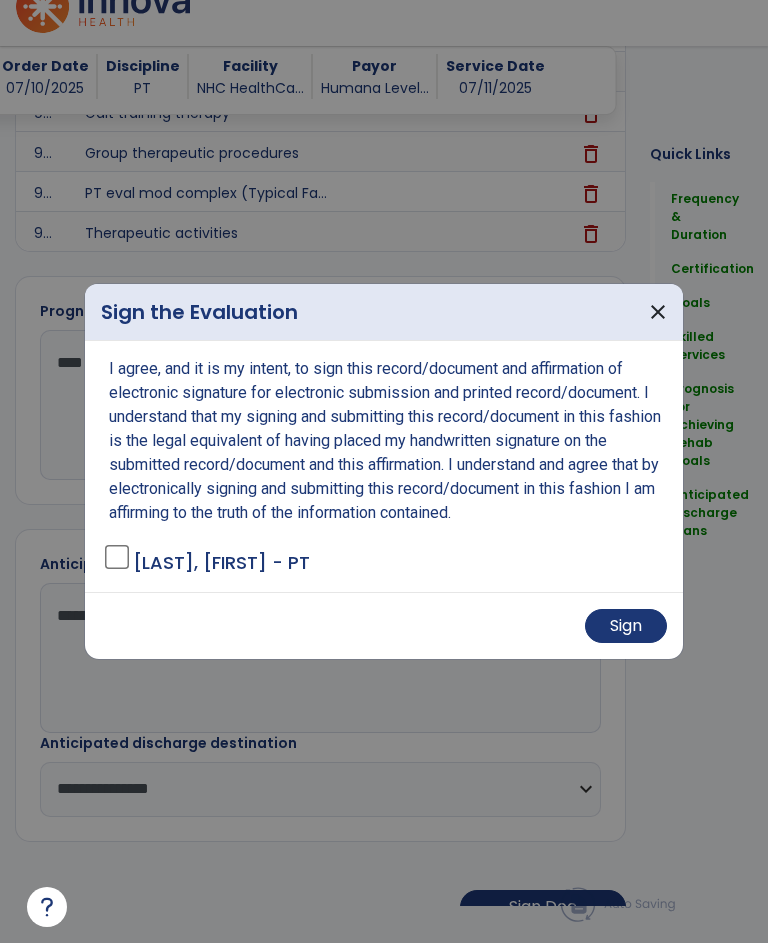 click on "Sign" at bounding box center (626, 626) 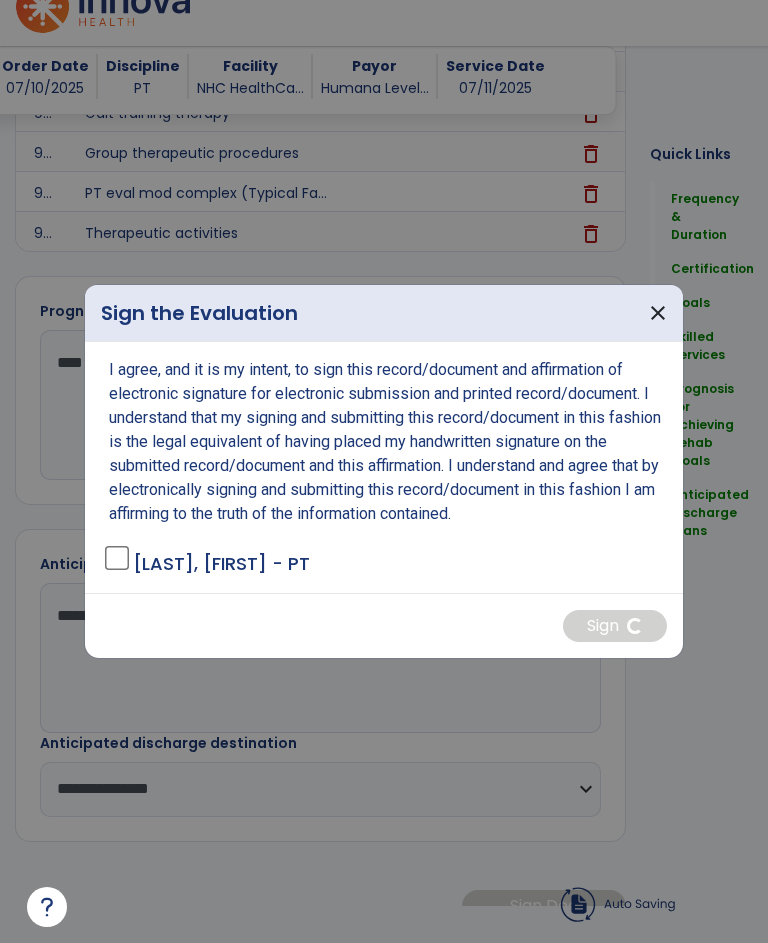 scroll, scrollTop: 3072, scrollLeft: 0, axis: vertical 